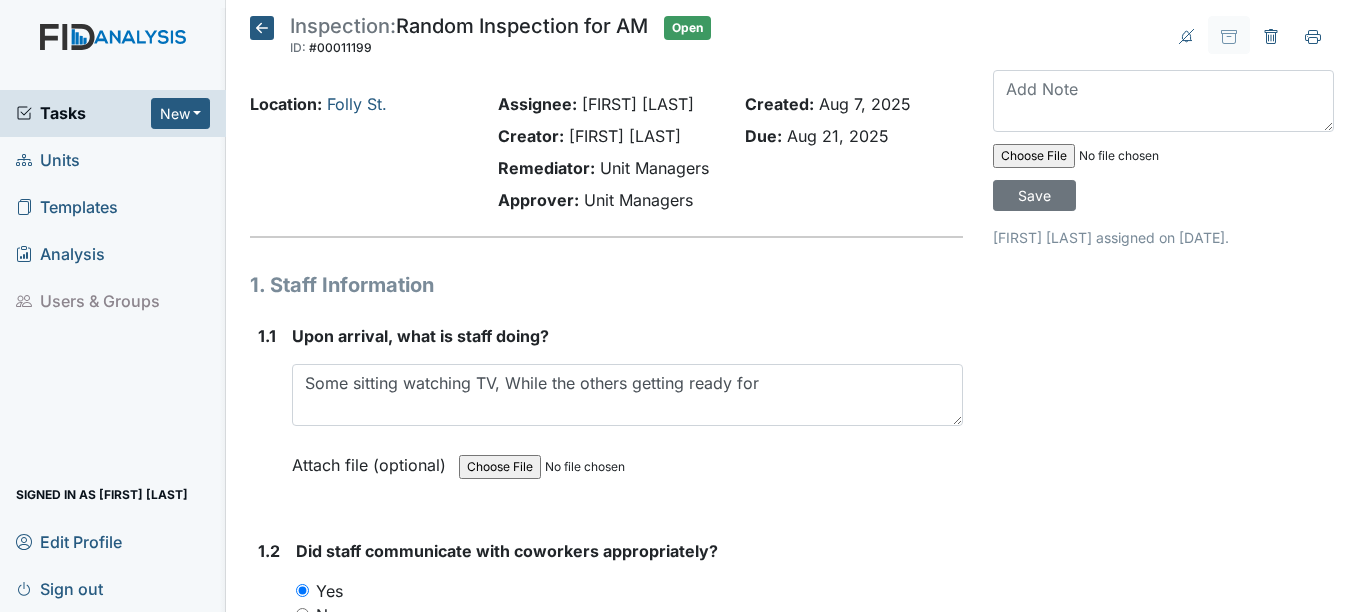 scroll, scrollTop: 0, scrollLeft: 0, axis: both 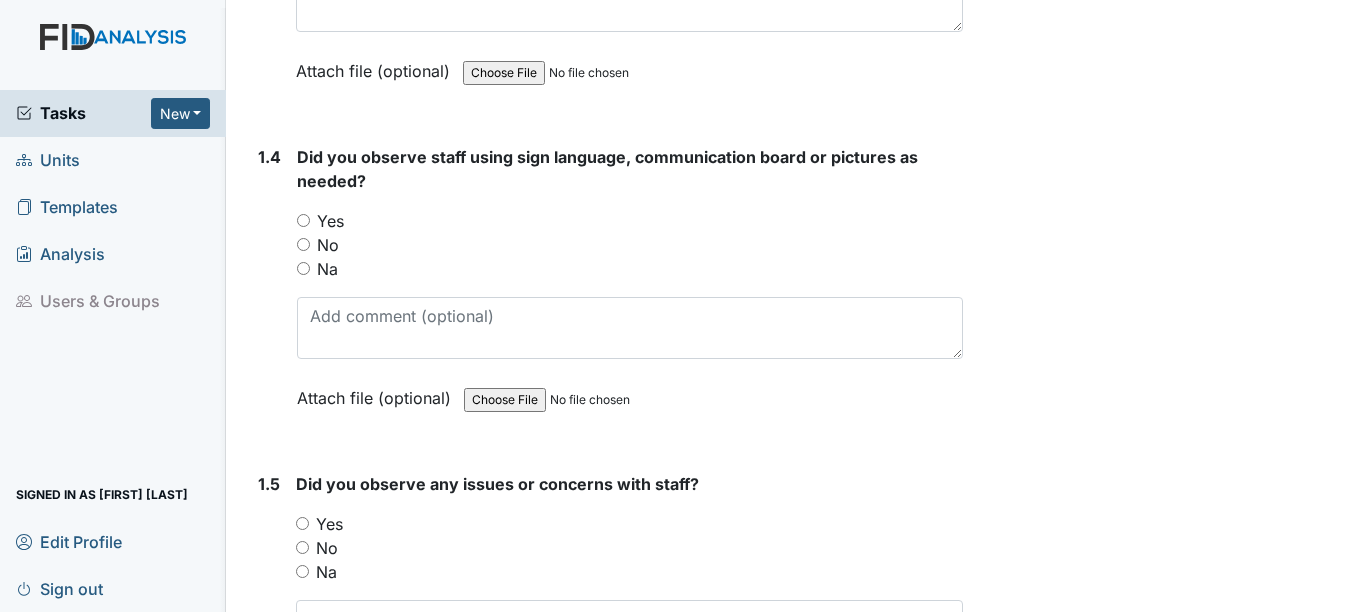 click on "No" at bounding box center (303, 244) 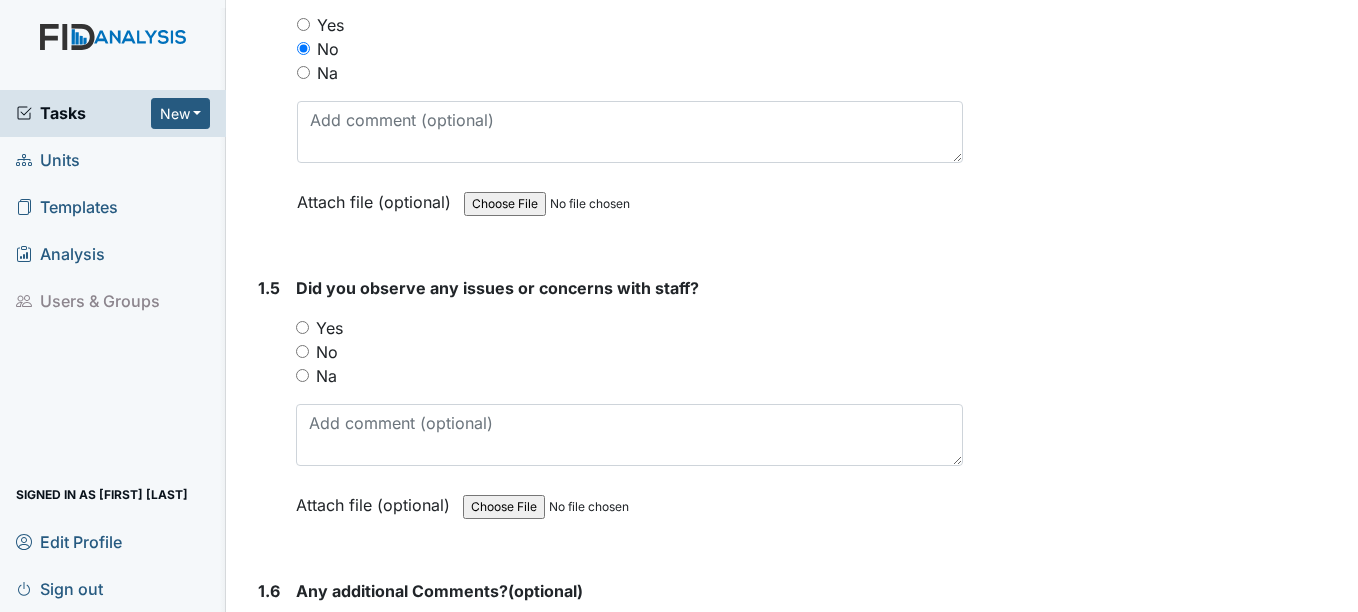 scroll, scrollTop: 1200, scrollLeft: 0, axis: vertical 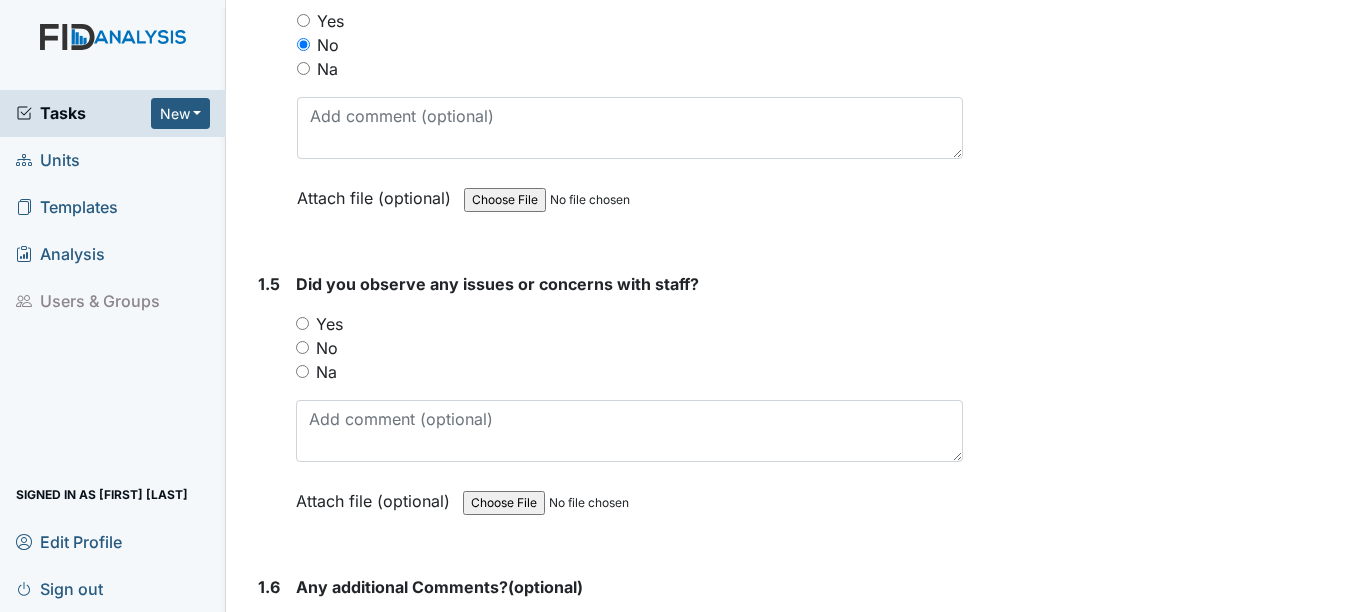 click on "No" at bounding box center [302, 347] 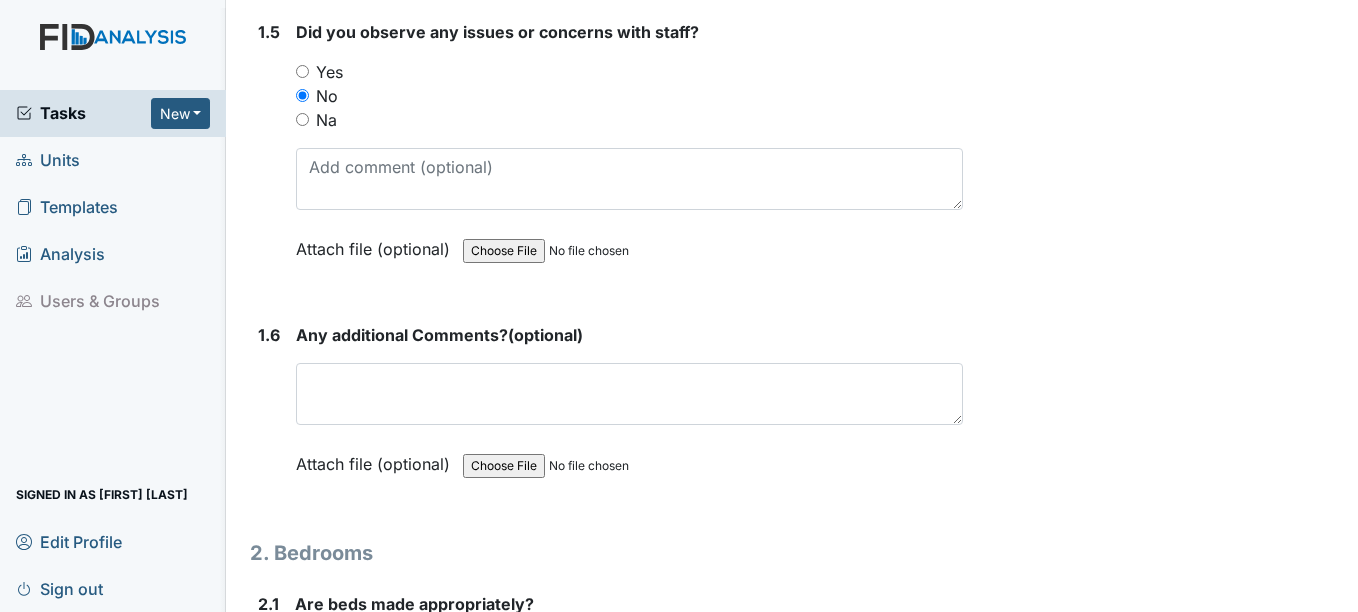 scroll, scrollTop: 1600, scrollLeft: 0, axis: vertical 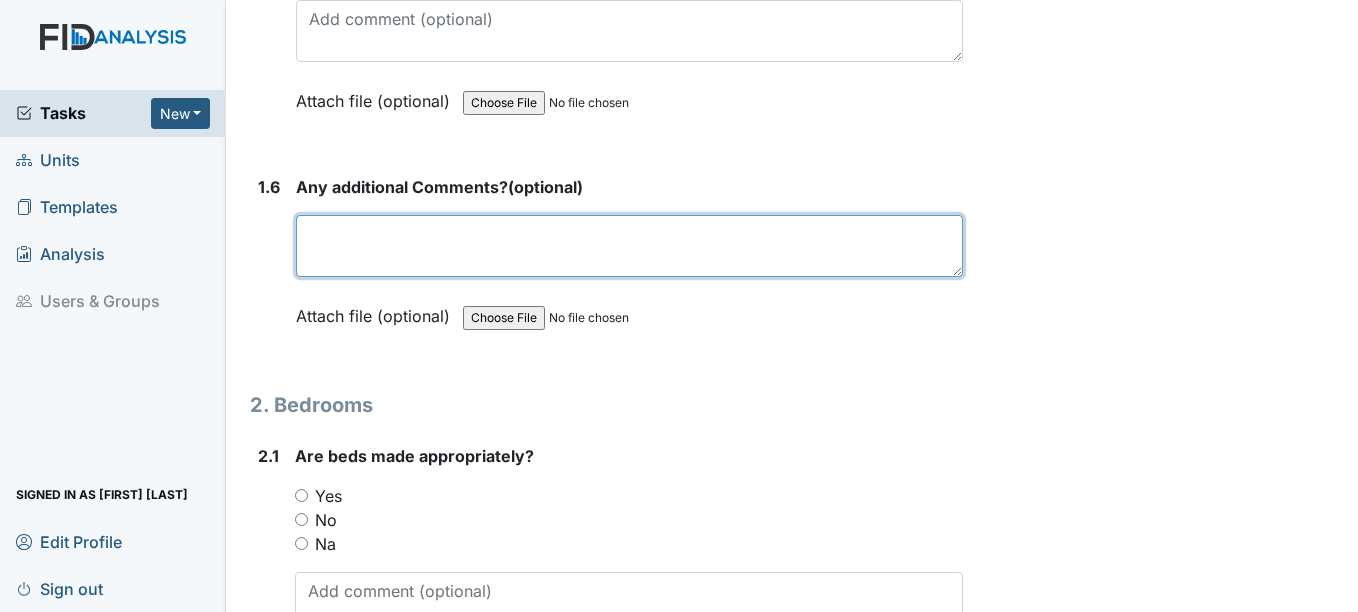 click at bounding box center [629, 246] 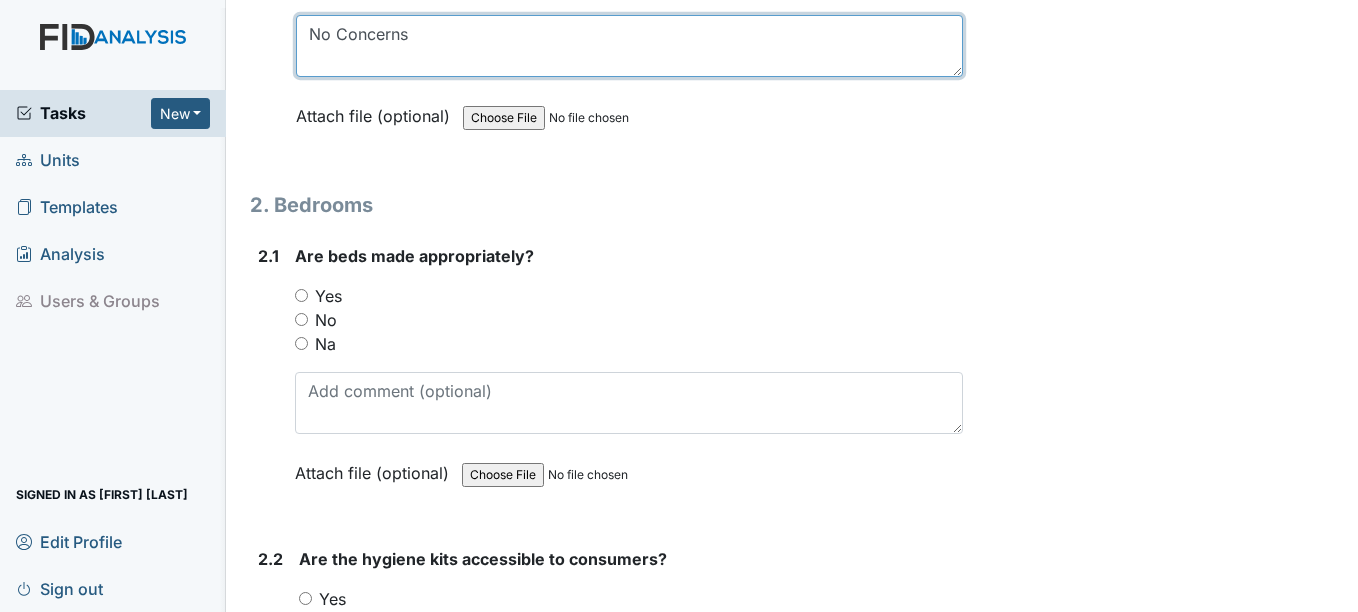 scroll, scrollTop: 1900, scrollLeft: 0, axis: vertical 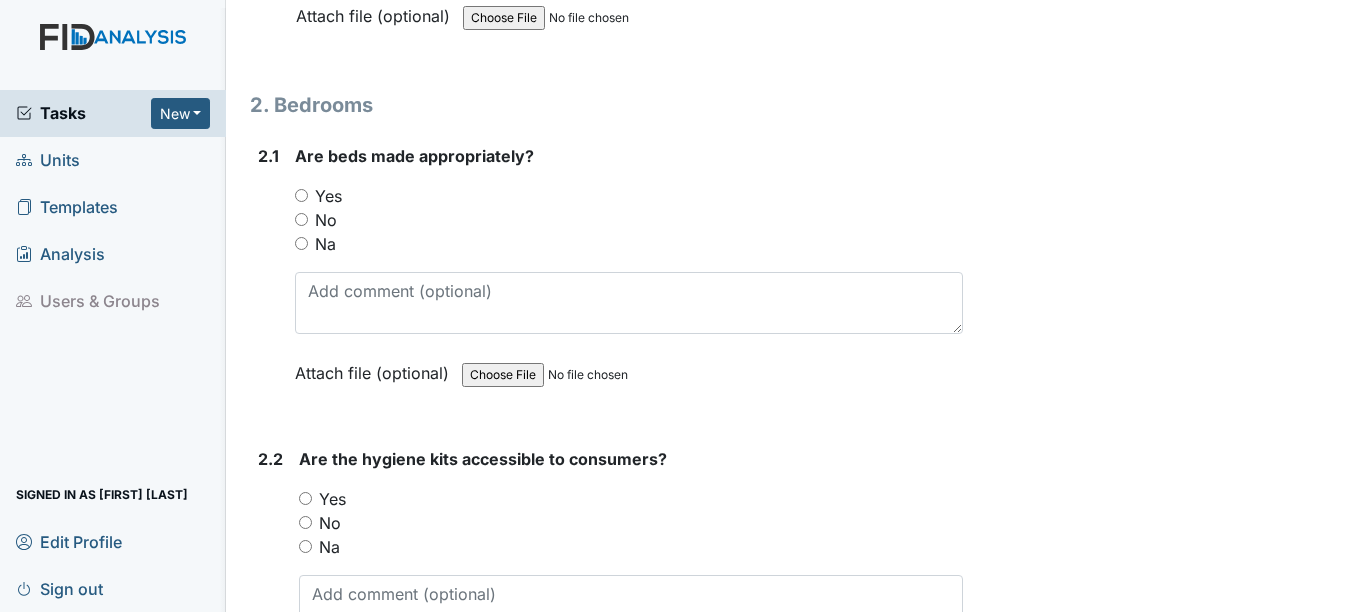 type on "No Concerns" 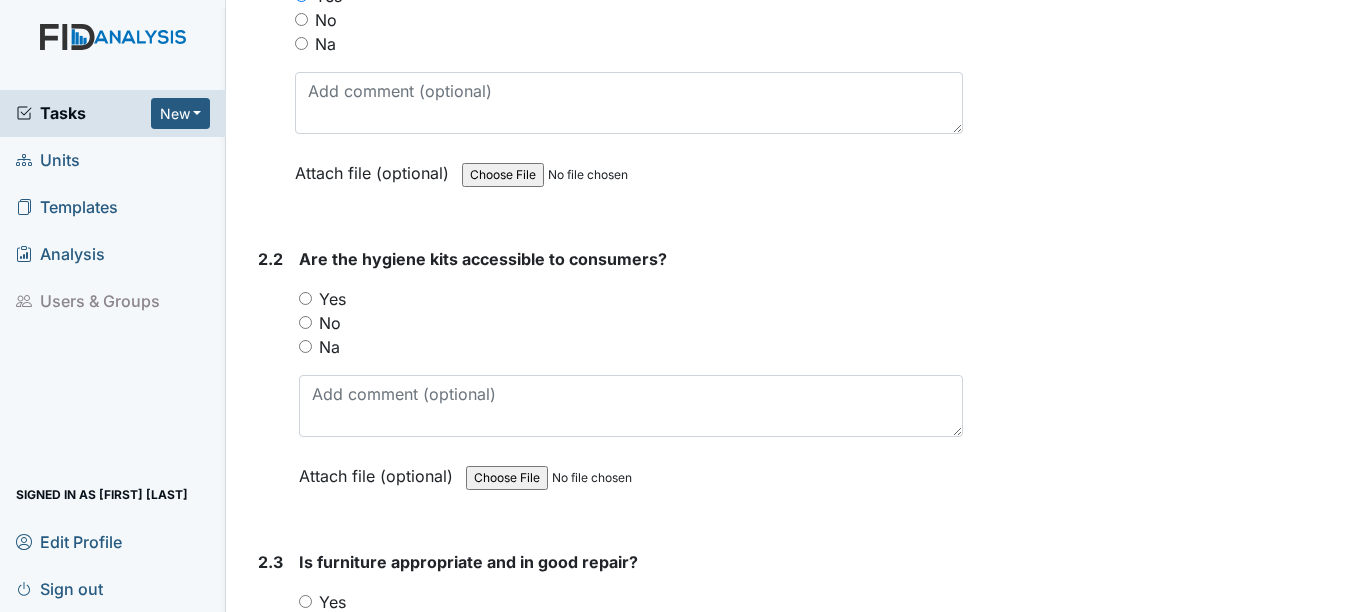 scroll, scrollTop: 2200, scrollLeft: 0, axis: vertical 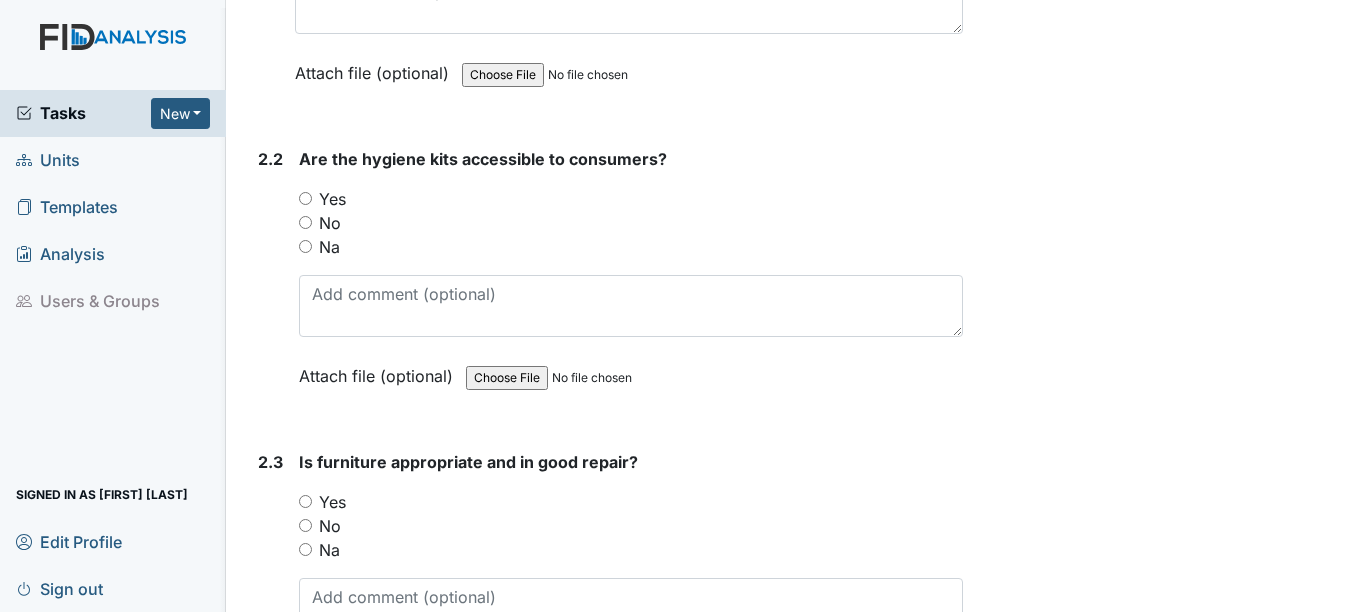click on "Yes" at bounding box center [305, 198] 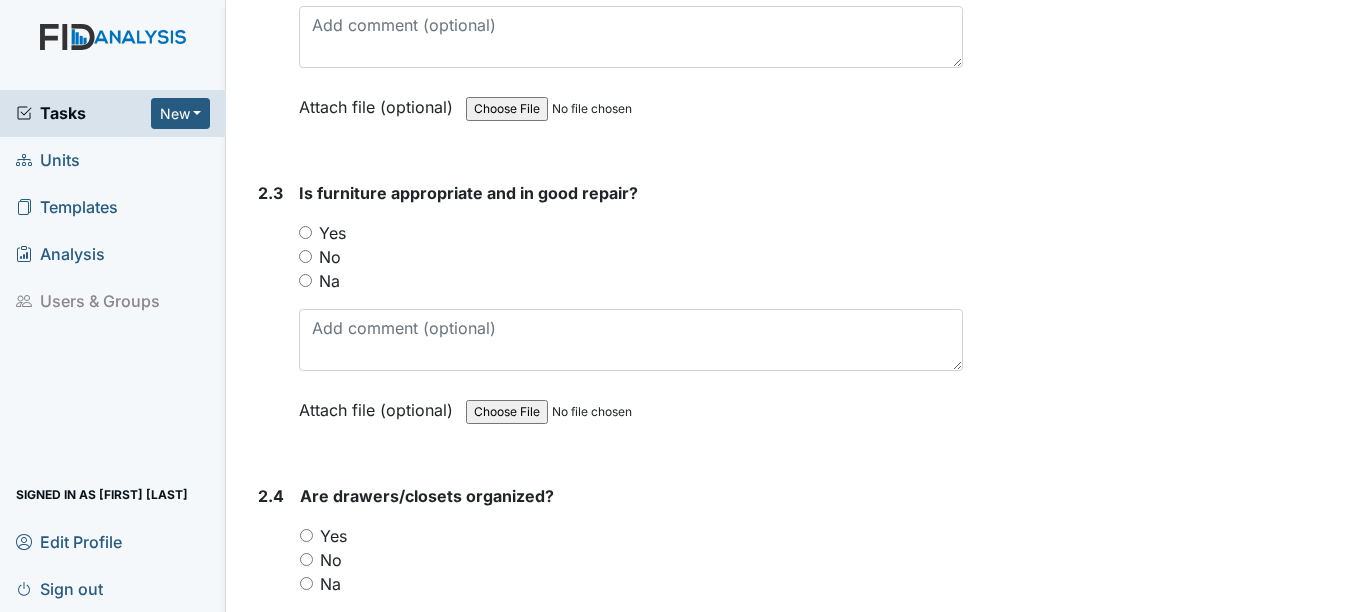 scroll, scrollTop: 2500, scrollLeft: 0, axis: vertical 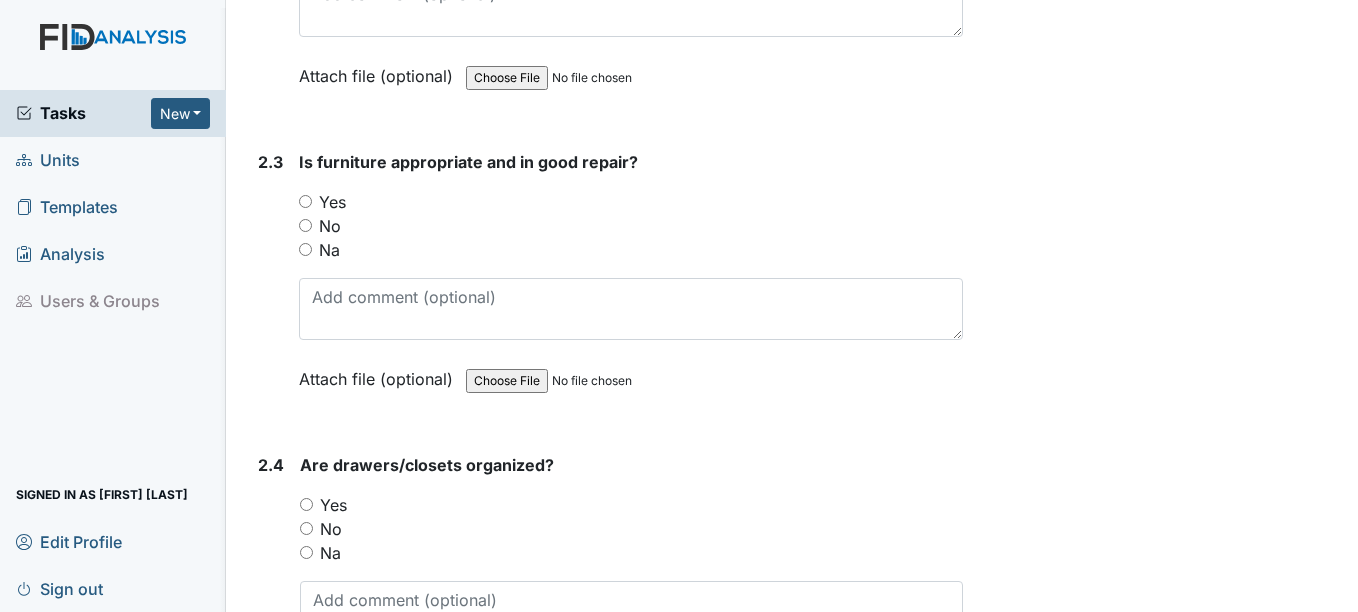 click on "Yes" at bounding box center (305, 201) 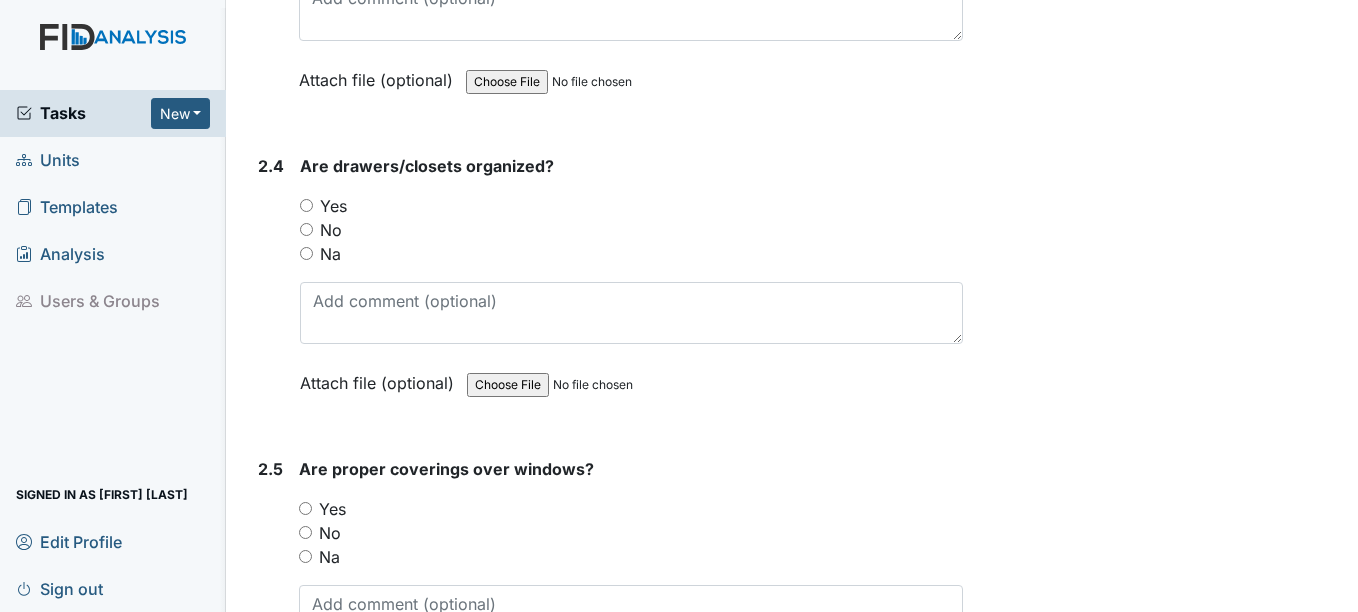 scroll, scrollTop: 2800, scrollLeft: 0, axis: vertical 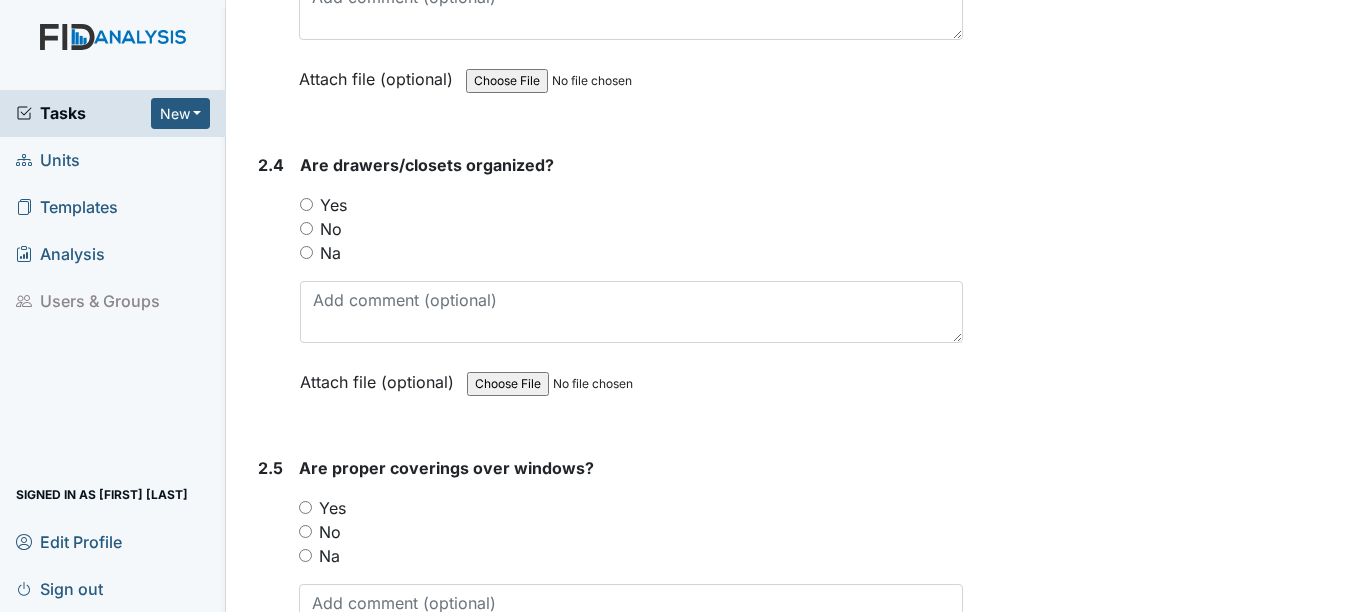 click on "Yes" at bounding box center [306, 204] 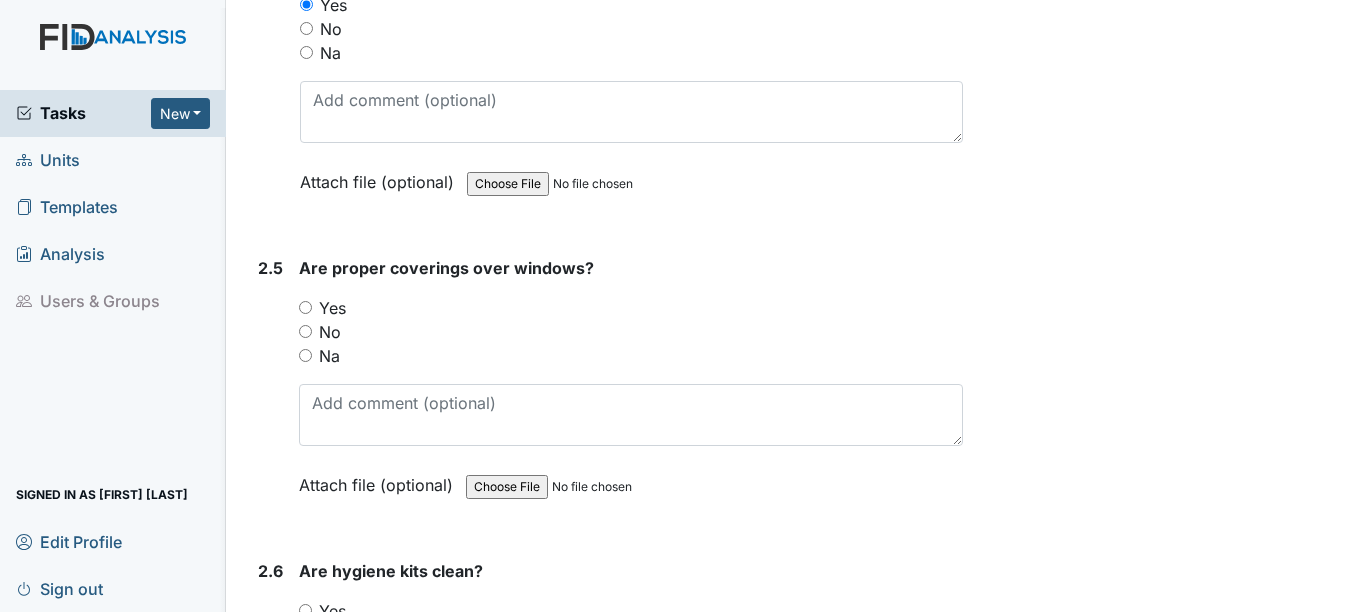 scroll, scrollTop: 3100, scrollLeft: 0, axis: vertical 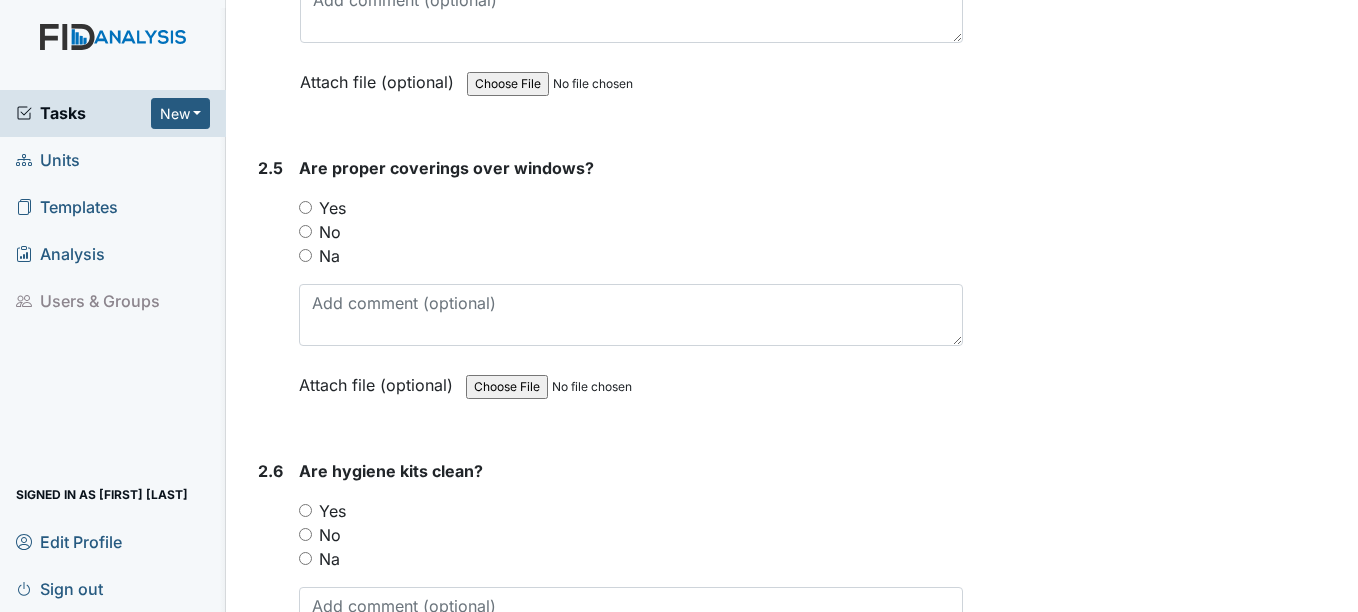 click on "Yes" at bounding box center [305, 207] 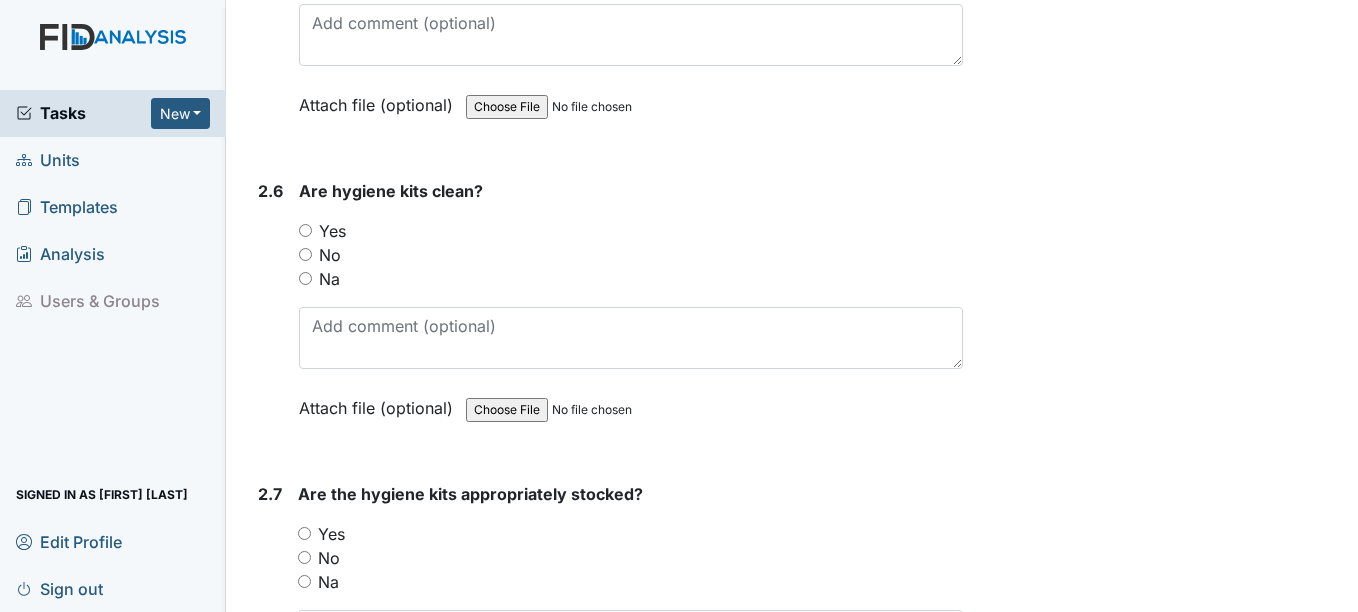 scroll, scrollTop: 3400, scrollLeft: 0, axis: vertical 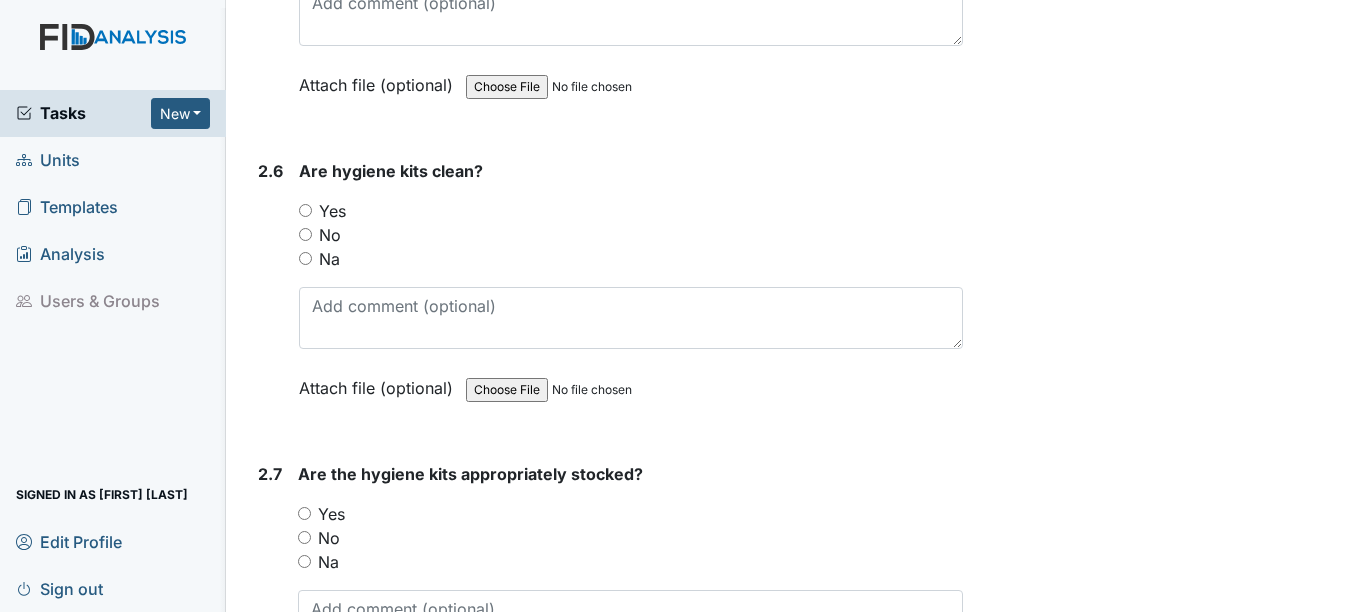 click on "Yes" at bounding box center [305, 210] 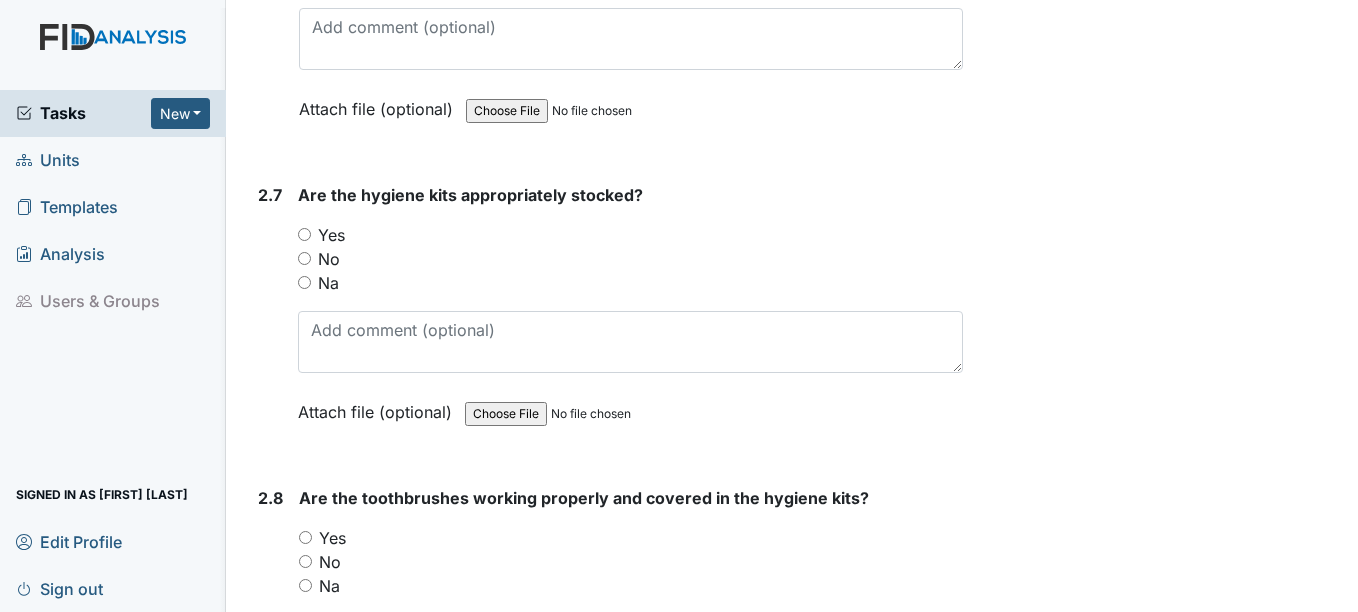 scroll, scrollTop: 3700, scrollLeft: 0, axis: vertical 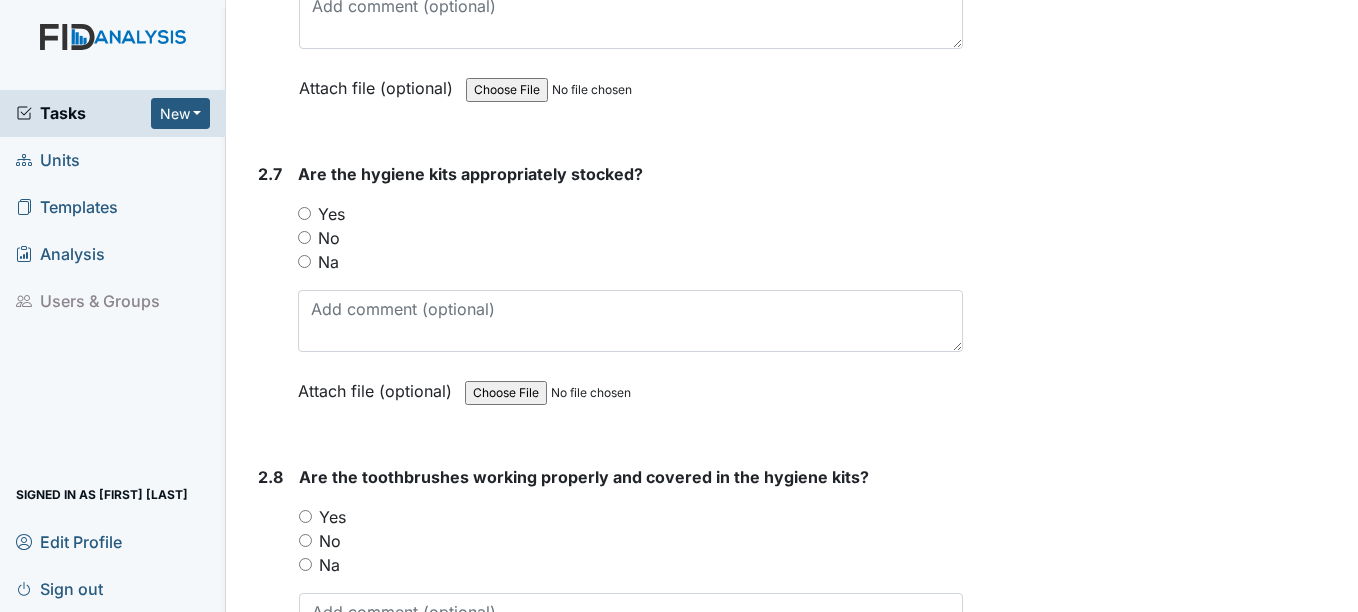 click on "Yes" at bounding box center [304, 213] 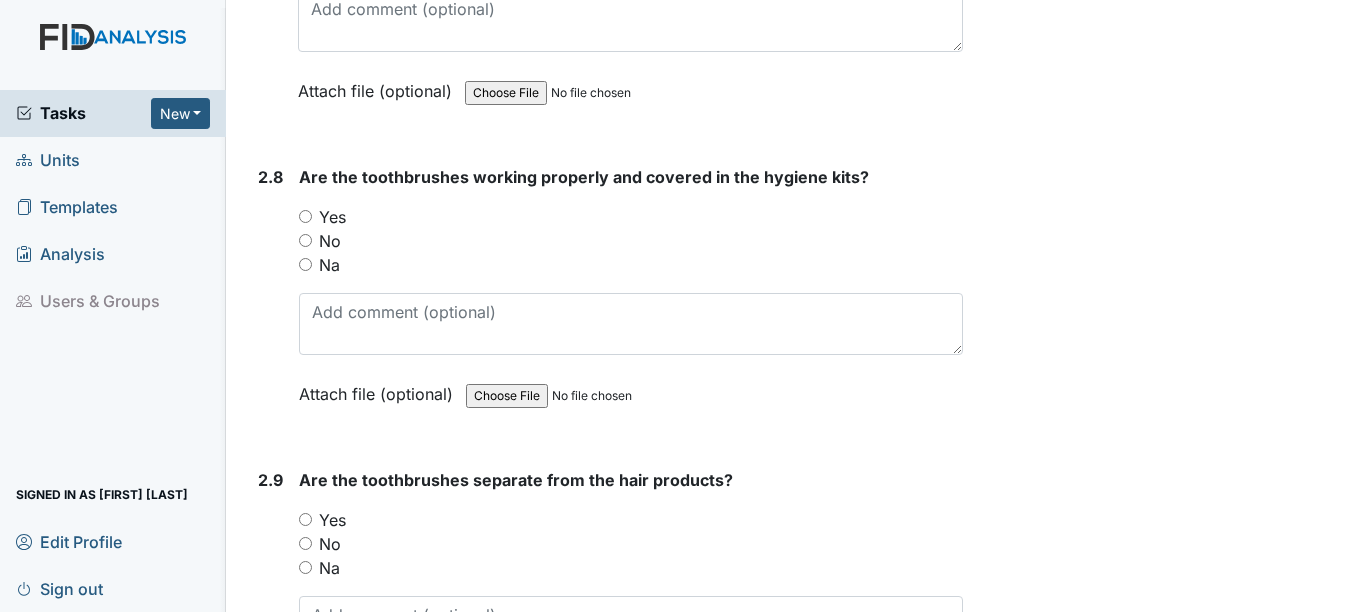 click on "Yes" at bounding box center (305, 216) 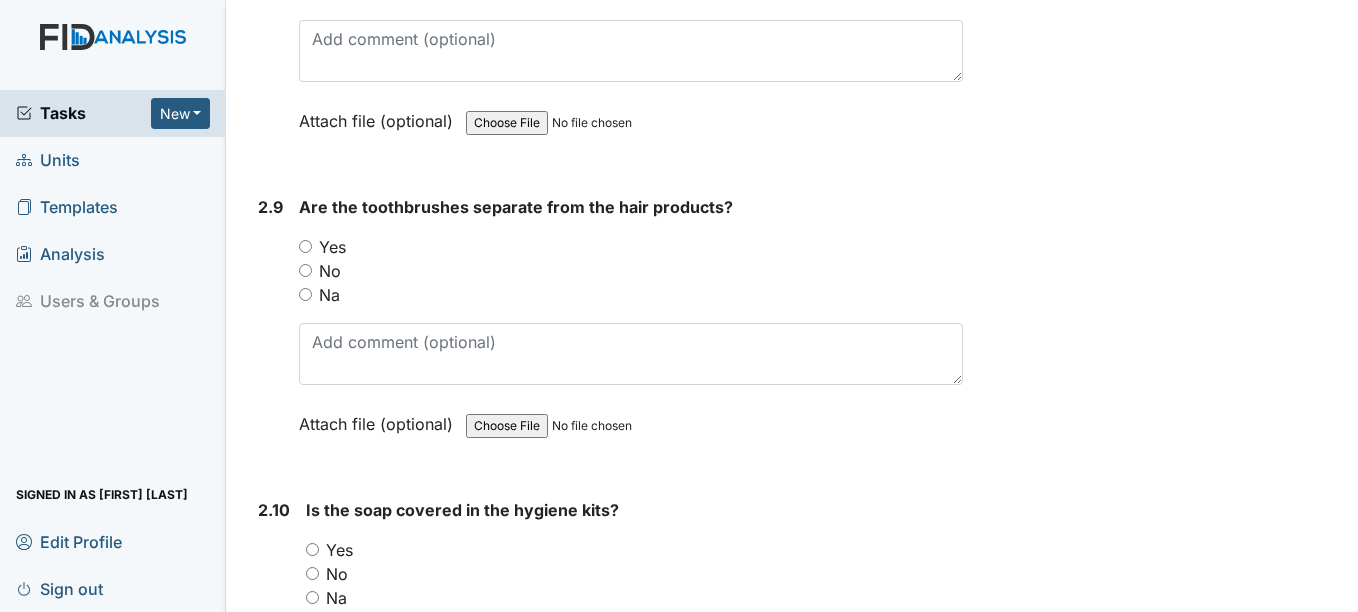 scroll, scrollTop: 4300, scrollLeft: 0, axis: vertical 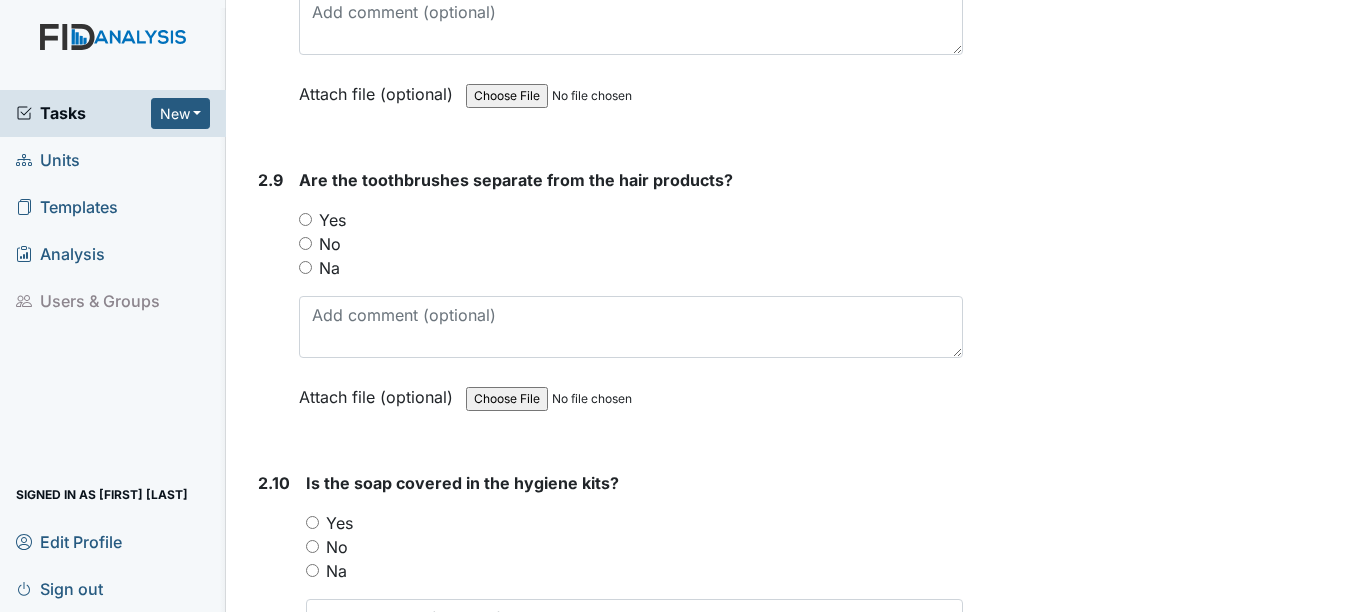 click on "Yes" at bounding box center [630, 220] 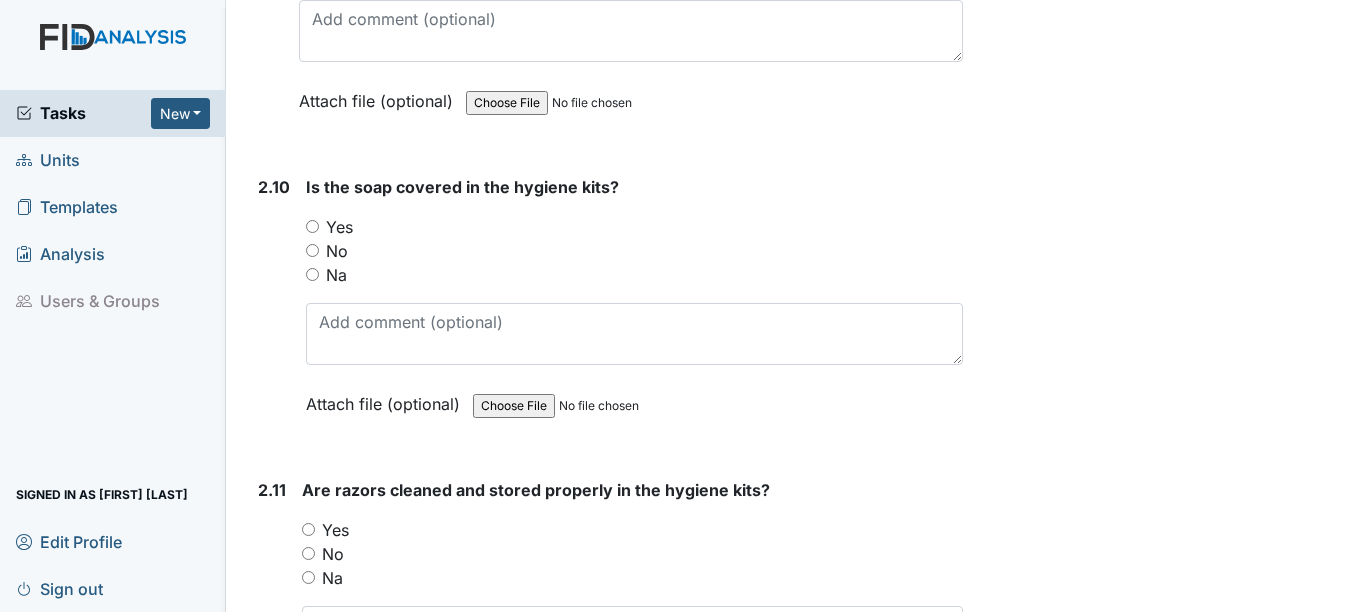 scroll, scrollTop: 4600, scrollLeft: 0, axis: vertical 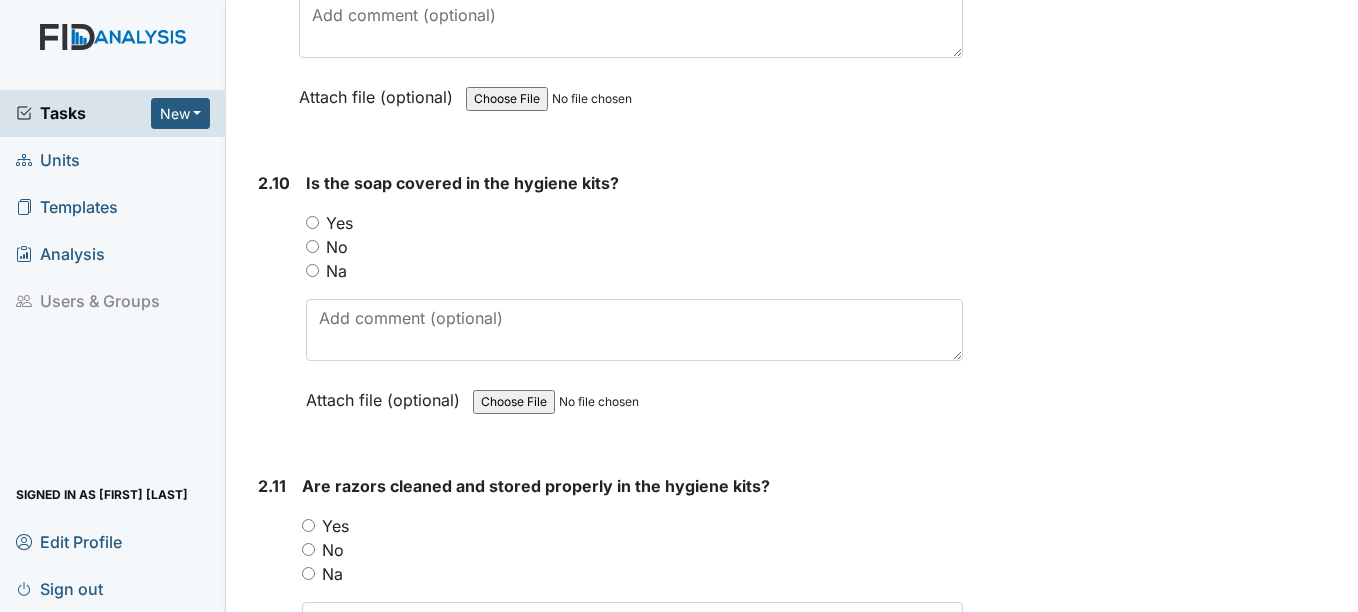 click on "Yes" at bounding box center (312, 222) 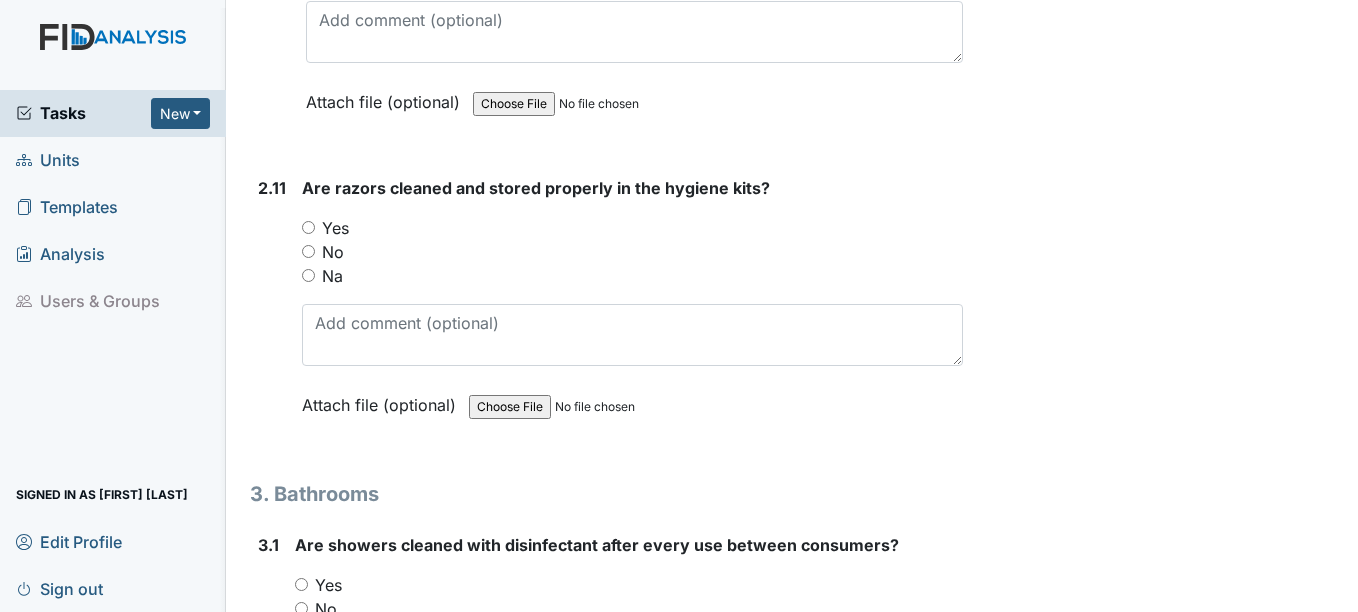 scroll, scrollTop: 4900, scrollLeft: 0, axis: vertical 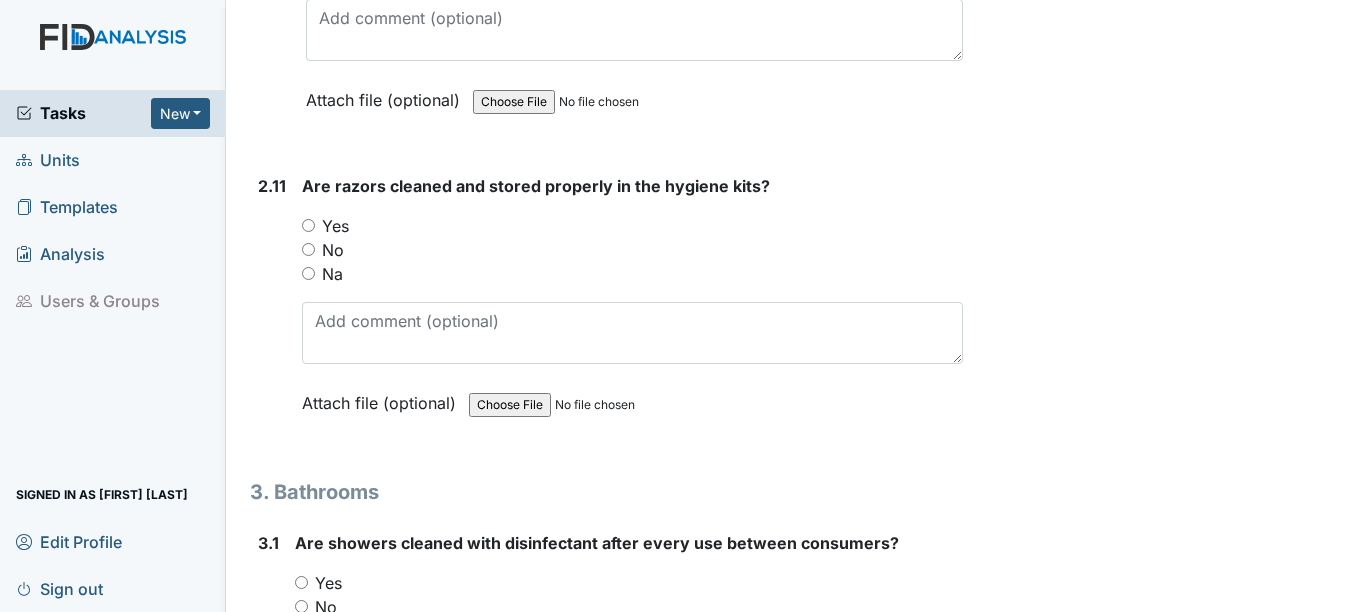 click on "Yes" at bounding box center [308, 225] 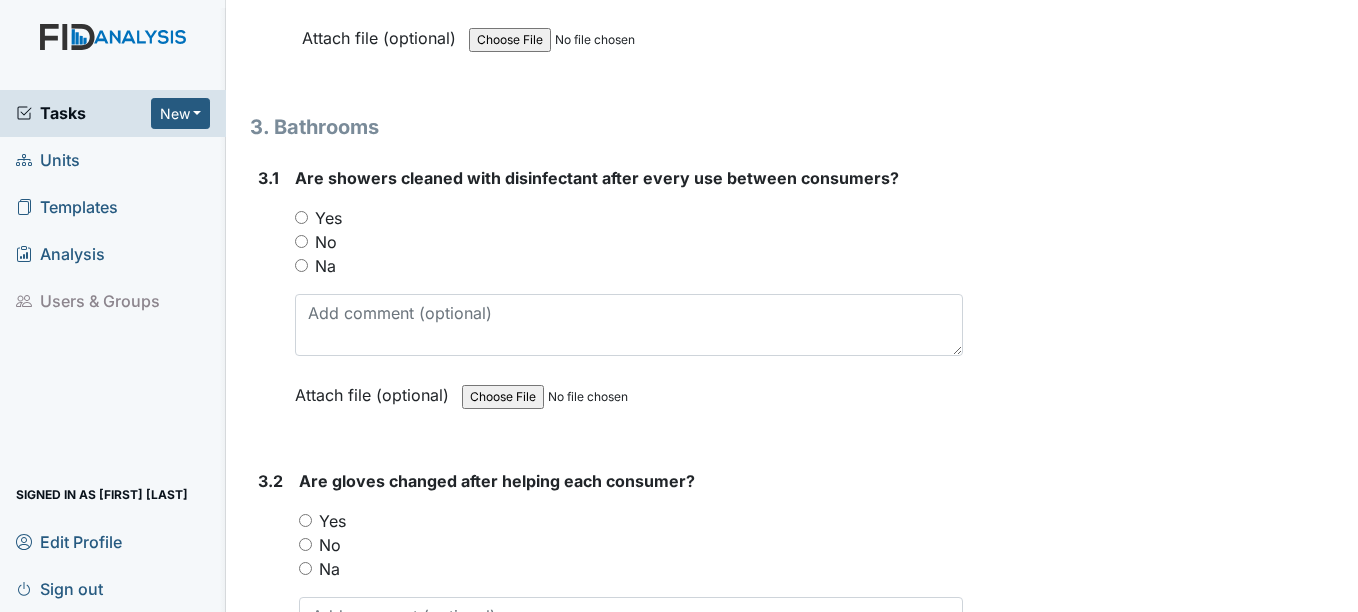 scroll, scrollTop: 5300, scrollLeft: 0, axis: vertical 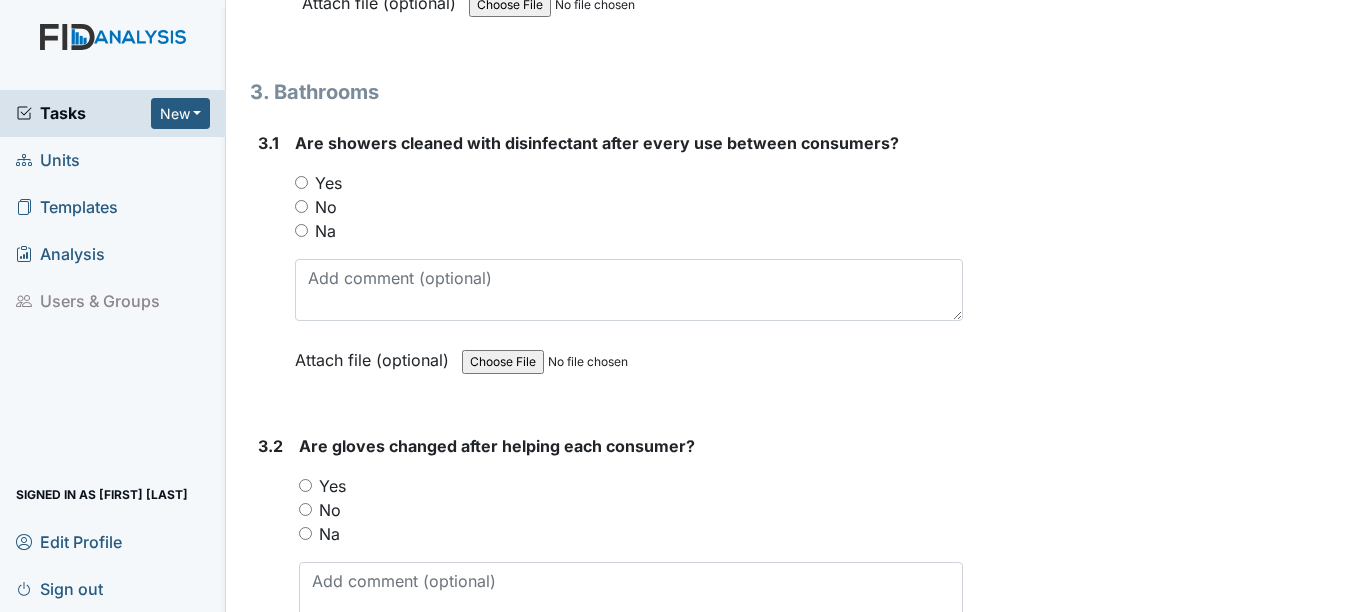 click on "Yes" at bounding box center [301, 182] 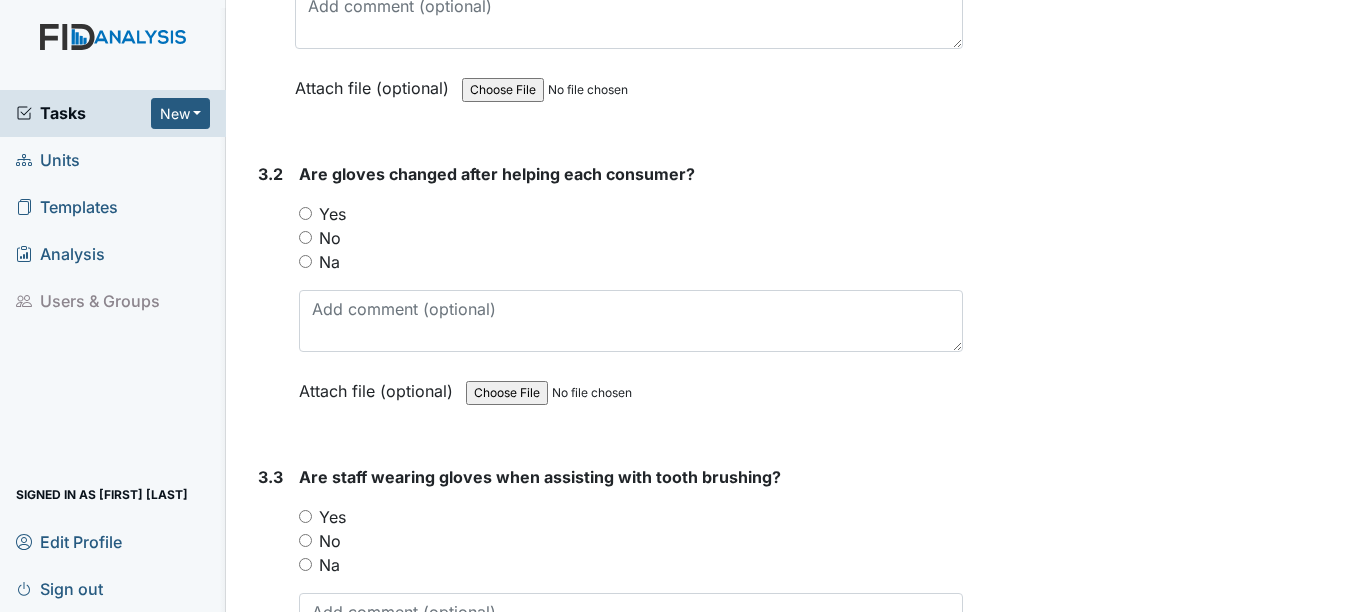 scroll, scrollTop: 5600, scrollLeft: 0, axis: vertical 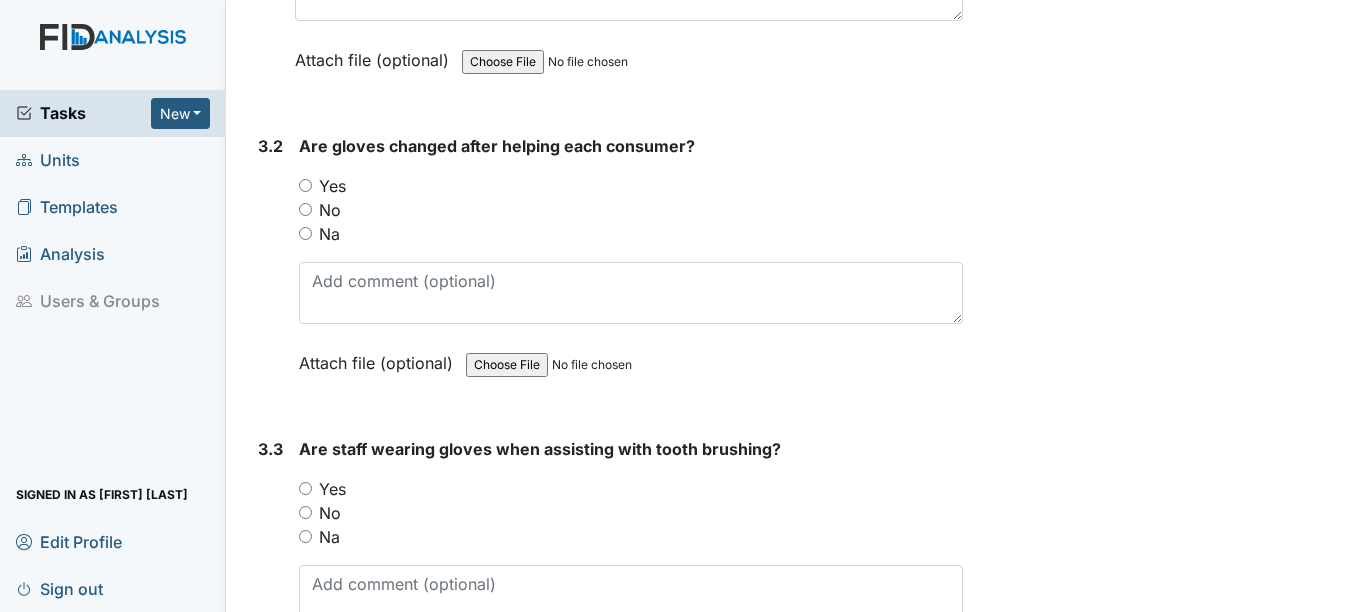 click on "Yes" at bounding box center [305, 185] 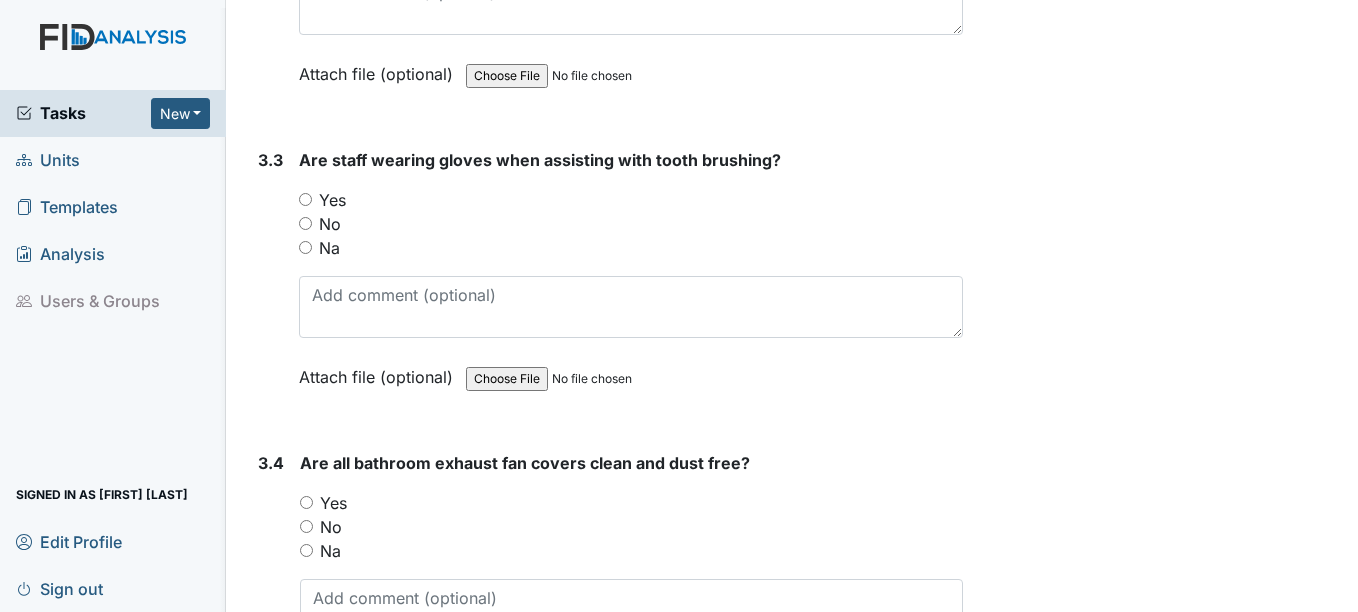 scroll, scrollTop: 5900, scrollLeft: 0, axis: vertical 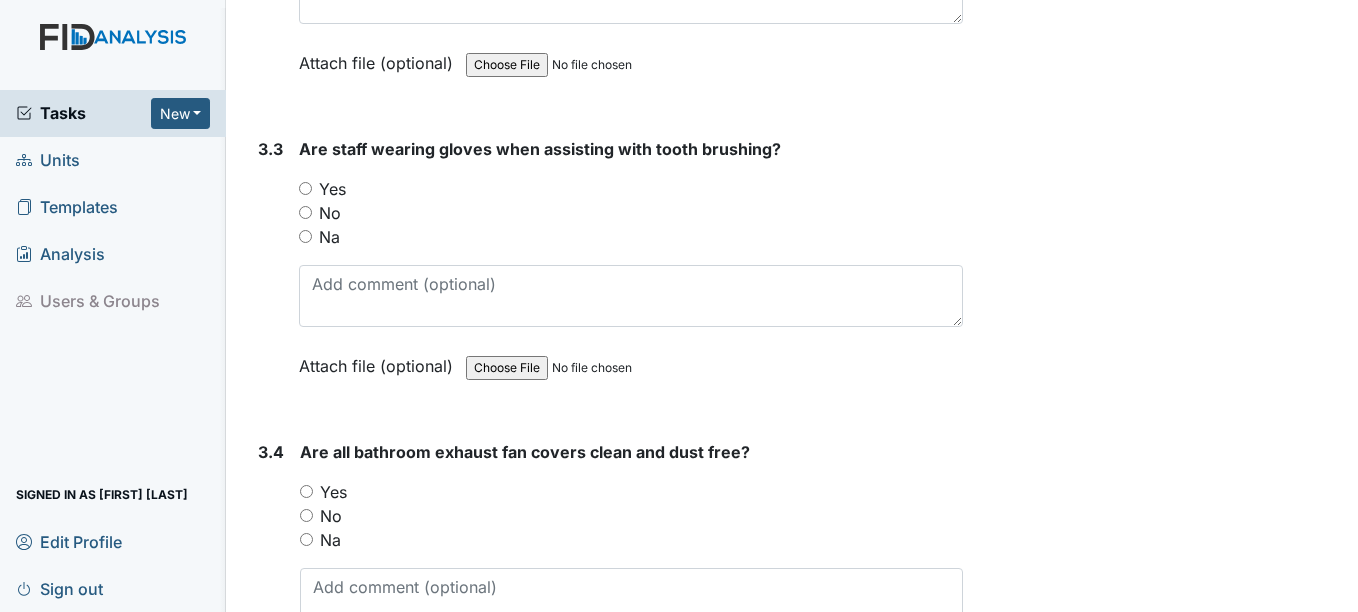 click on "Yes" at bounding box center [630, 189] 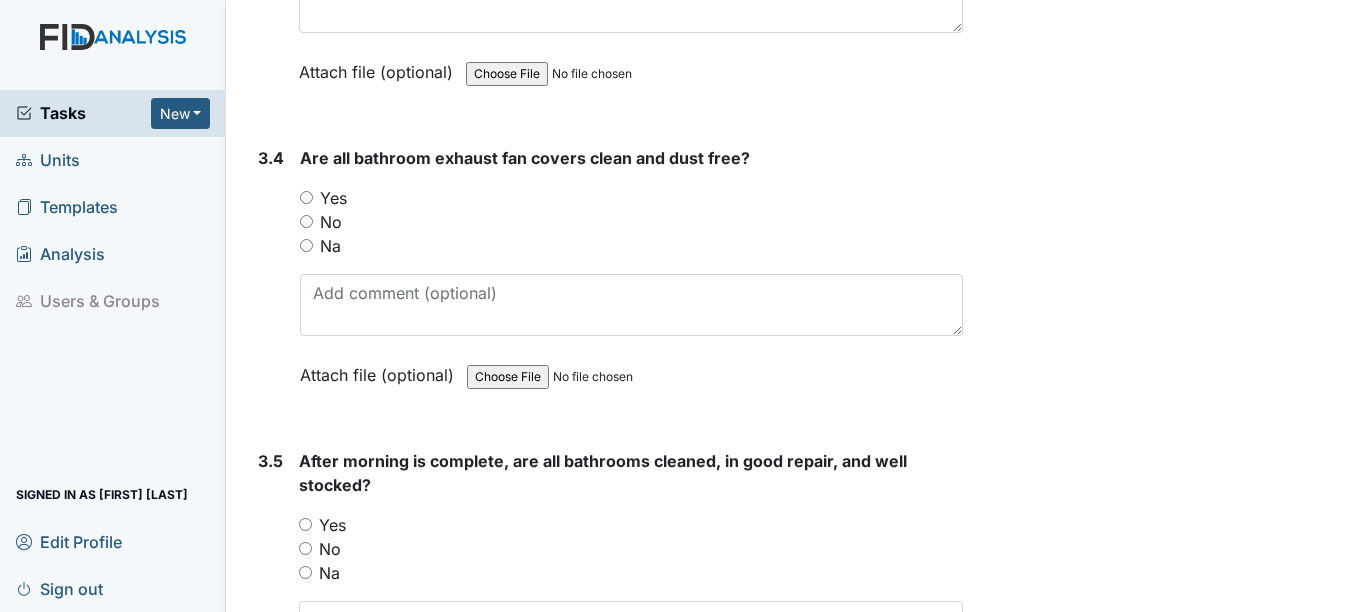 scroll, scrollTop: 6200, scrollLeft: 0, axis: vertical 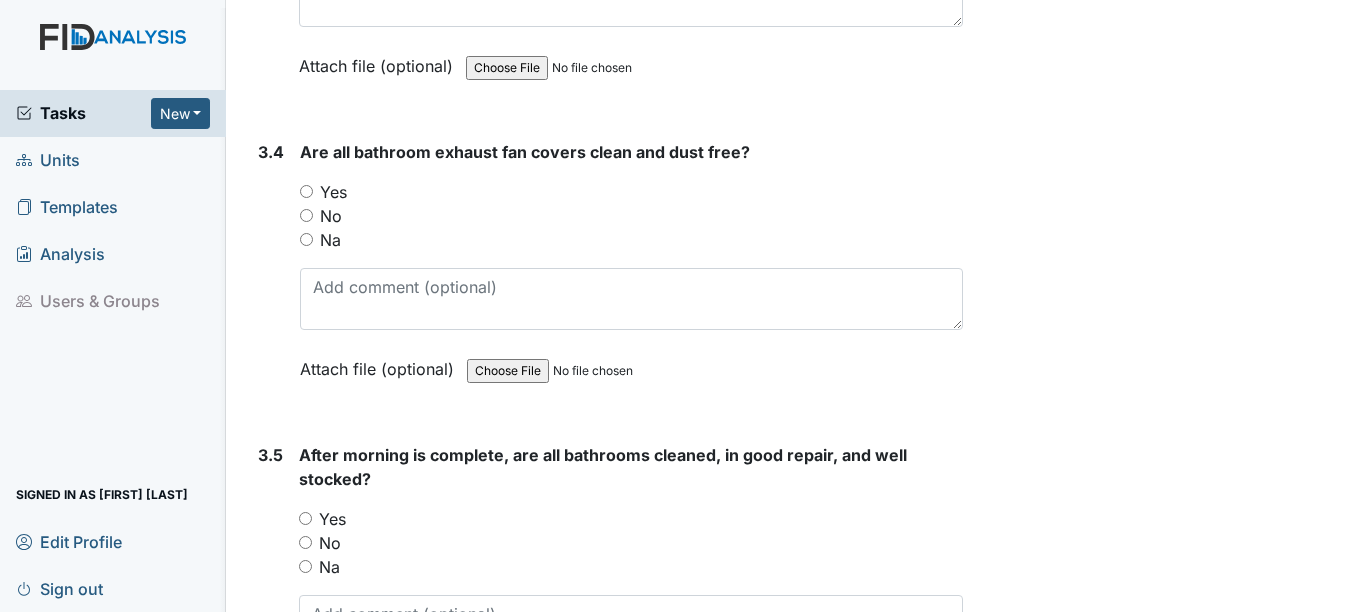 click on "No" at bounding box center (331, 216) 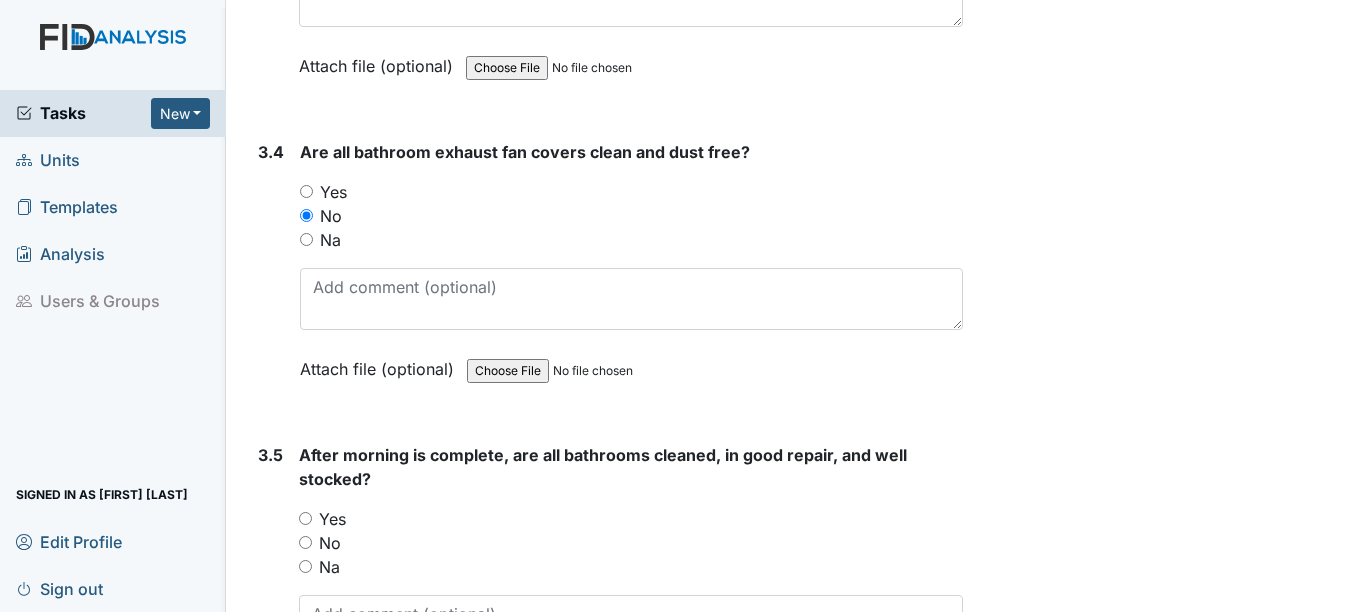 click on "Yes" at bounding box center [631, 192] 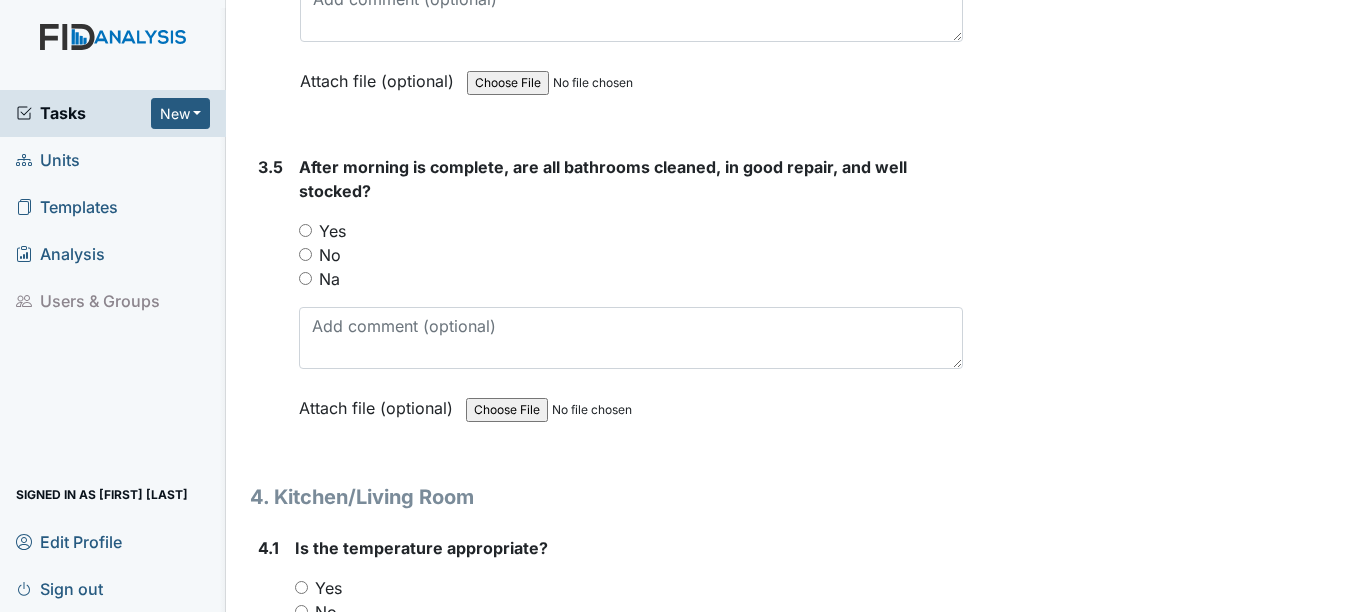 scroll, scrollTop: 6500, scrollLeft: 0, axis: vertical 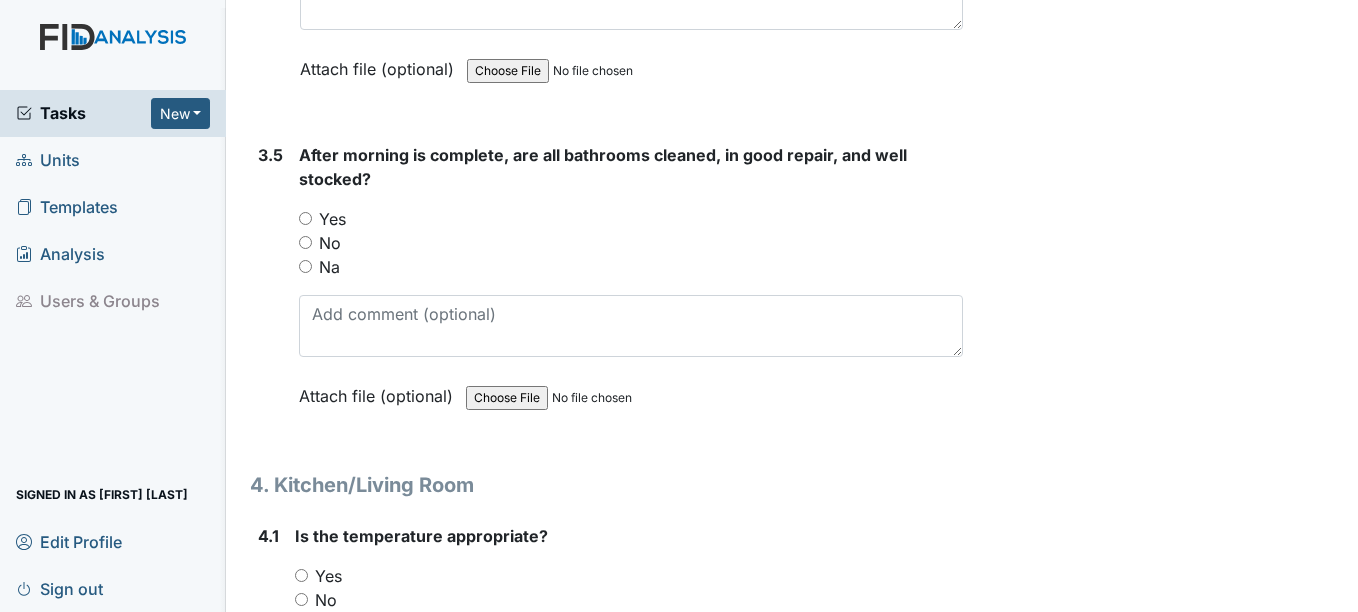 click on "Yes" at bounding box center (630, 219) 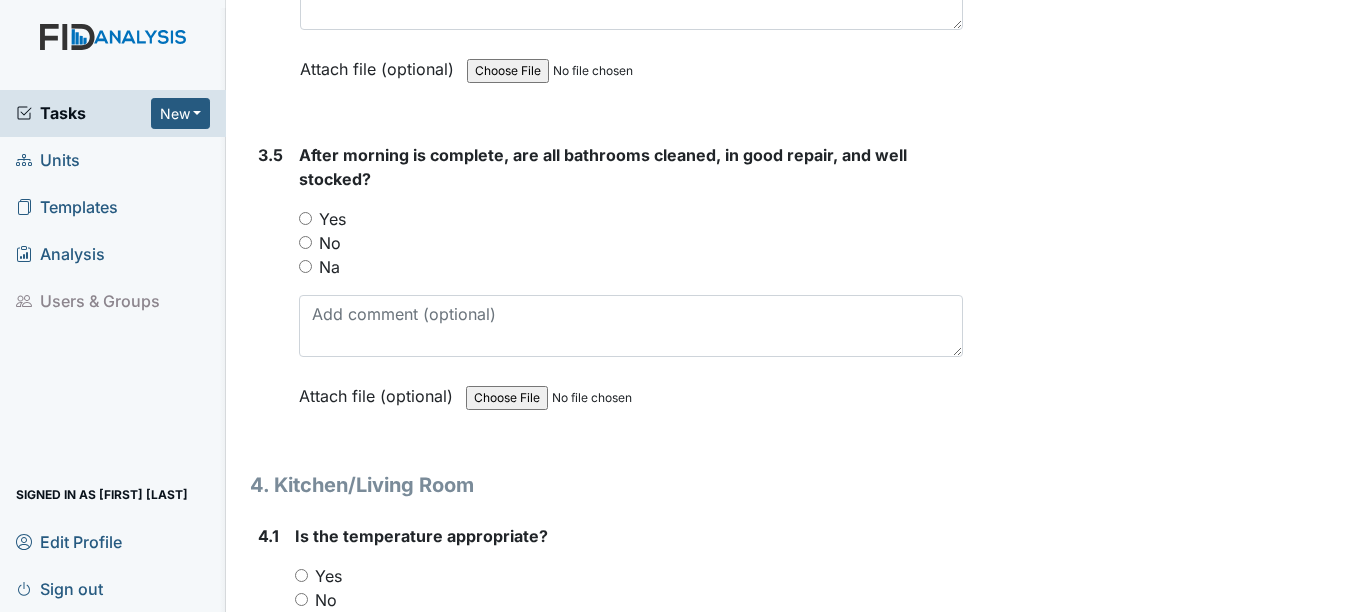 click on "Yes" at bounding box center (305, 218) 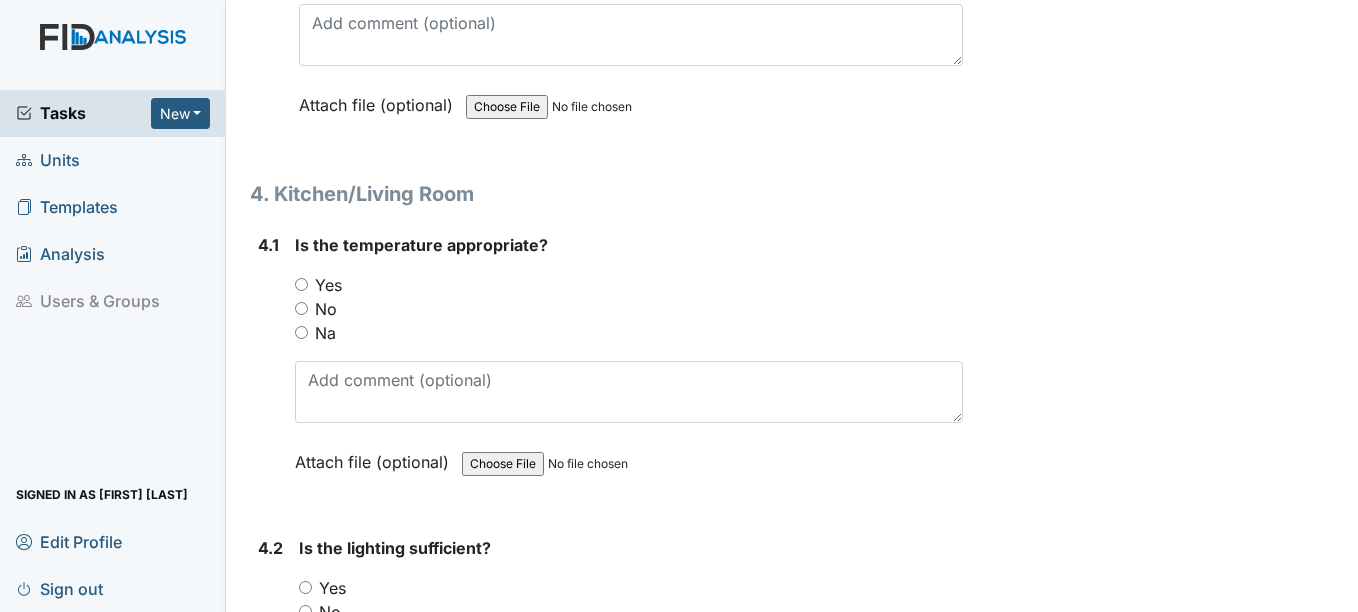 scroll, scrollTop: 6800, scrollLeft: 0, axis: vertical 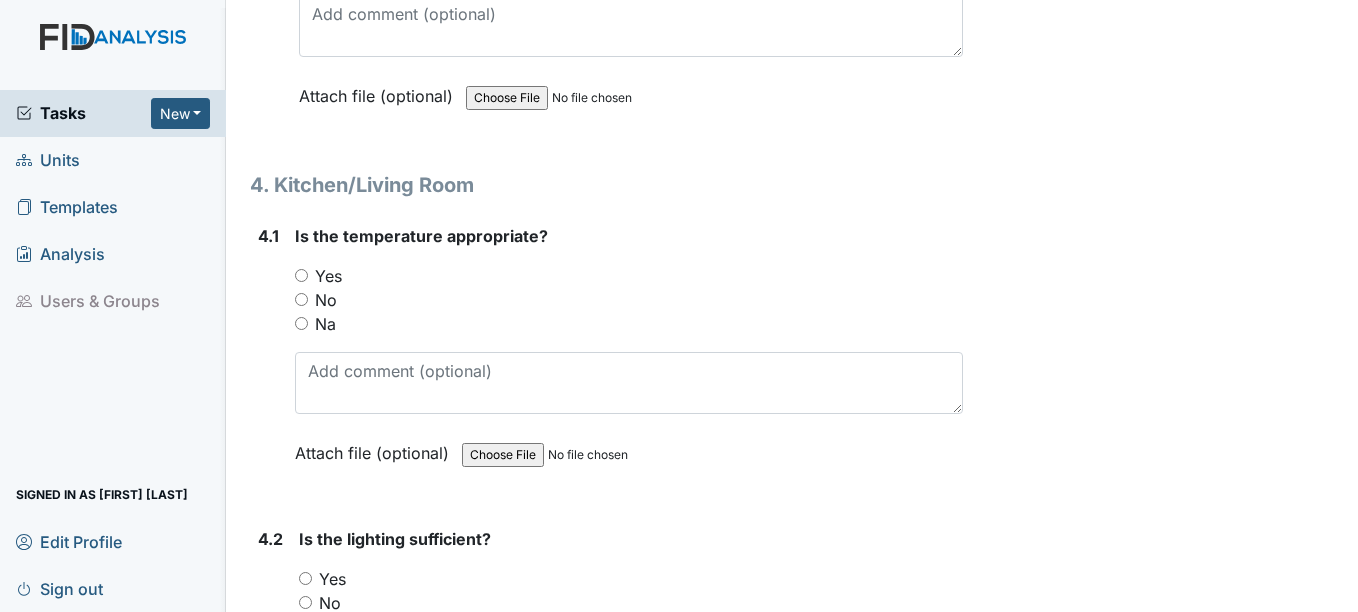 click on "Yes" at bounding box center [301, 275] 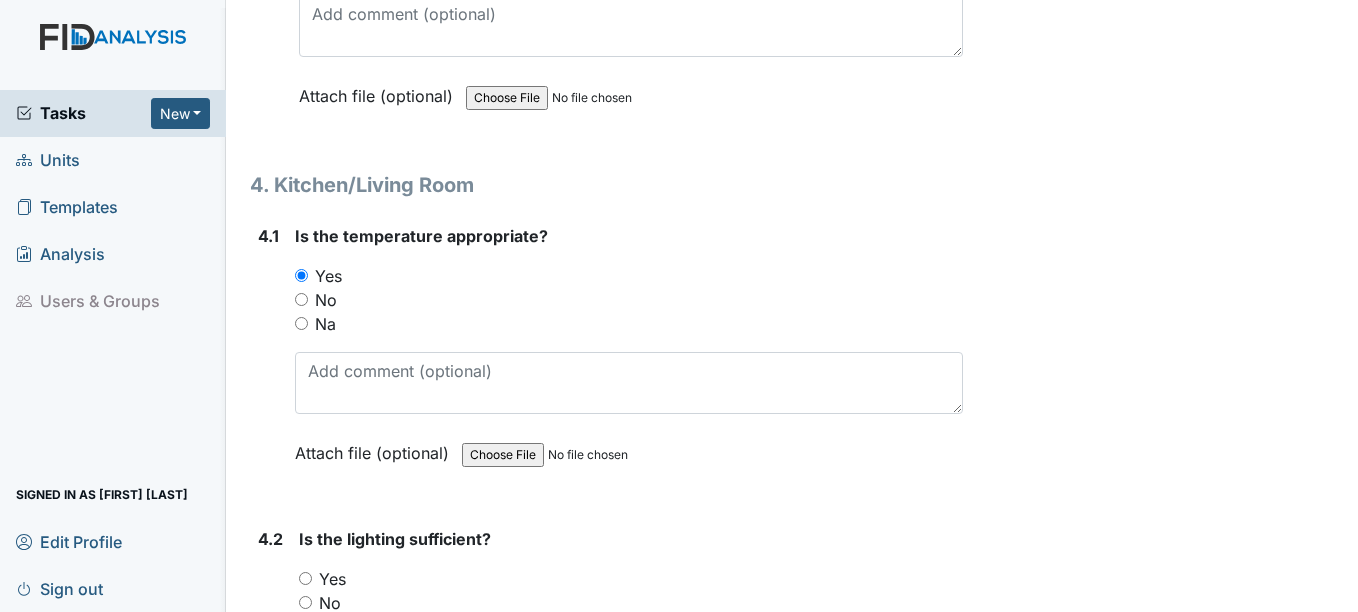 scroll, scrollTop: 7100, scrollLeft: 0, axis: vertical 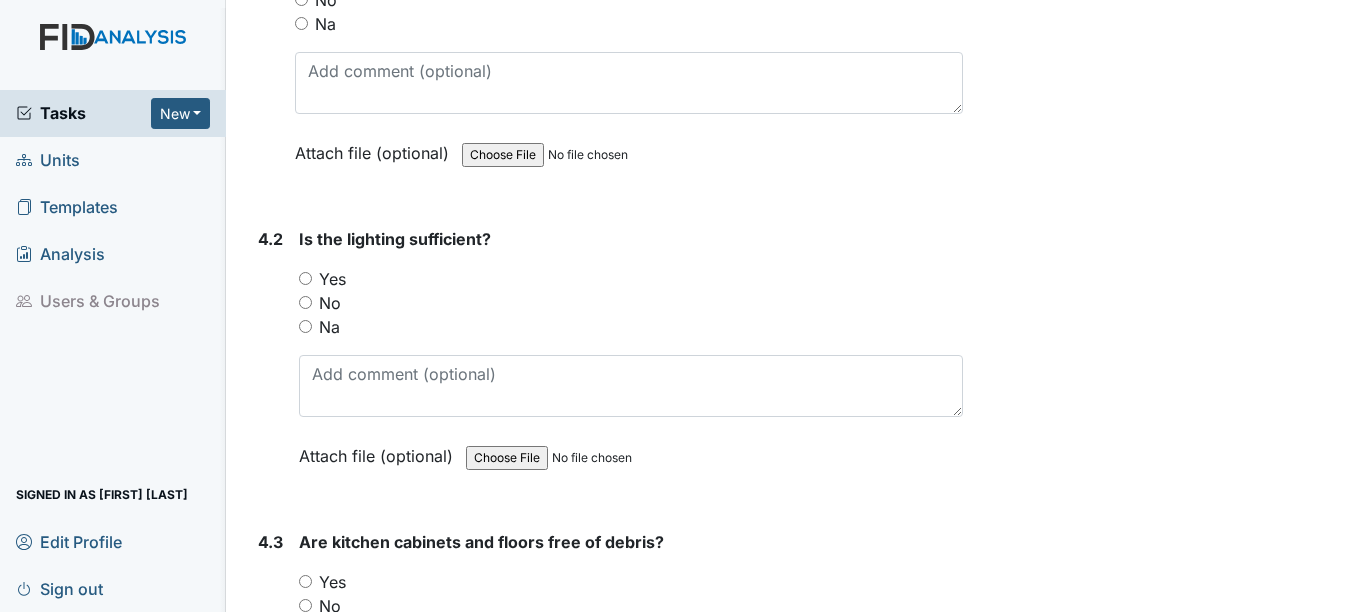 click on "Yes" at bounding box center (305, 278) 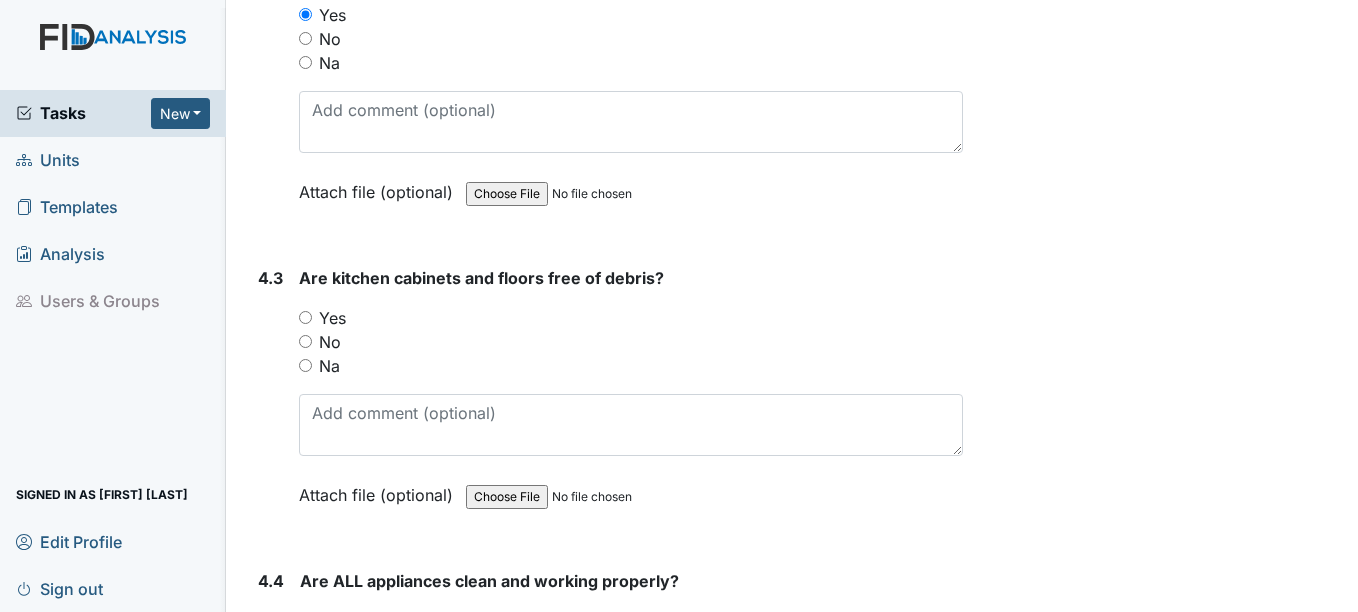 scroll, scrollTop: 7400, scrollLeft: 0, axis: vertical 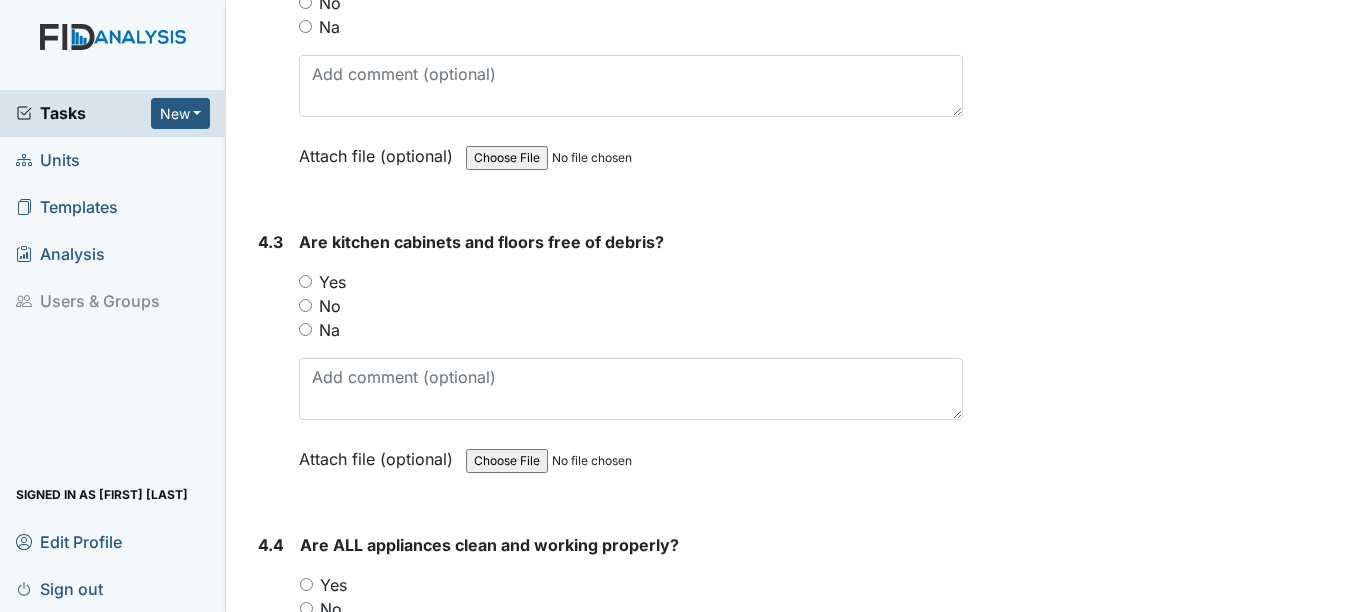 click on "Yes" at bounding box center [305, 281] 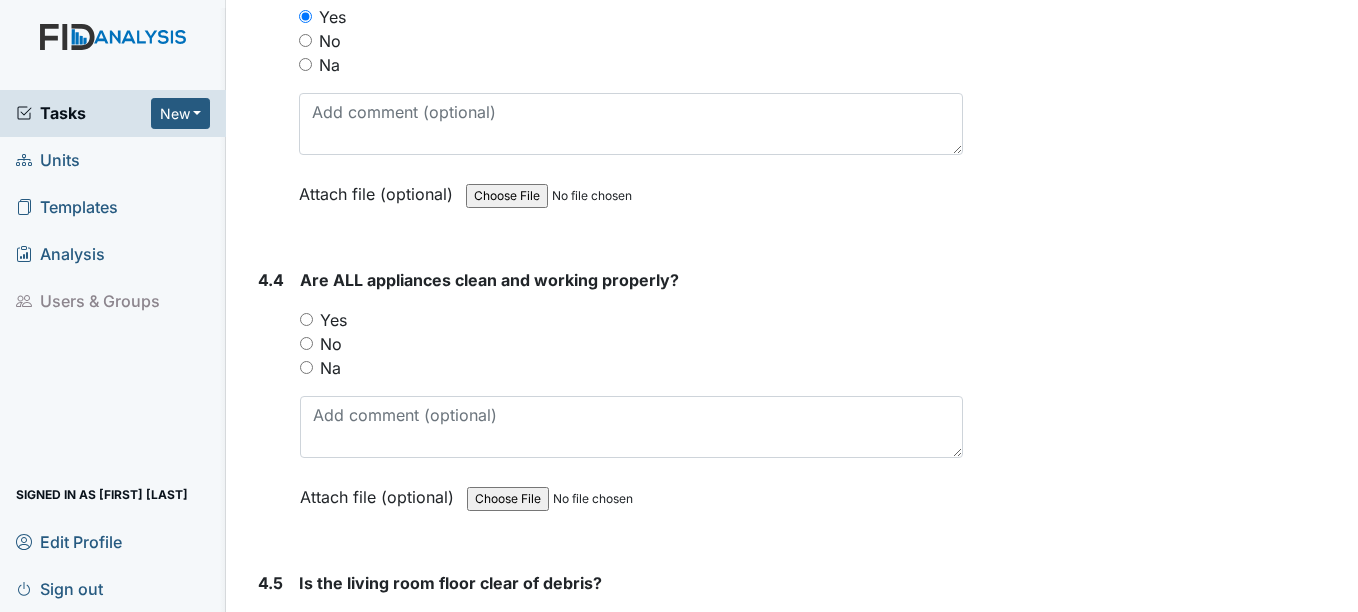 scroll, scrollTop: 7700, scrollLeft: 0, axis: vertical 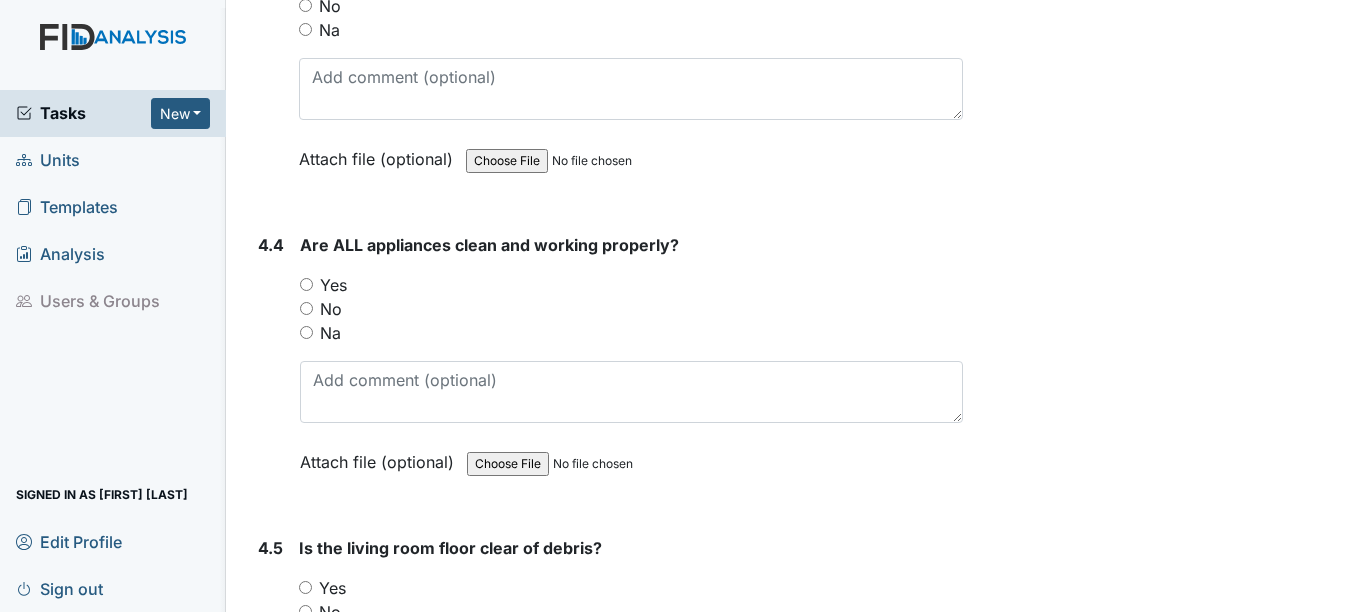 click on "Yes" at bounding box center [306, 284] 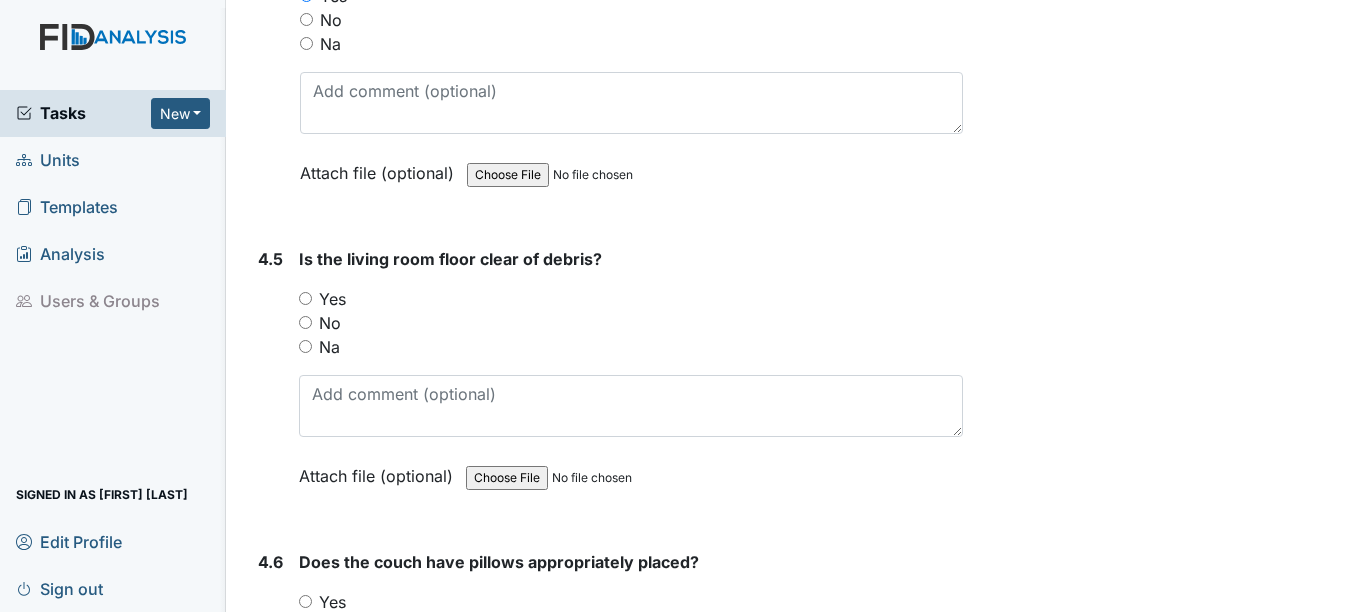 scroll, scrollTop: 8000, scrollLeft: 0, axis: vertical 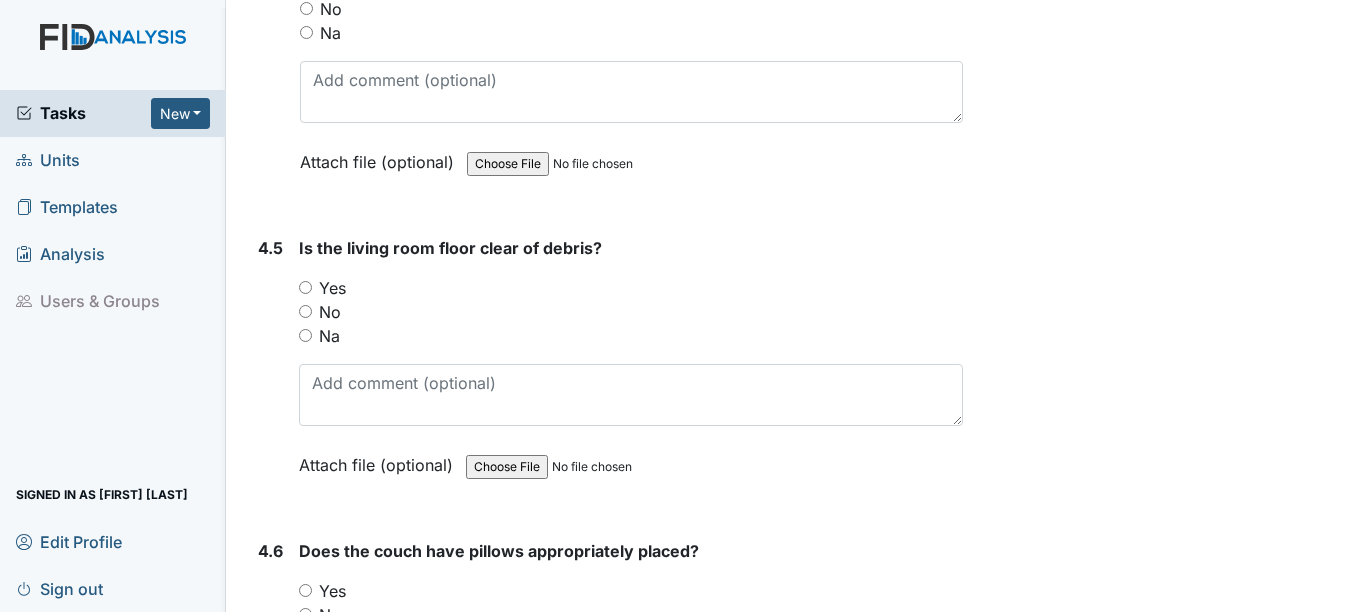 click on "Yes" at bounding box center [305, 287] 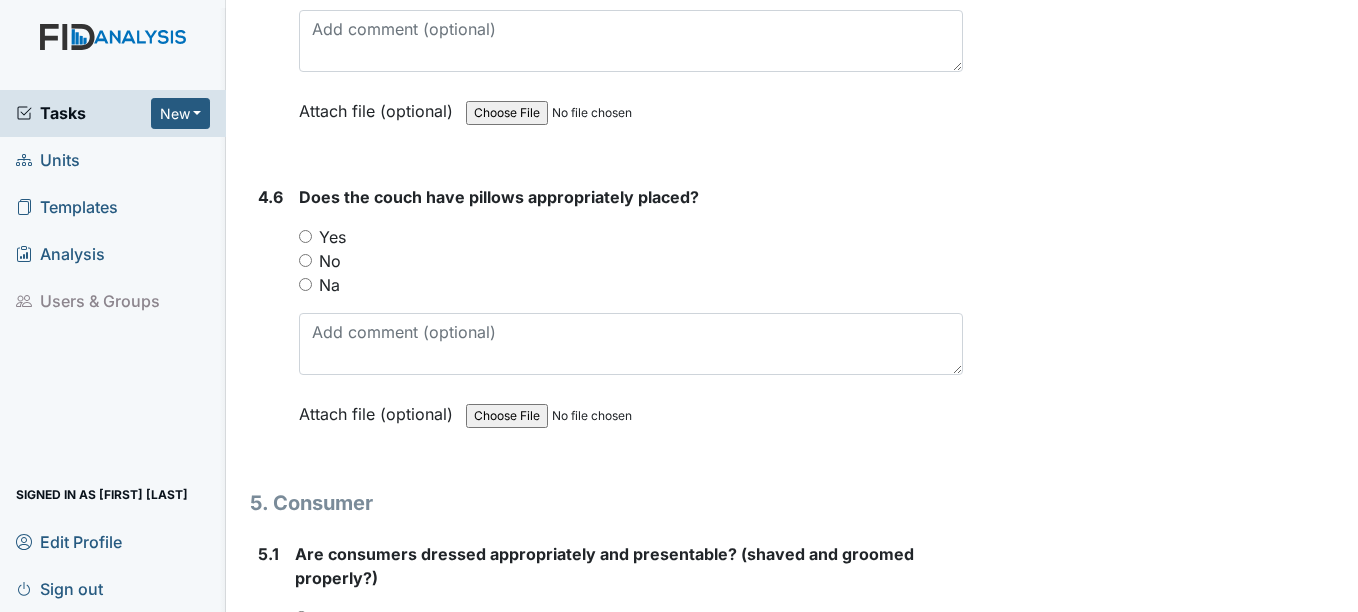 scroll, scrollTop: 8400, scrollLeft: 0, axis: vertical 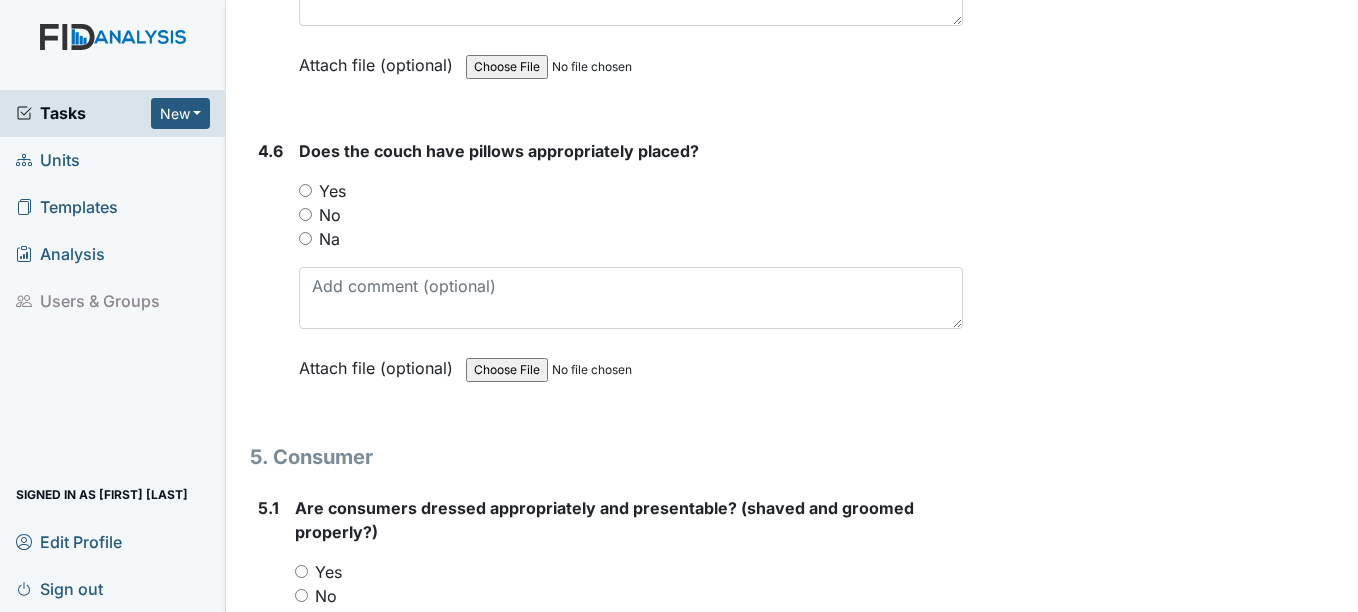 click on "Yes" at bounding box center [305, 190] 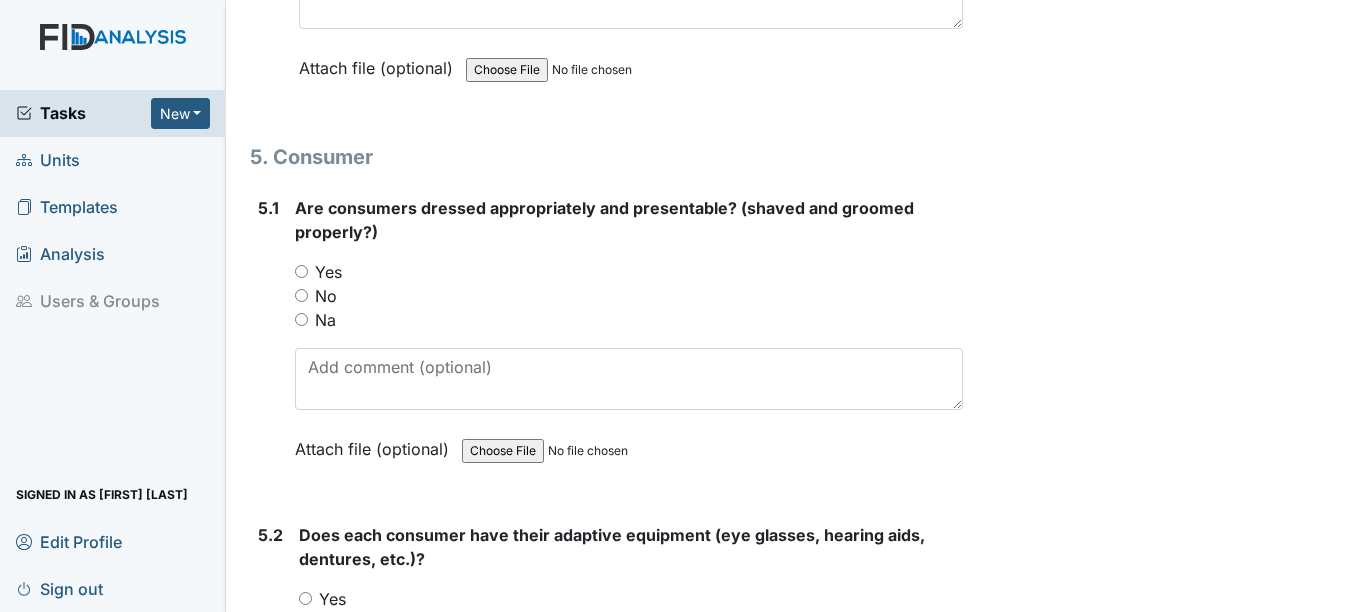 scroll, scrollTop: 8800, scrollLeft: 0, axis: vertical 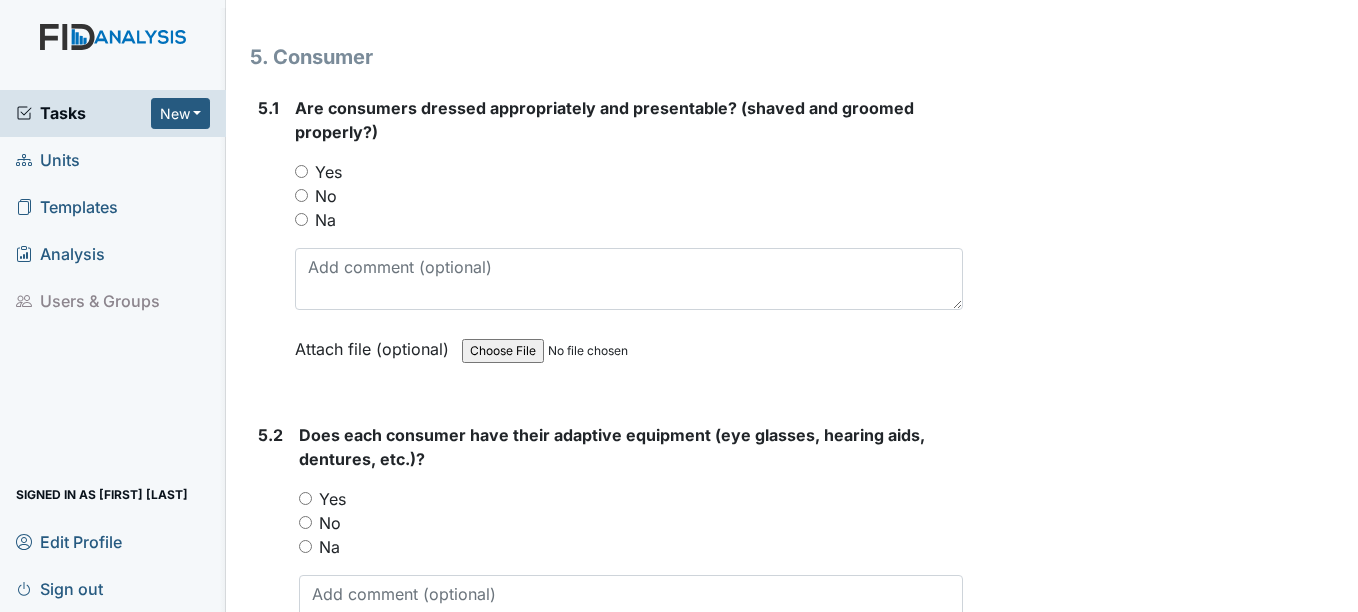 click on "Yes" at bounding box center [301, 171] 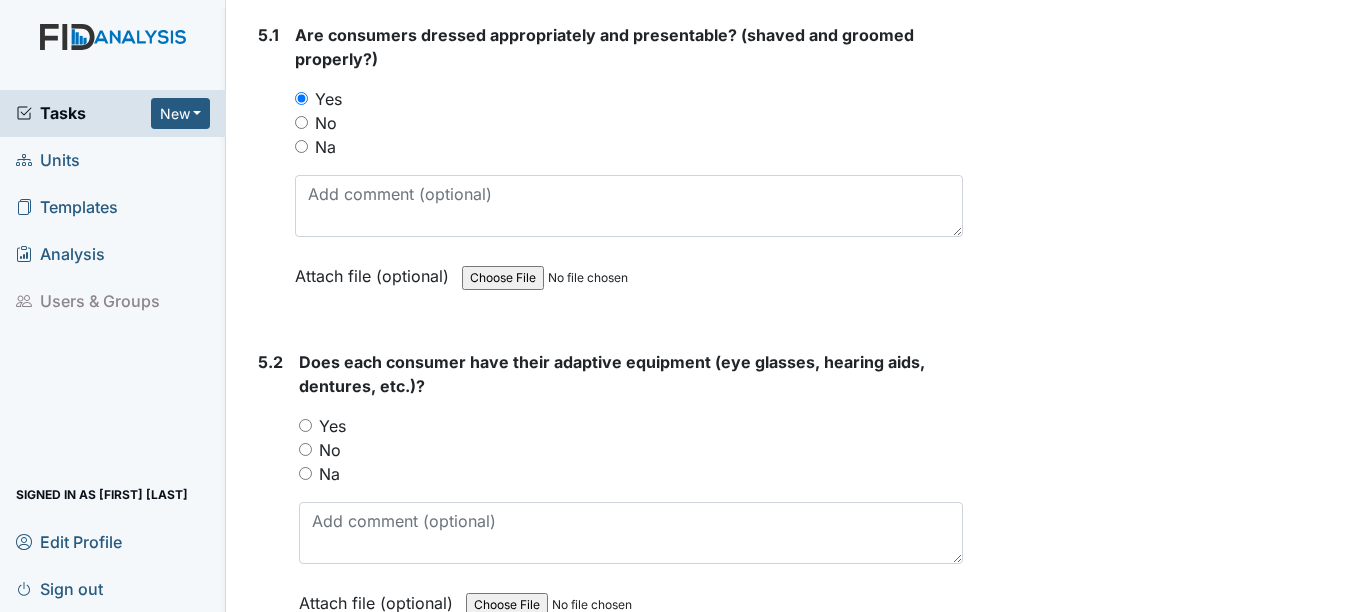 scroll, scrollTop: 9100, scrollLeft: 0, axis: vertical 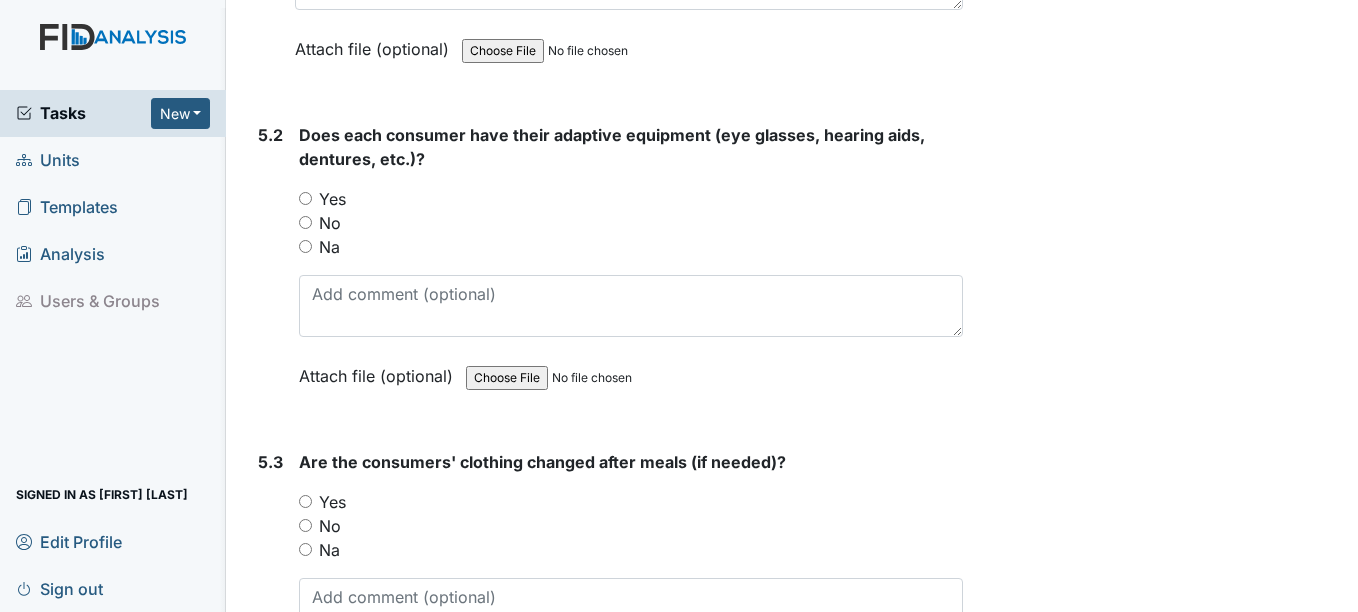 click on "Yes" at bounding box center [305, 198] 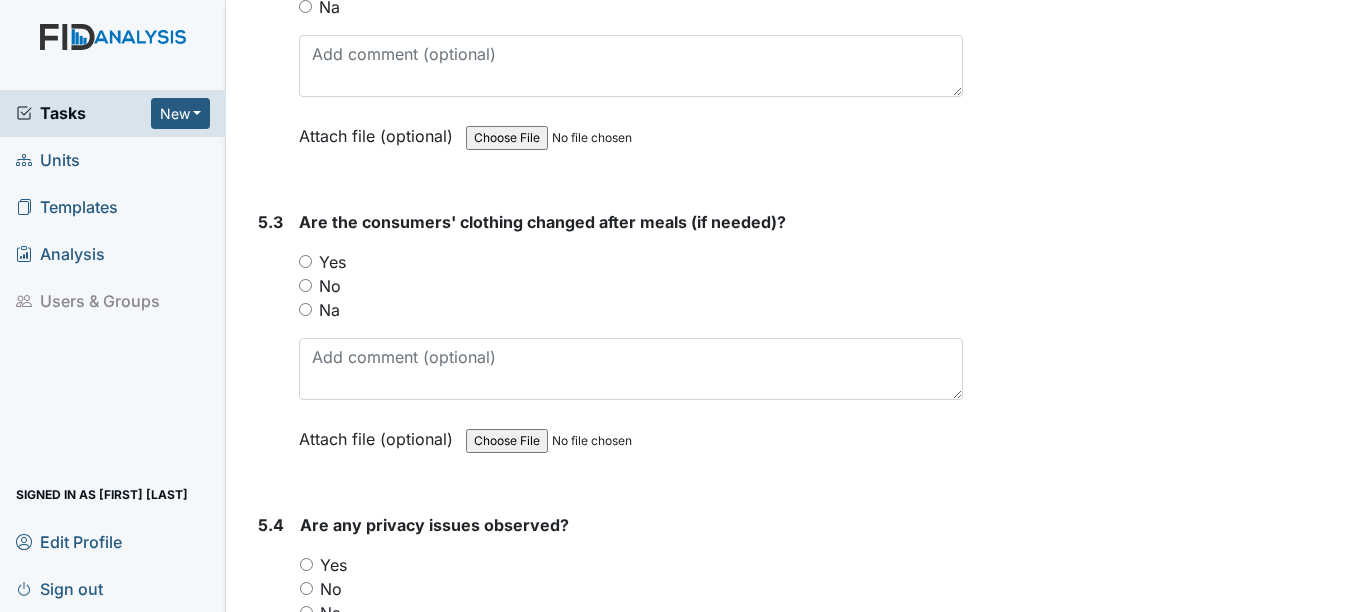 scroll, scrollTop: 9400, scrollLeft: 0, axis: vertical 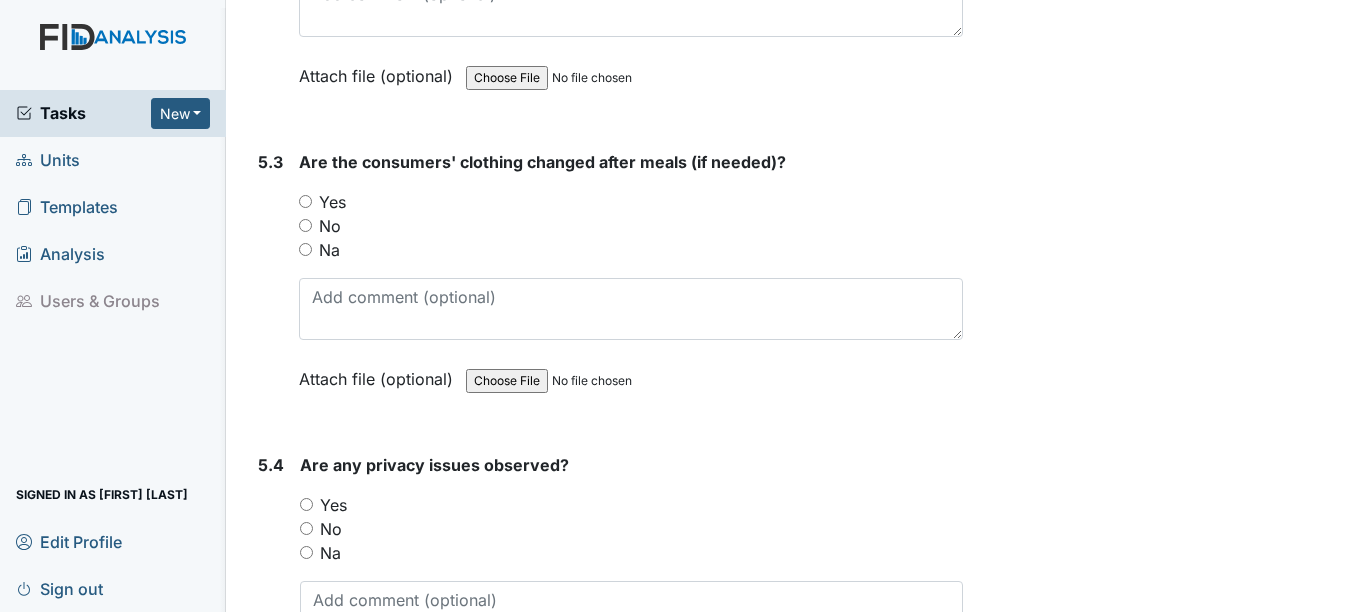 click on "Yes" at bounding box center (305, 201) 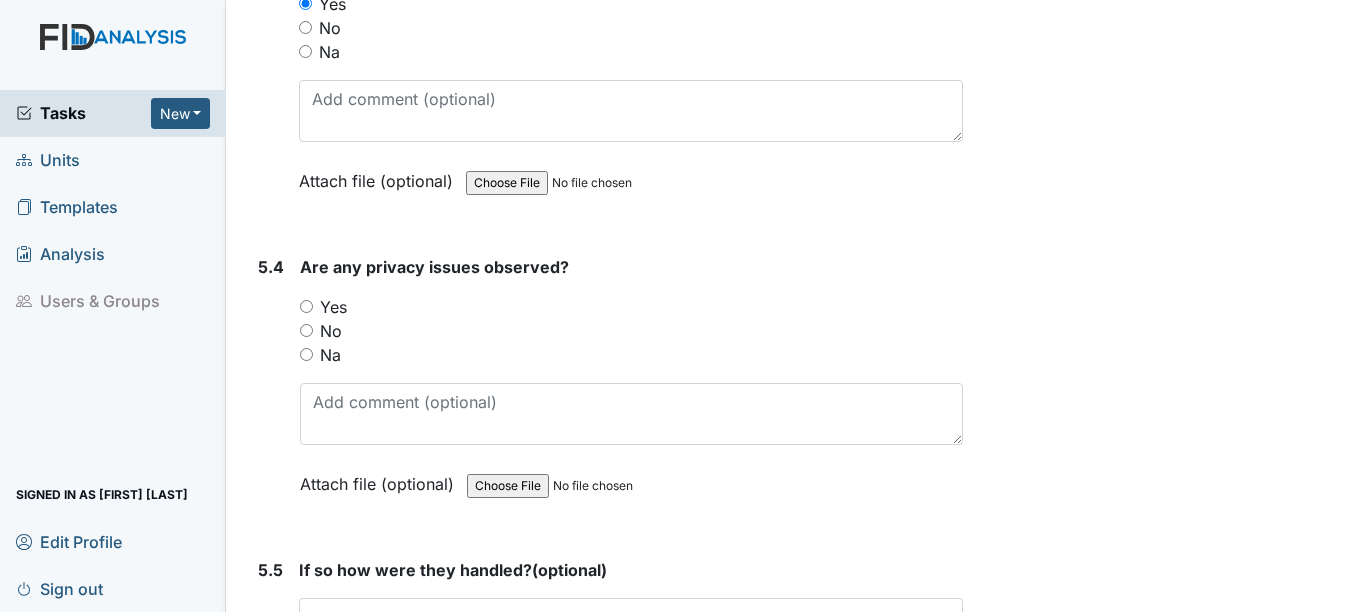 scroll, scrollTop: 9600, scrollLeft: 0, axis: vertical 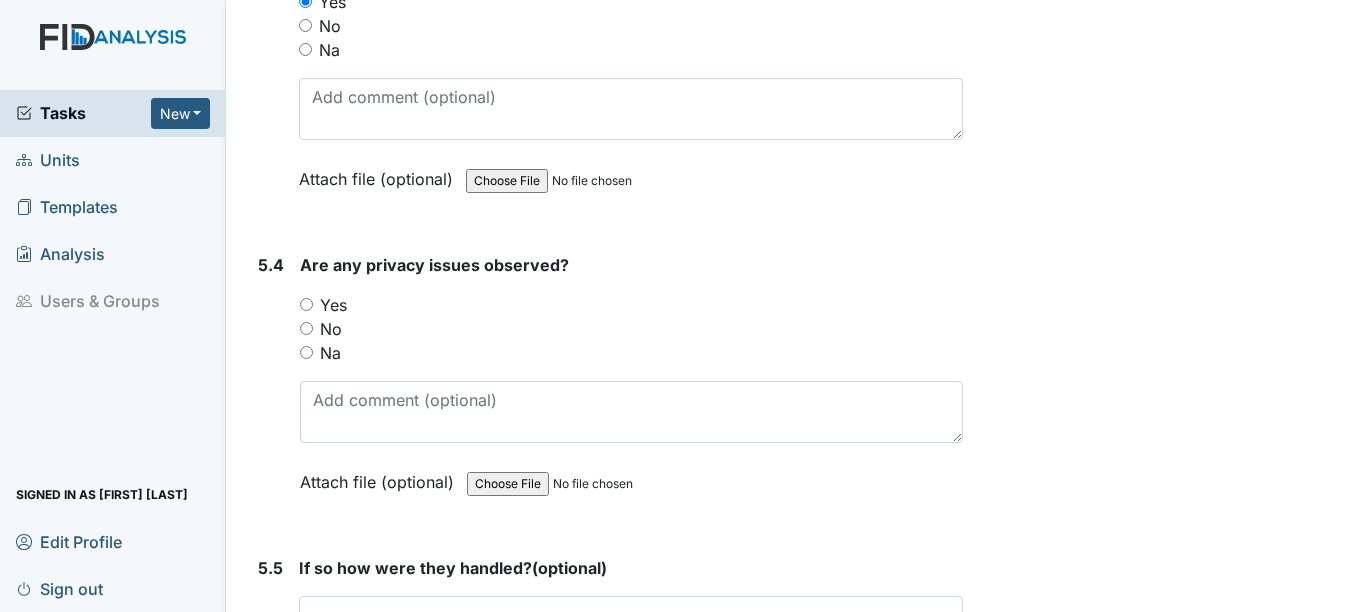 click on "No" at bounding box center (306, 328) 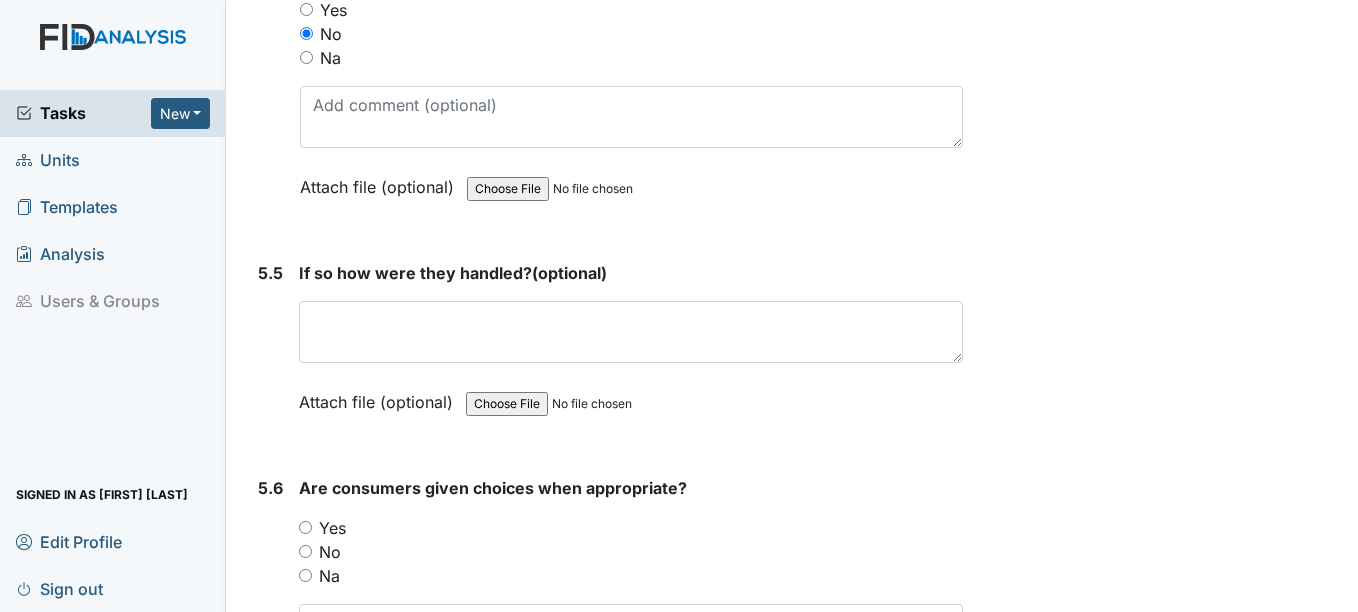 scroll, scrollTop: 9900, scrollLeft: 0, axis: vertical 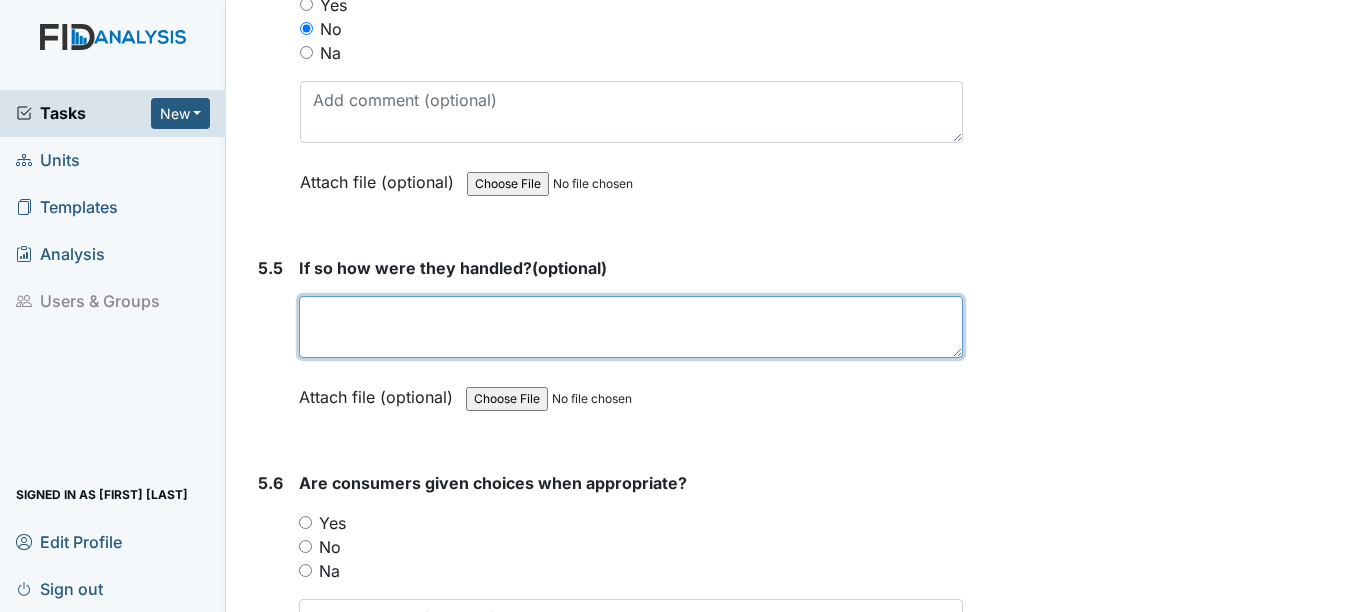click at bounding box center (630, 327) 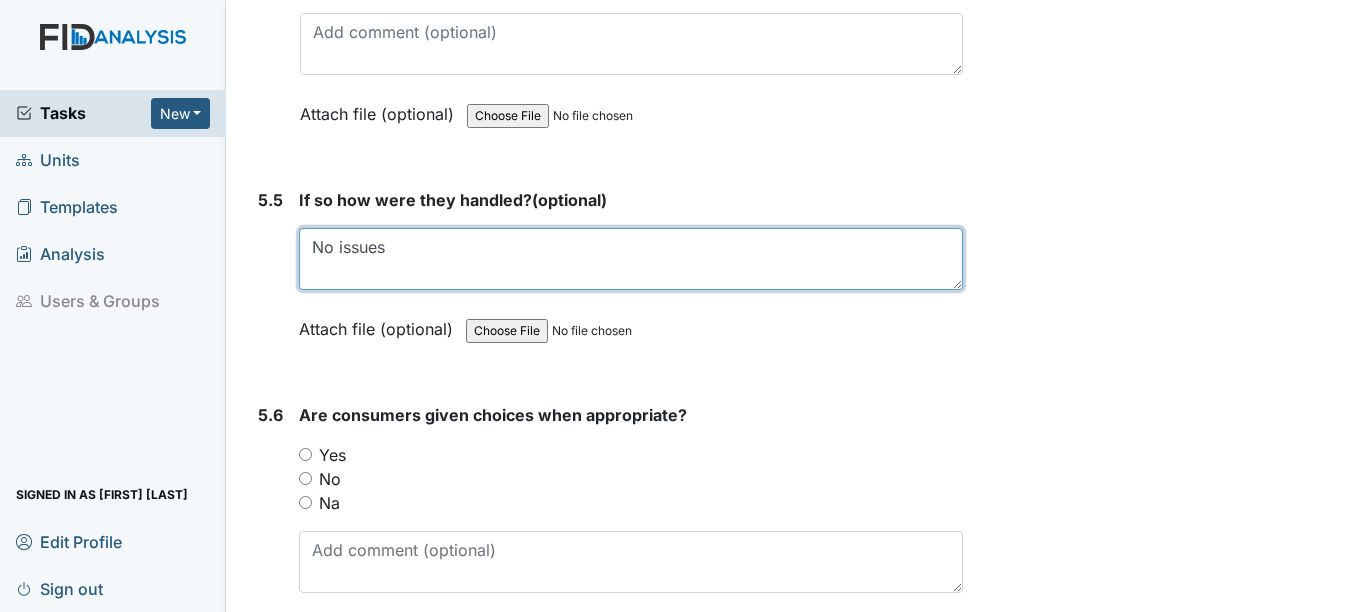 scroll, scrollTop: 10100, scrollLeft: 0, axis: vertical 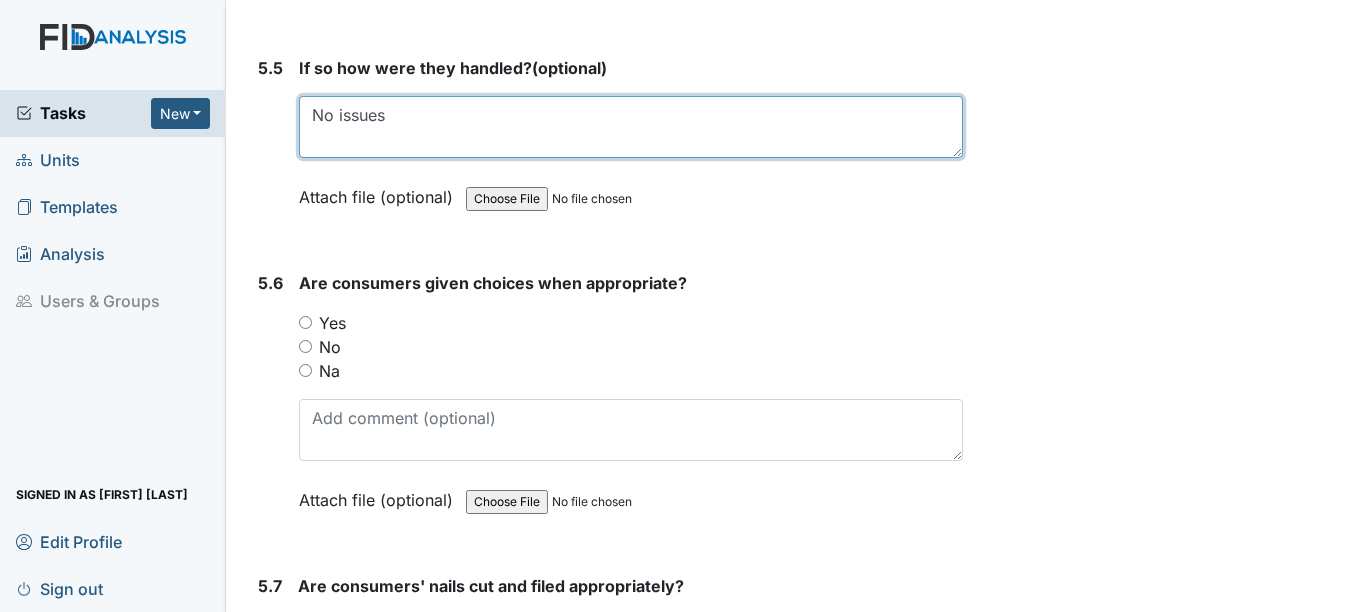 type on "No issues" 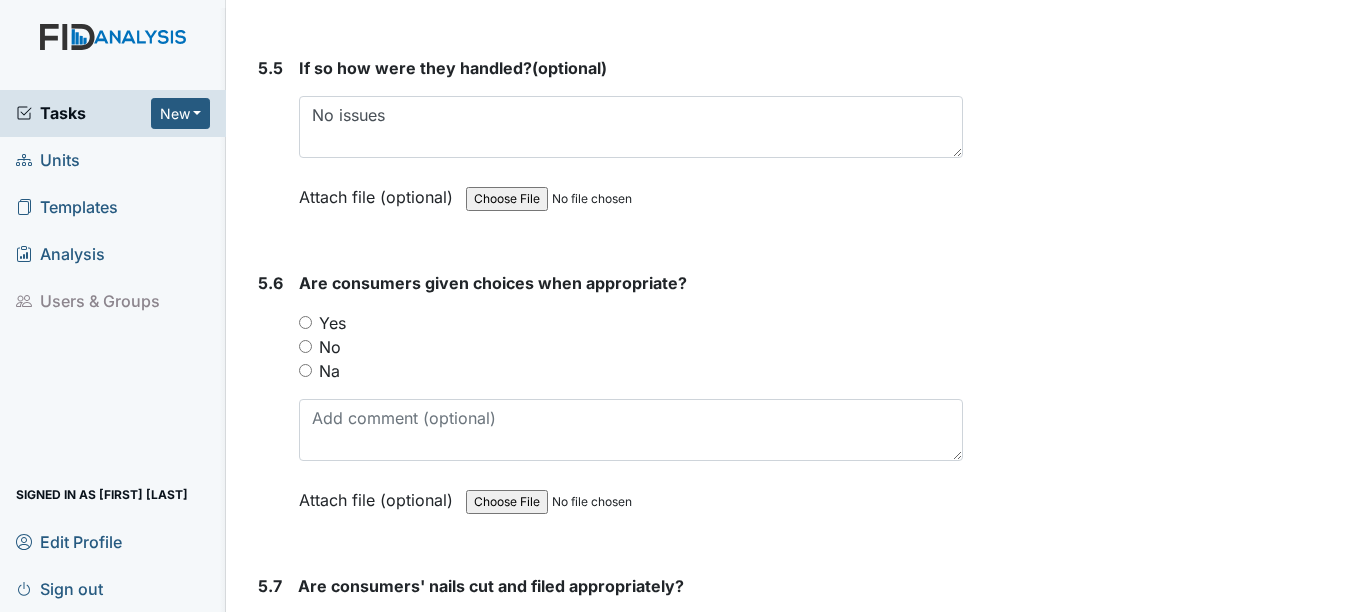 click on "Yes" at bounding box center [305, 322] 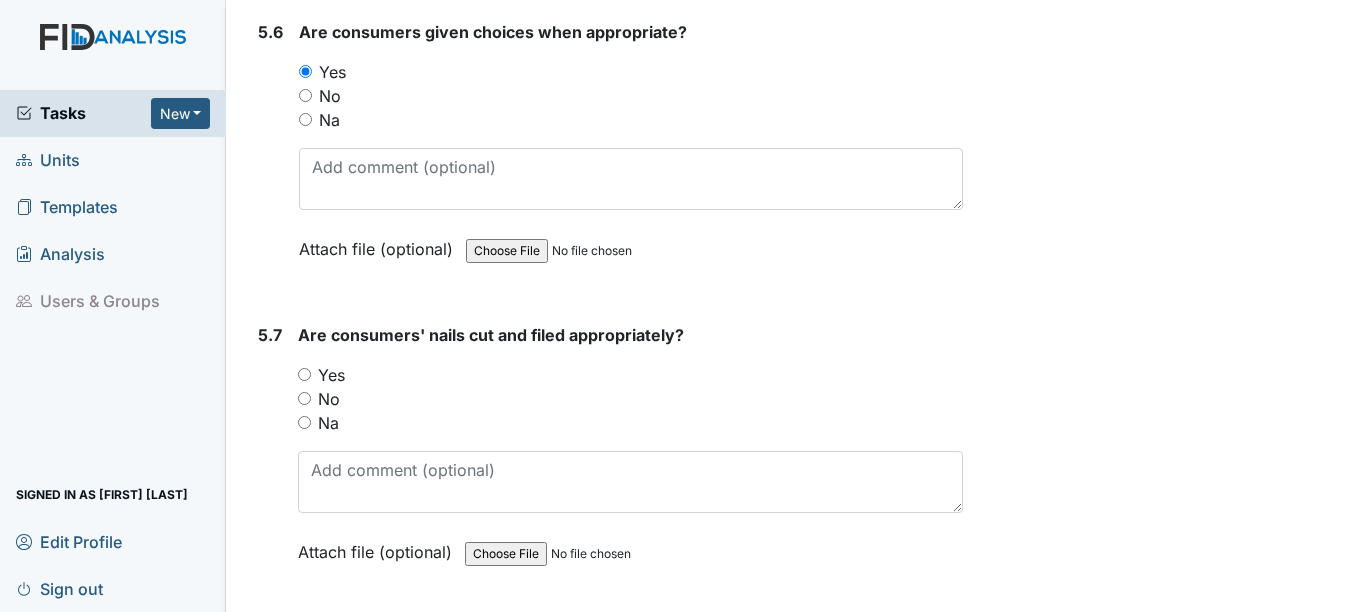 scroll, scrollTop: 10400, scrollLeft: 0, axis: vertical 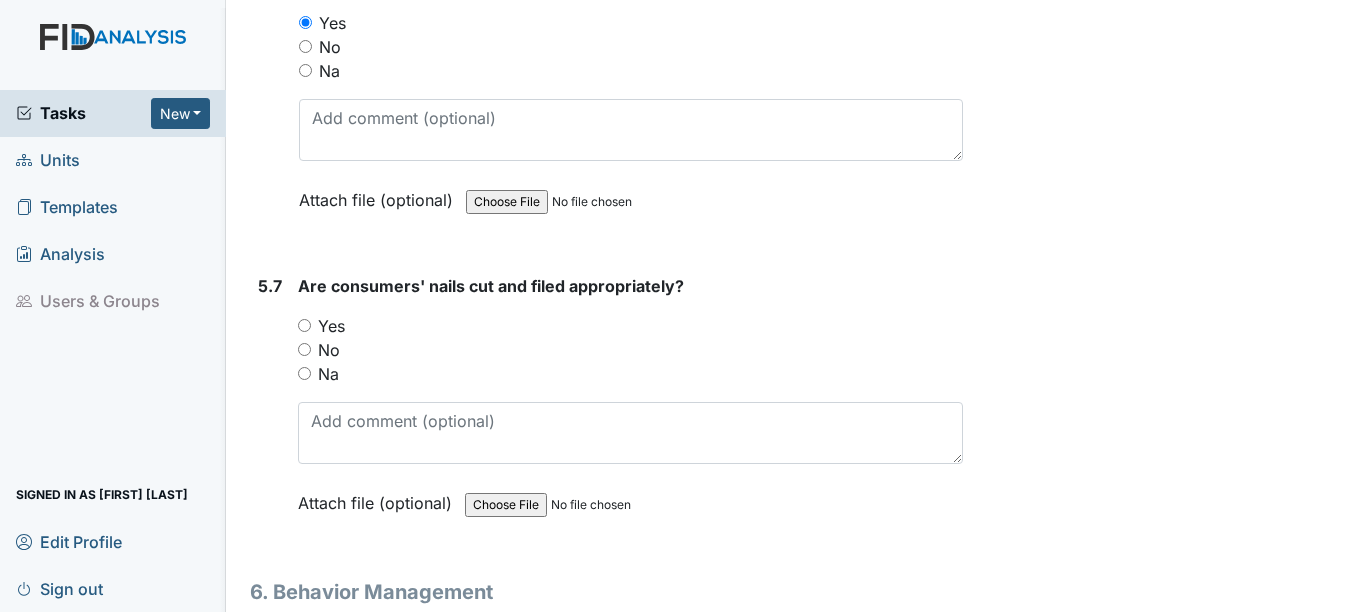 click on "Yes" at bounding box center (304, 325) 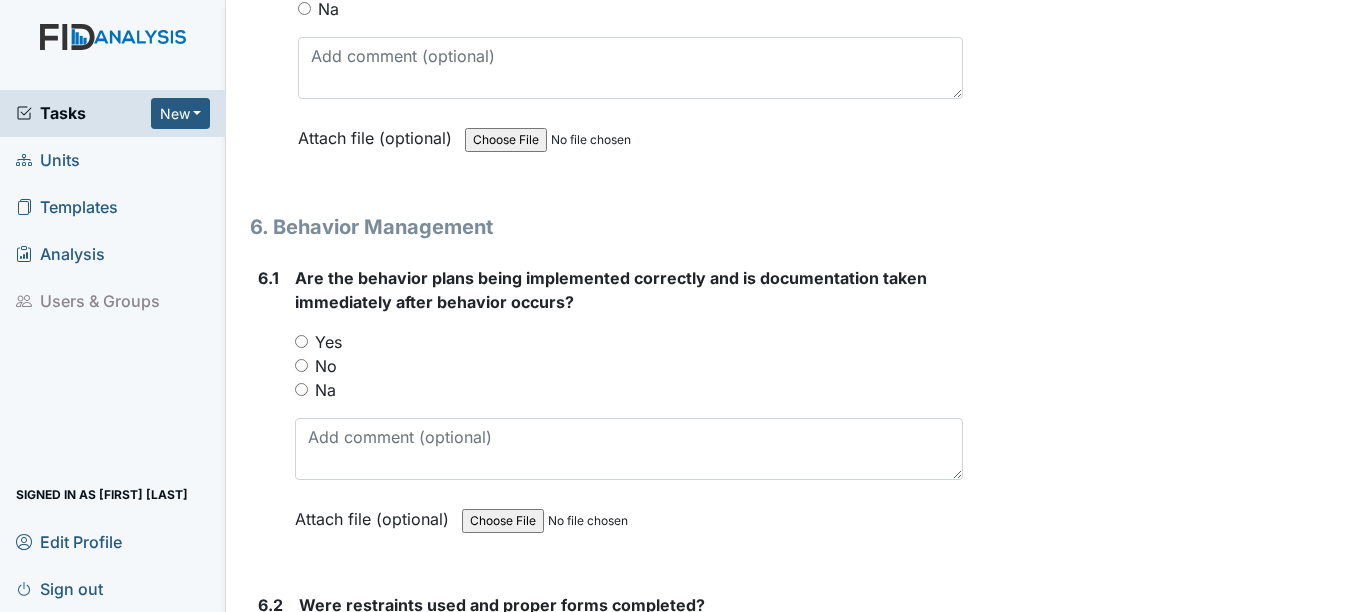 scroll, scrollTop: 10800, scrollLeft: 0, axis: vertical 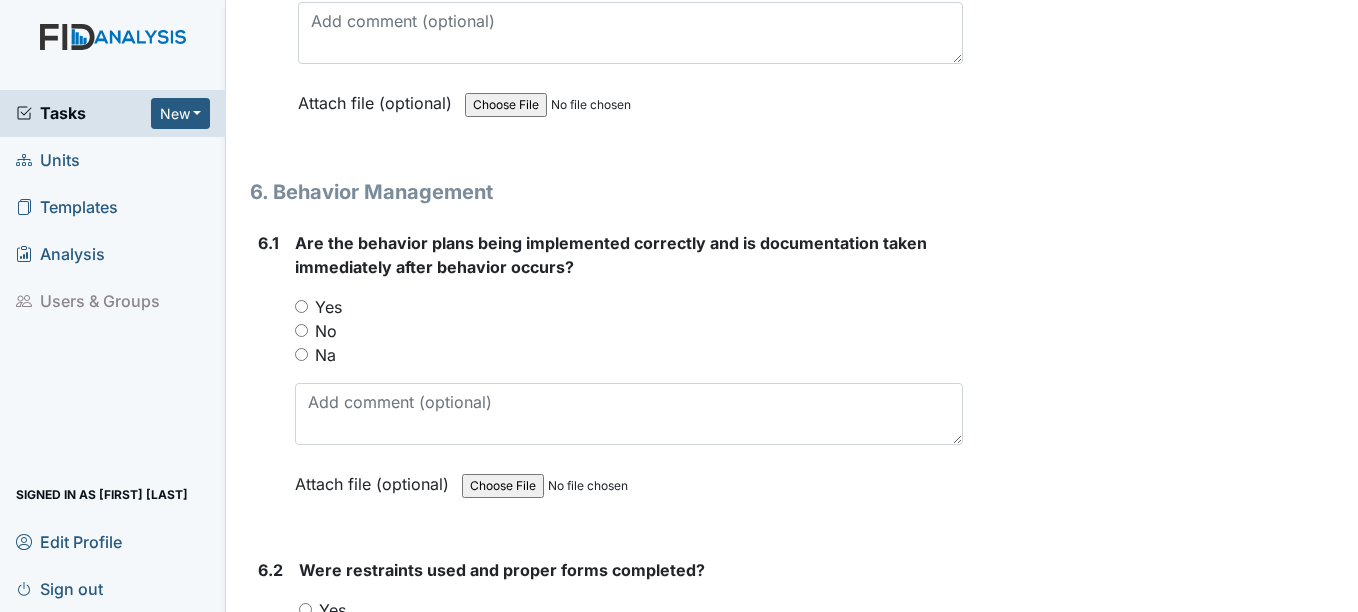click on "No" at bounding box center (301, 330) 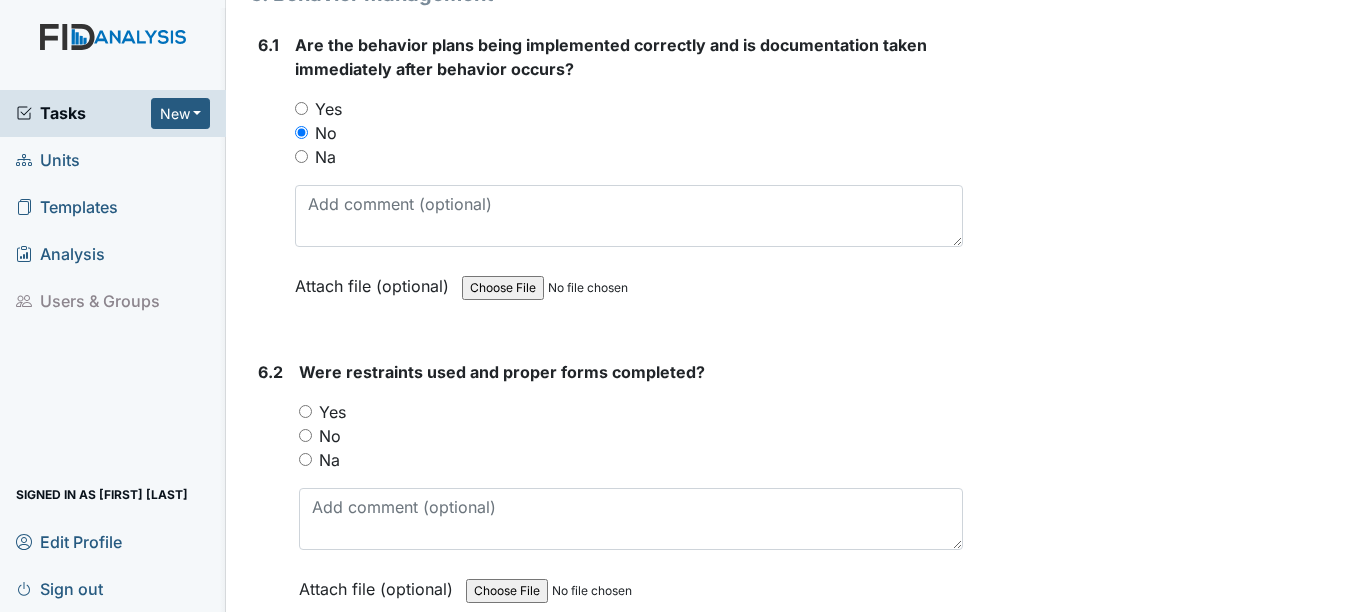 scroll, scrollTop: 11100, scrollLeft: 0, axis: vertical 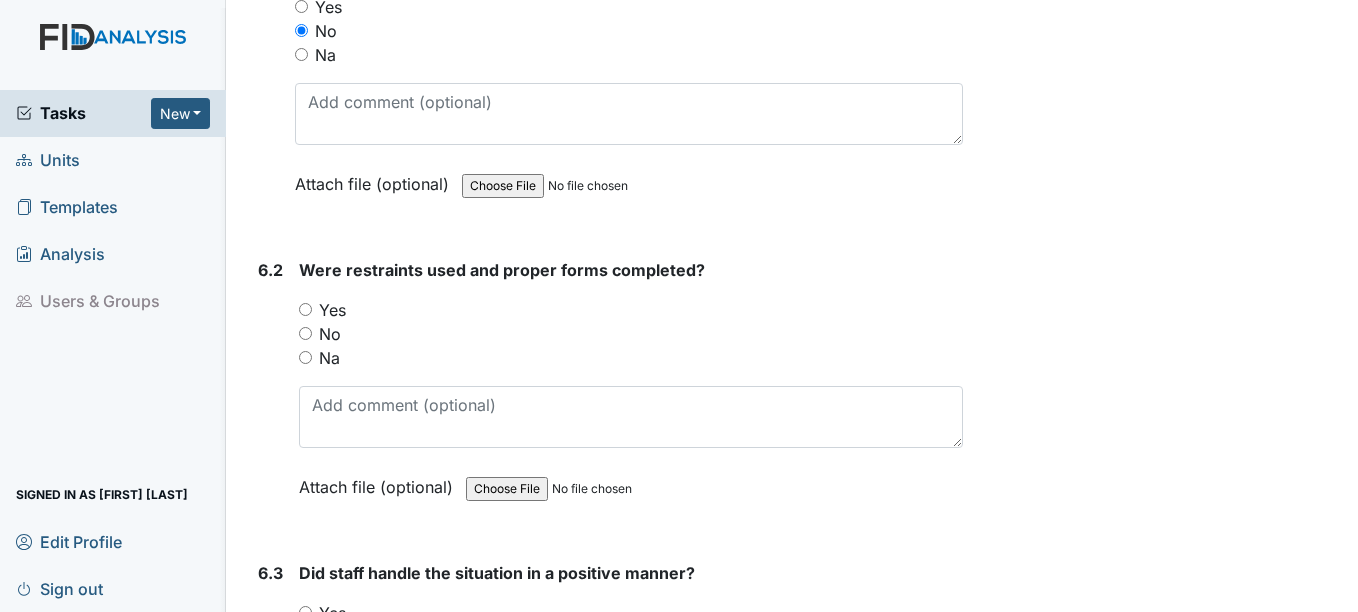 click on "Na" at bounding box center [630, 358] 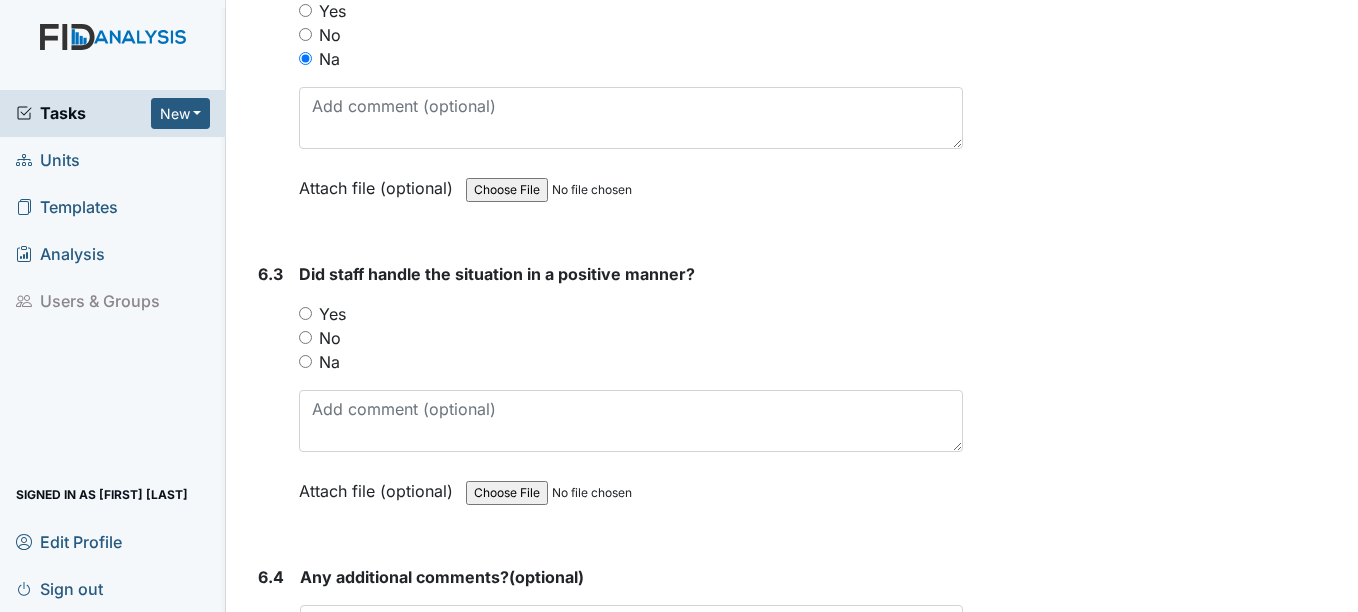 scroll, scrollTop: 11400, scrollLeft: 0, axis: vertical 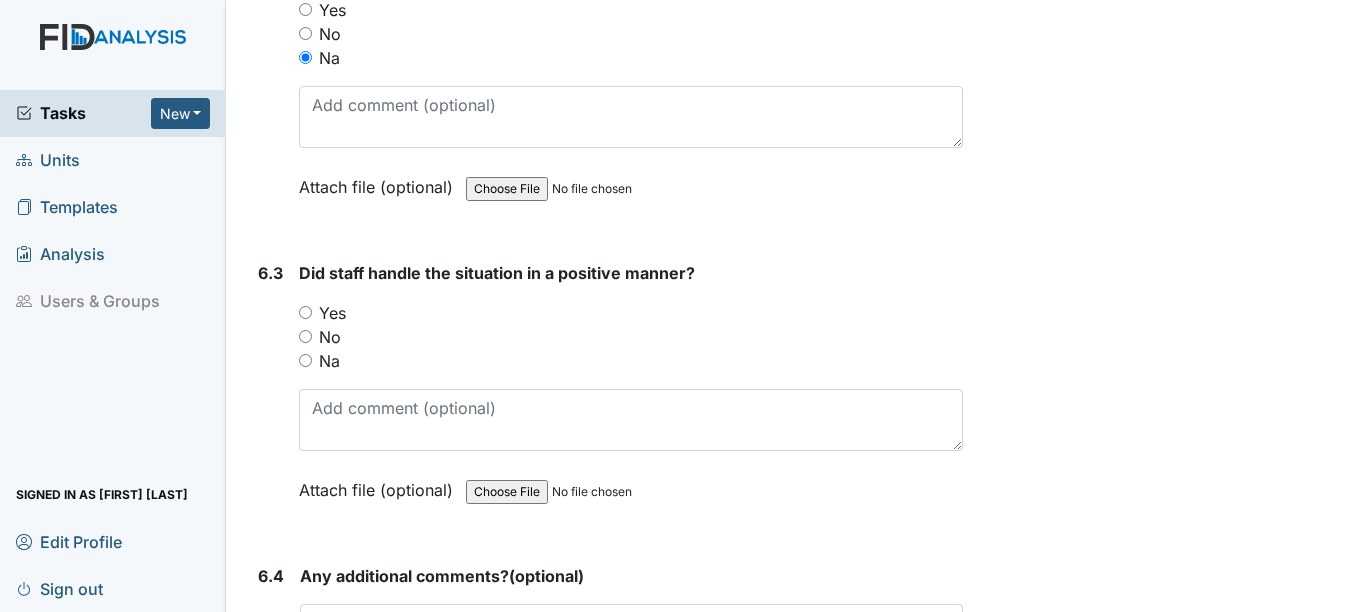 click on "Did staff handle the situation in a positive manner?
You must select one of the below options.
Yes
No
Na
Attach file (optional)
You can upload .pdf, .txt, .jpg, .jpeg, .png, .csv, .xls, or .doc files under 100MB." at bounding box center (630, 388) 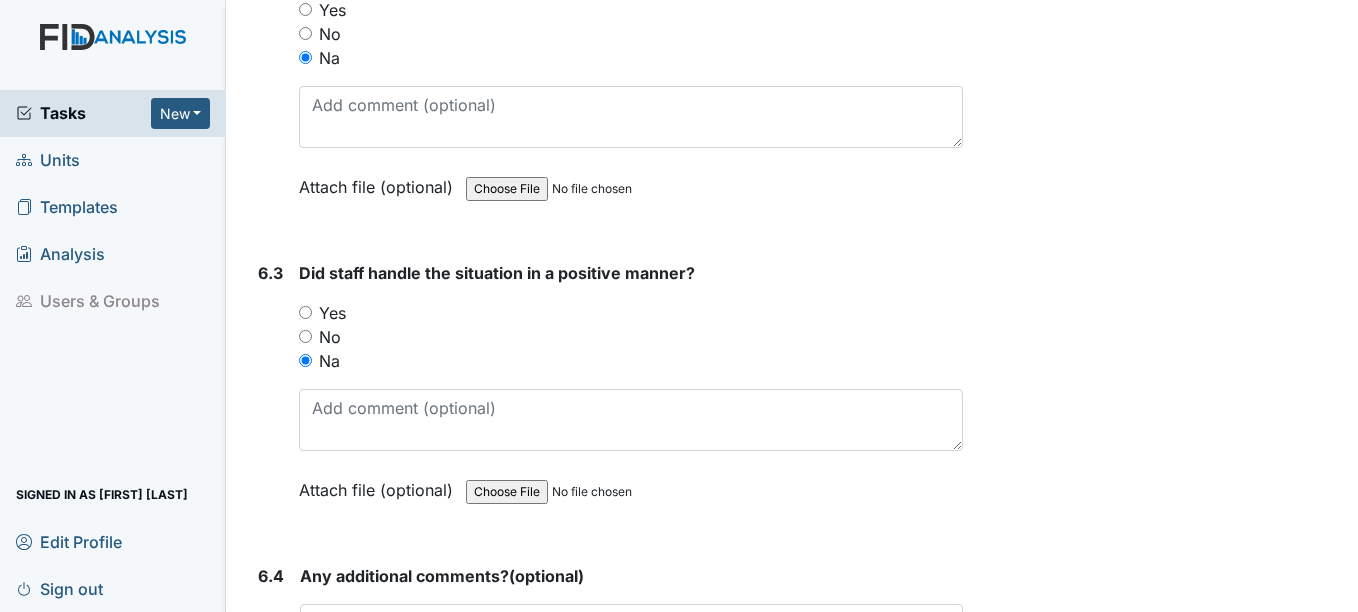 scroll, scrollTop: 11700, scrollLeft: 0, axis: vertical 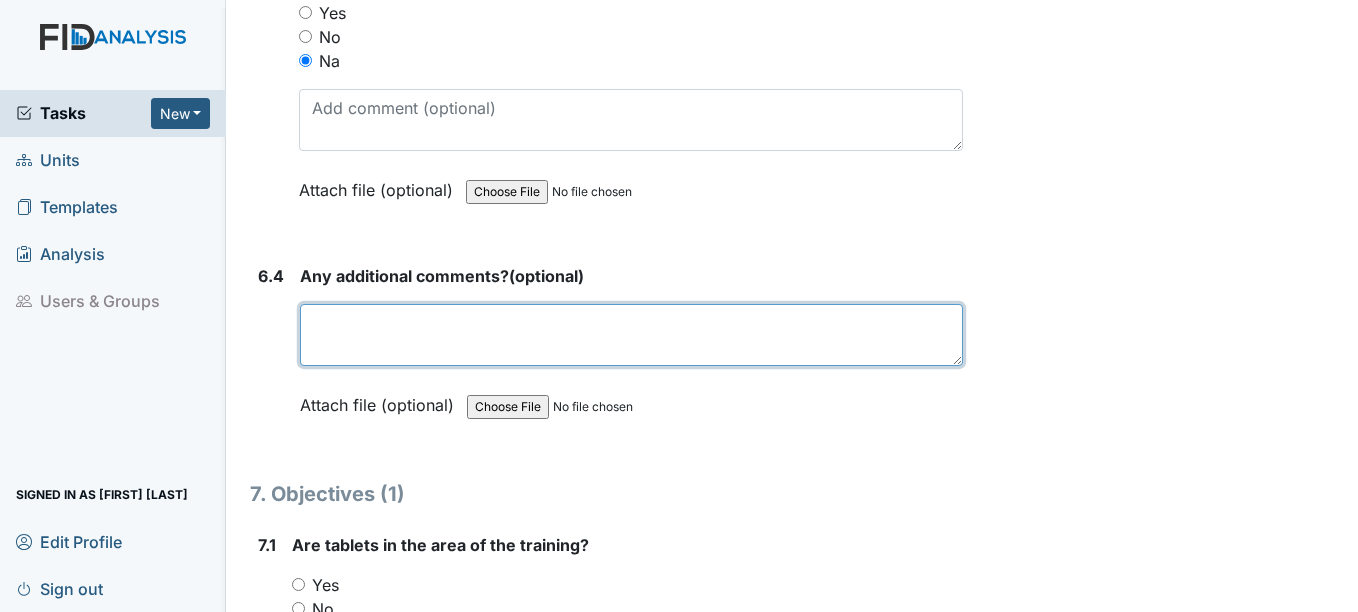 click at bounding box center (631, 335) 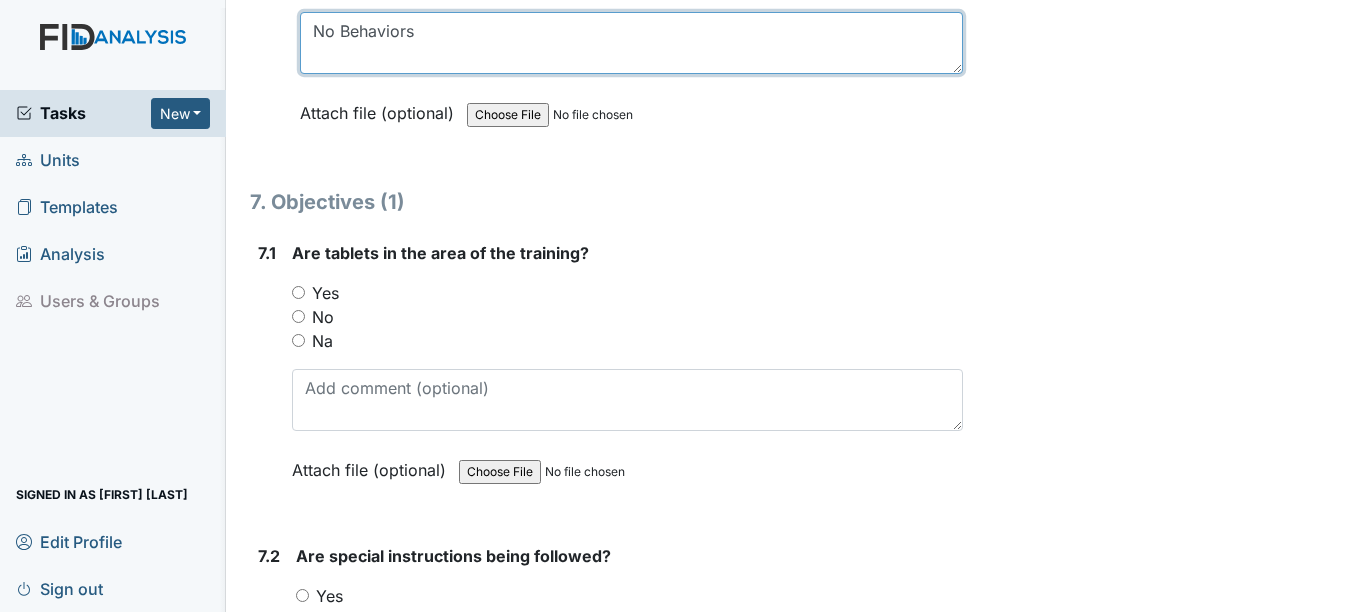 scroll, scrollTop: 12000, scrollLeft: 0, axis: vertical 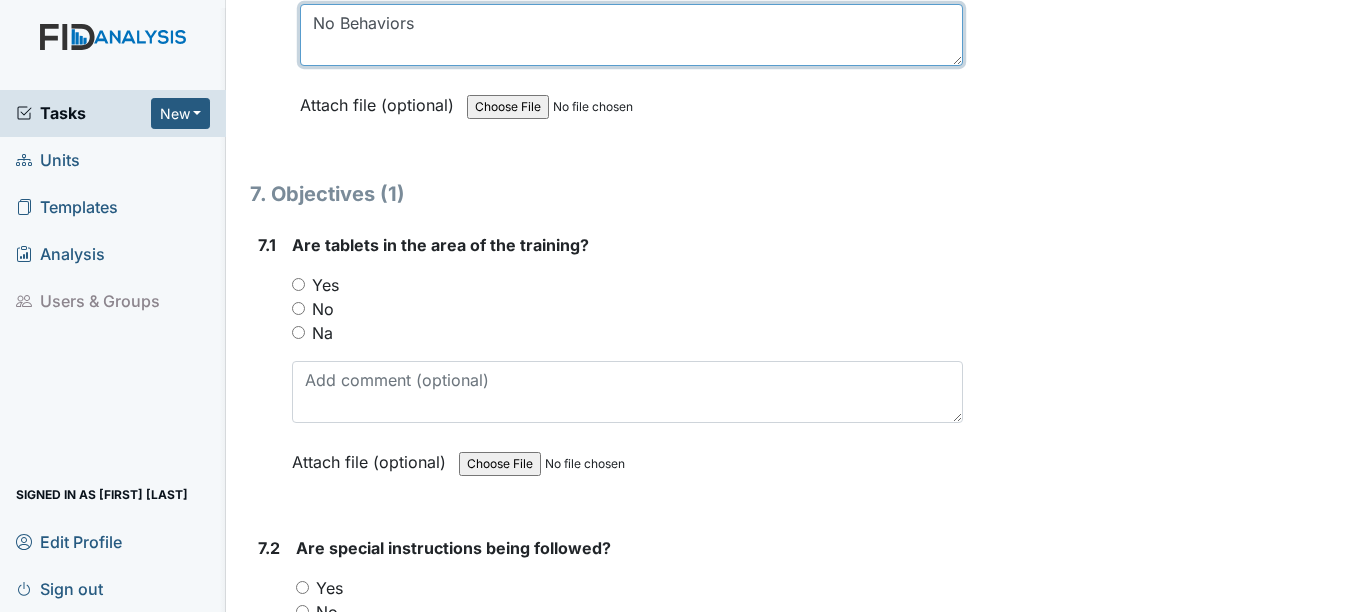 type on "No Behaviors" 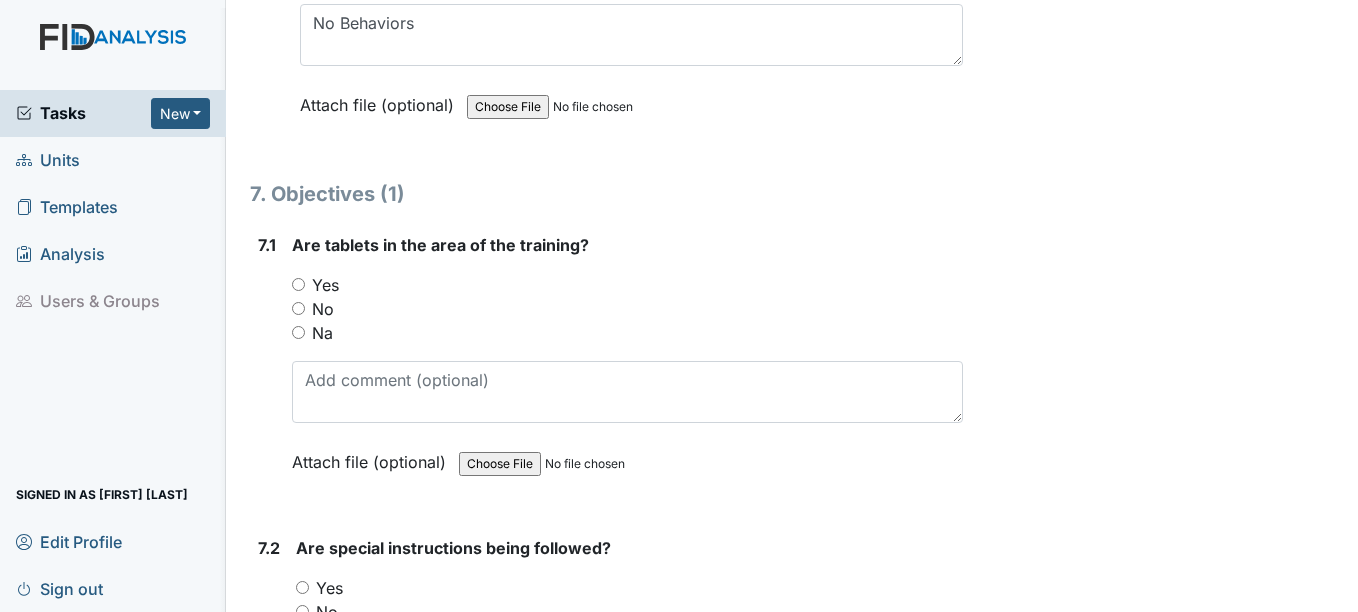 click on "Yes" at bounding box center [298, 284] 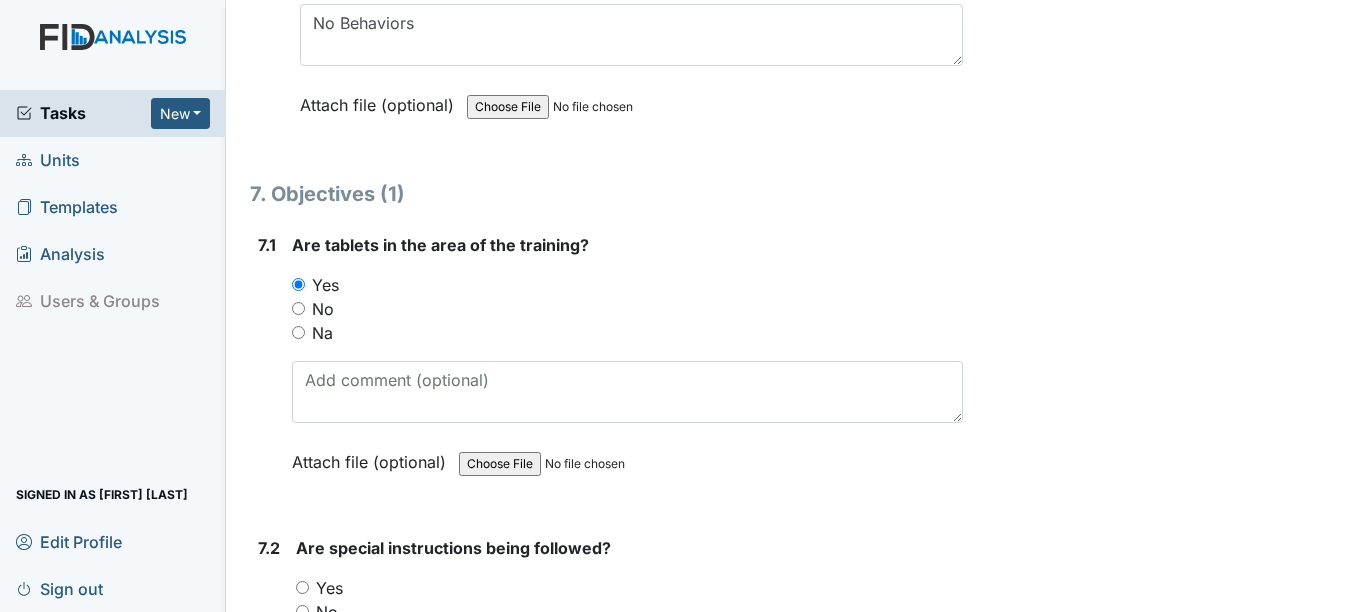 scroll, scrollTop: 12200, scrollLeft: 0, axis: vertical 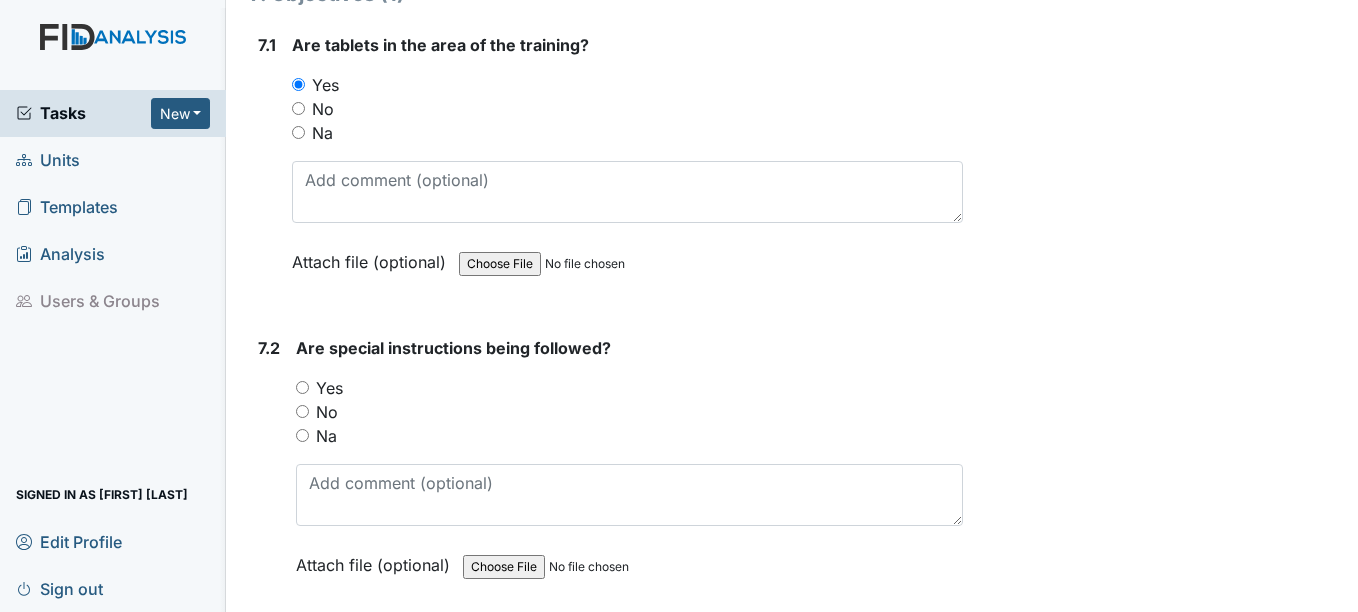 click on "Yes" at bounding box center (302, 387) 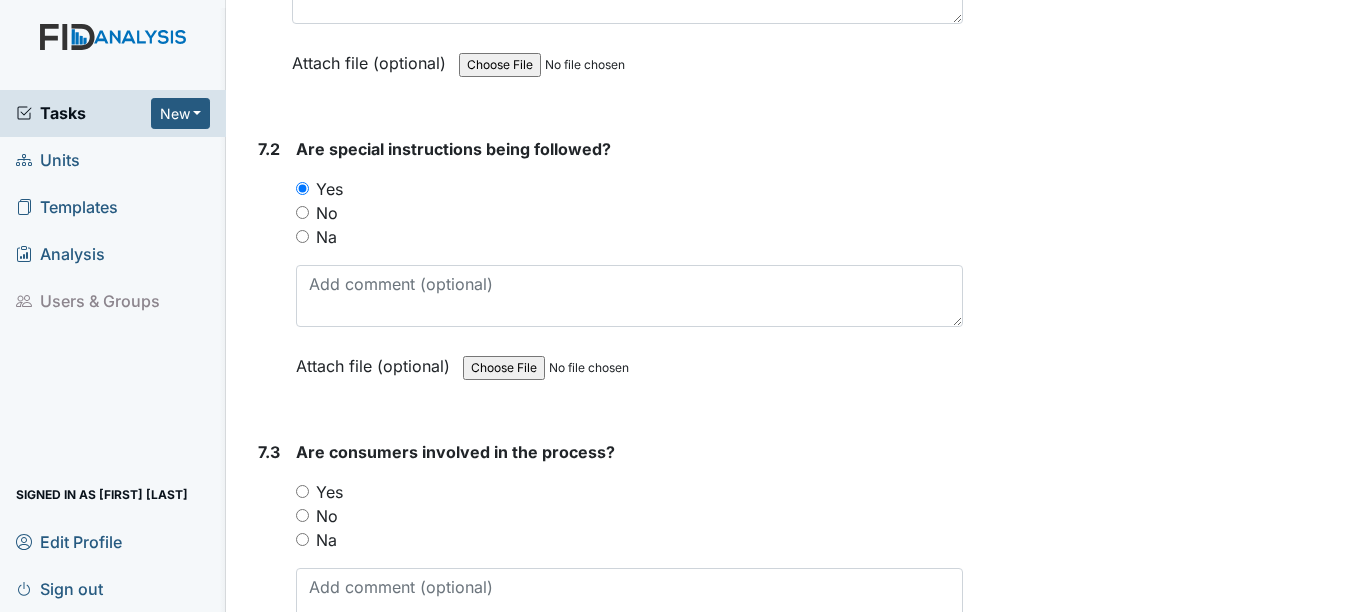 scroll, scrollTop: 12500, scrollLeft: 0, axis: vertical 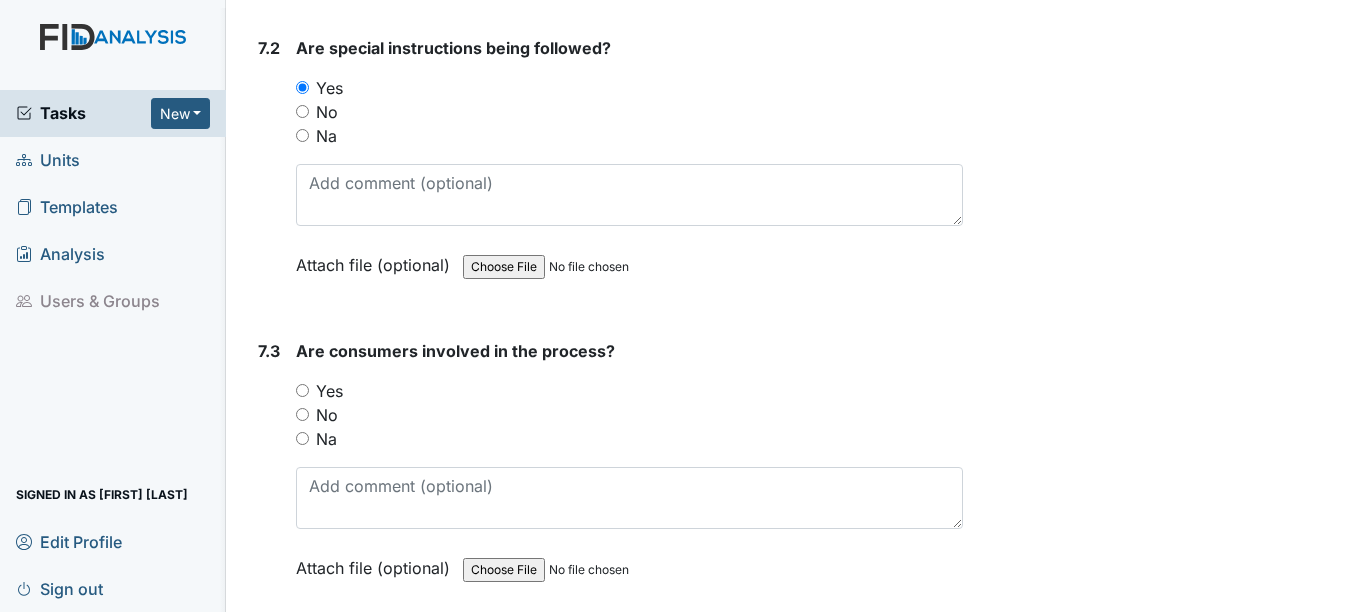 click on "Yes" at bounding box center [302, 390] 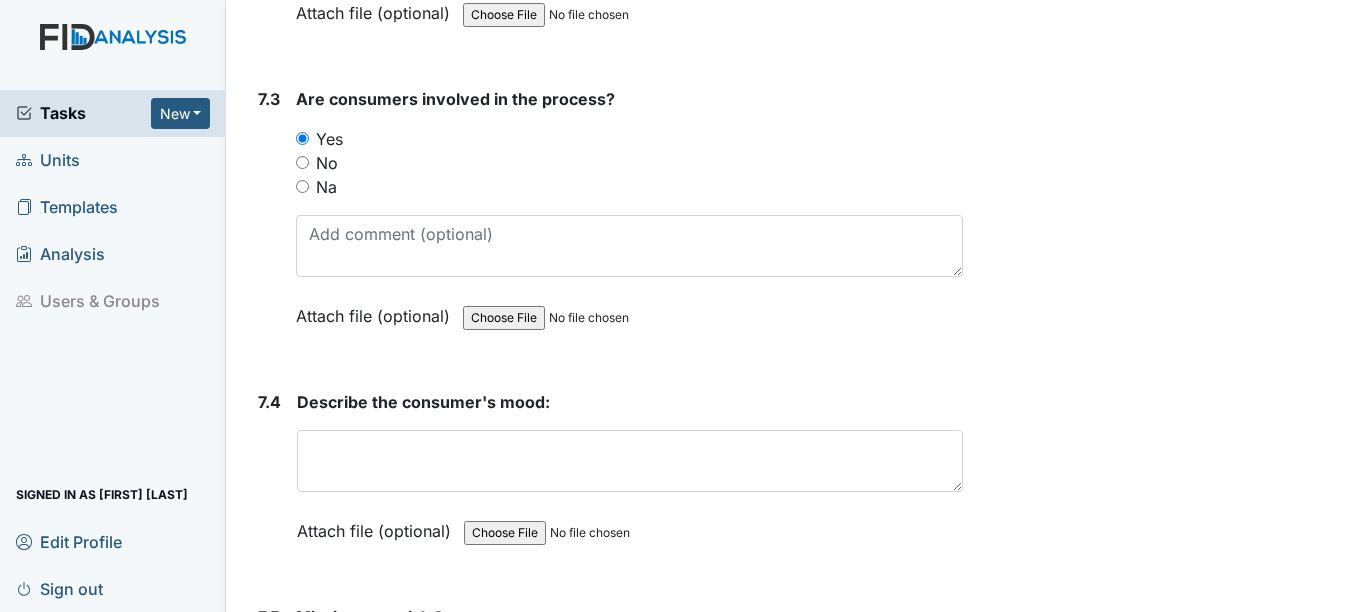 scroll, scrollTop: 12800, scrollLeft: 0, axis: vertical 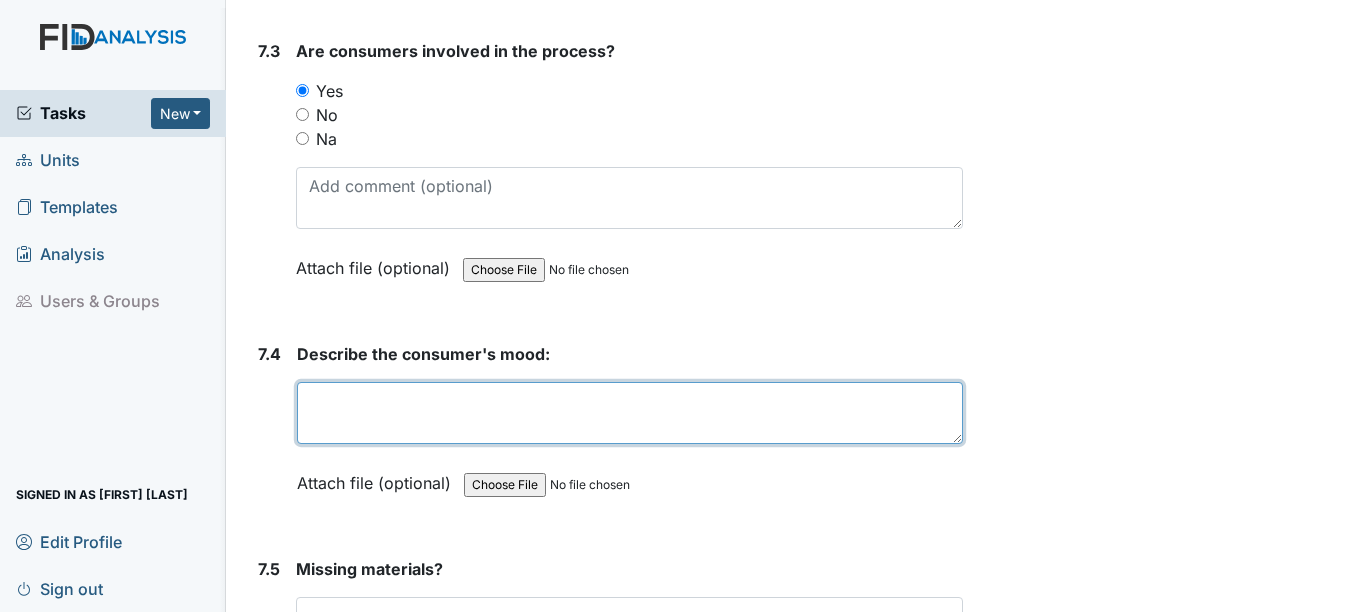 click at bounding box center [629, 413] 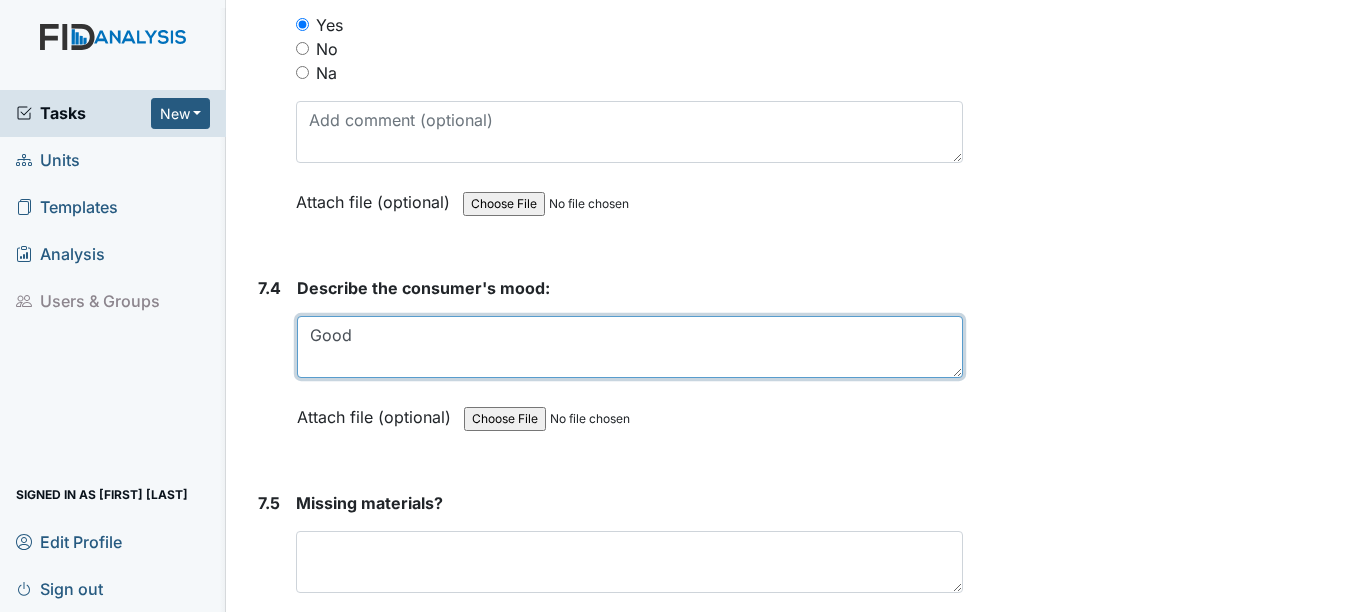 scroll, scrollTop: 13000, scrollLeft: 0, axis: vertical 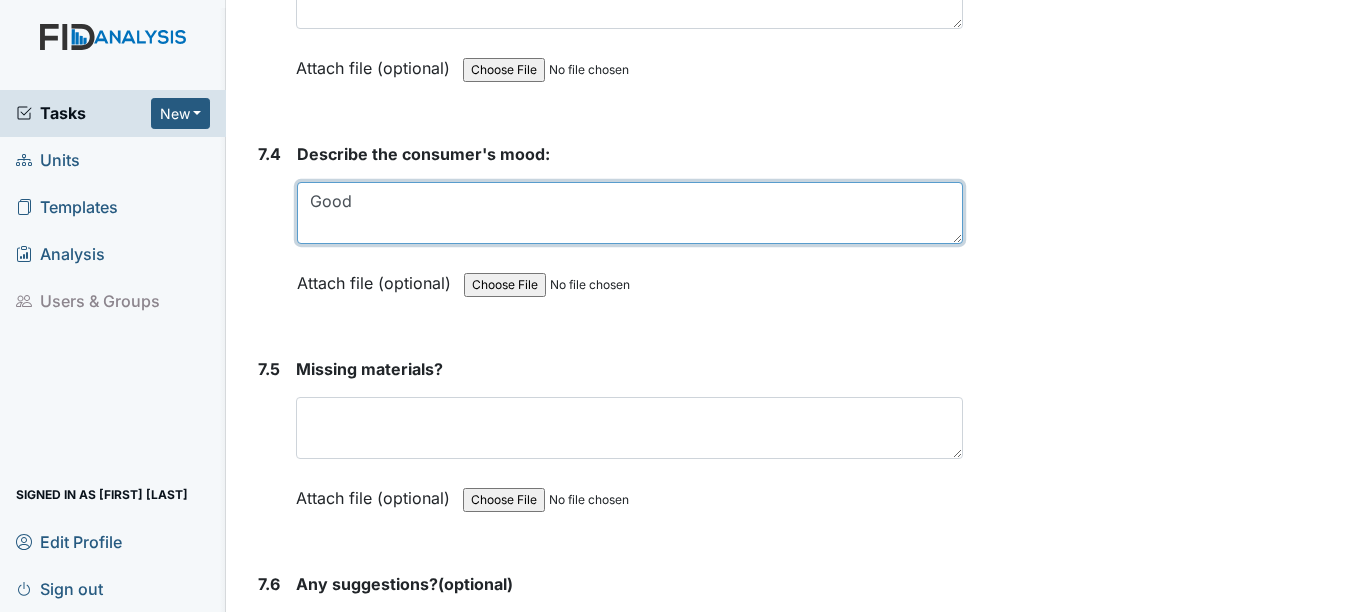 type on "Good" 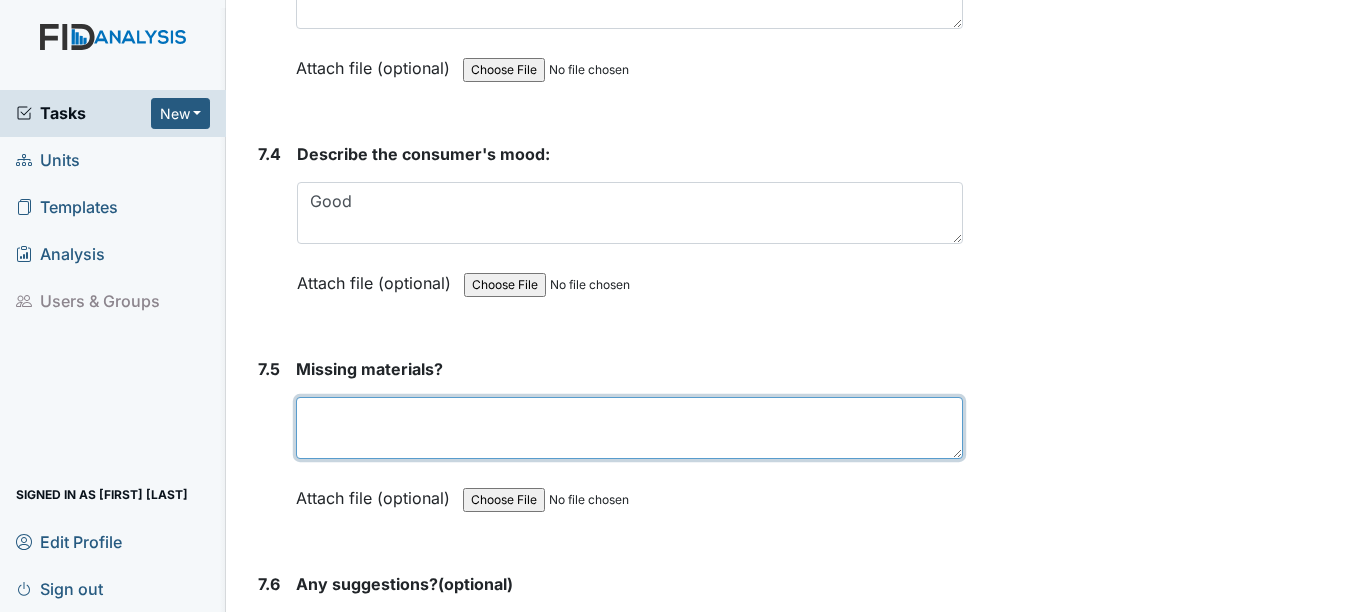 click at bounding box center [629, 428] 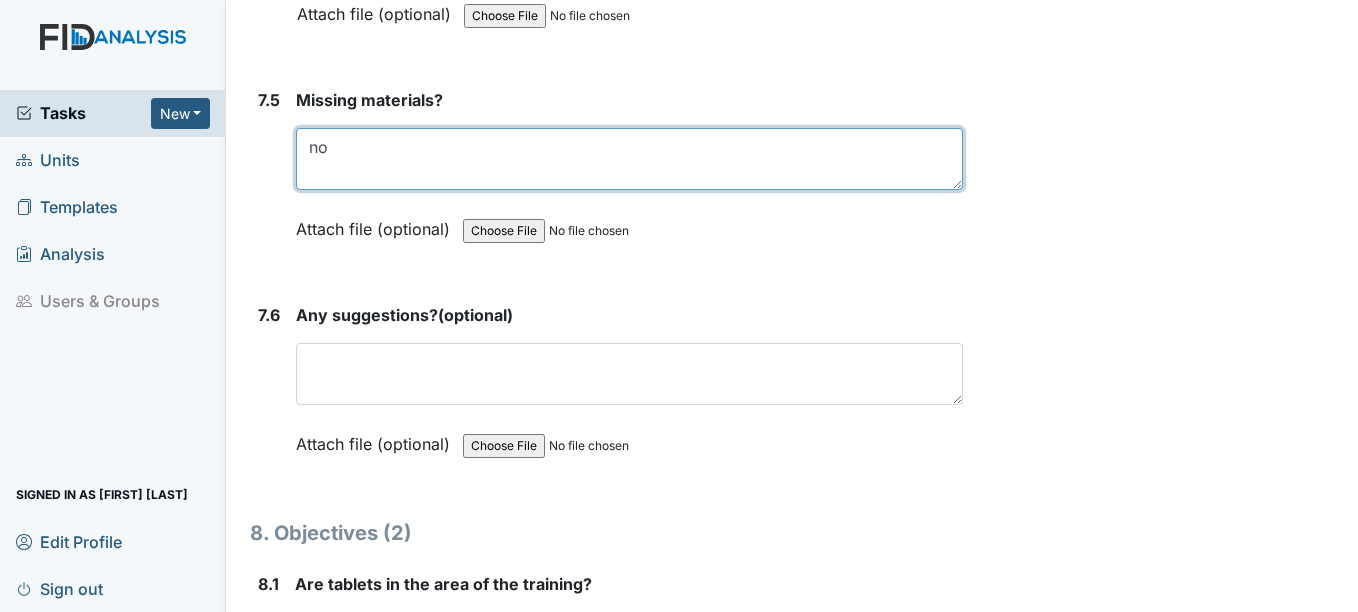 scroll, scrollTop: 13300, scrollLeft: 0, axis: vertical 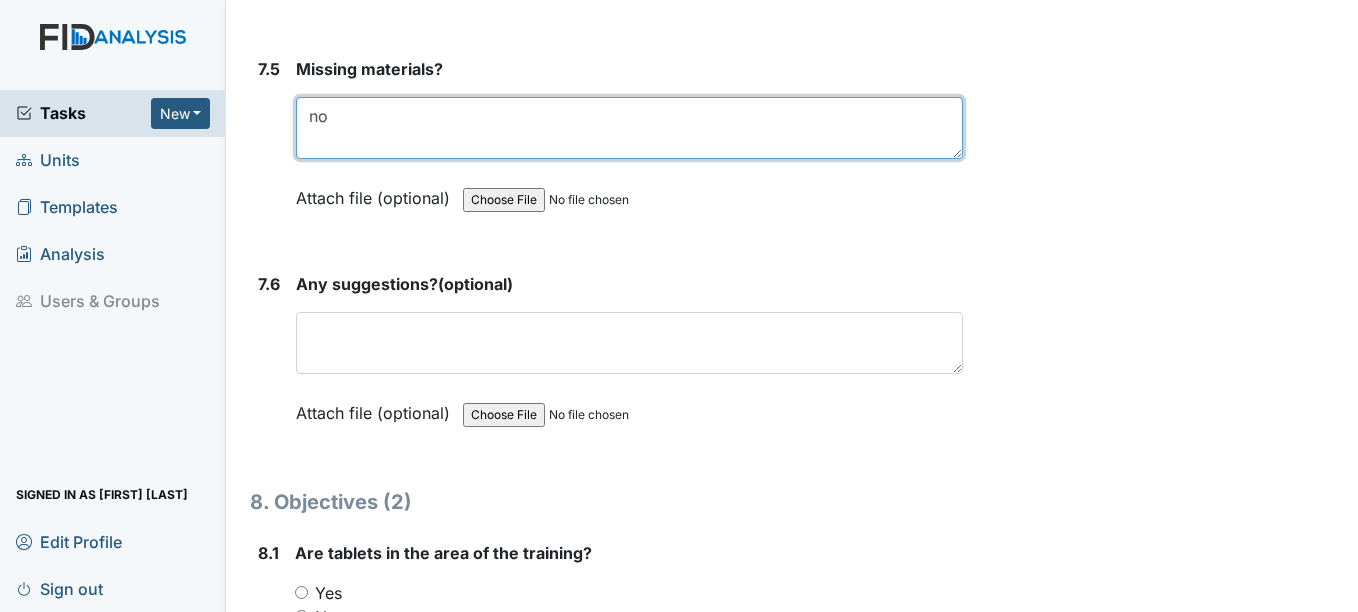 type on "no" 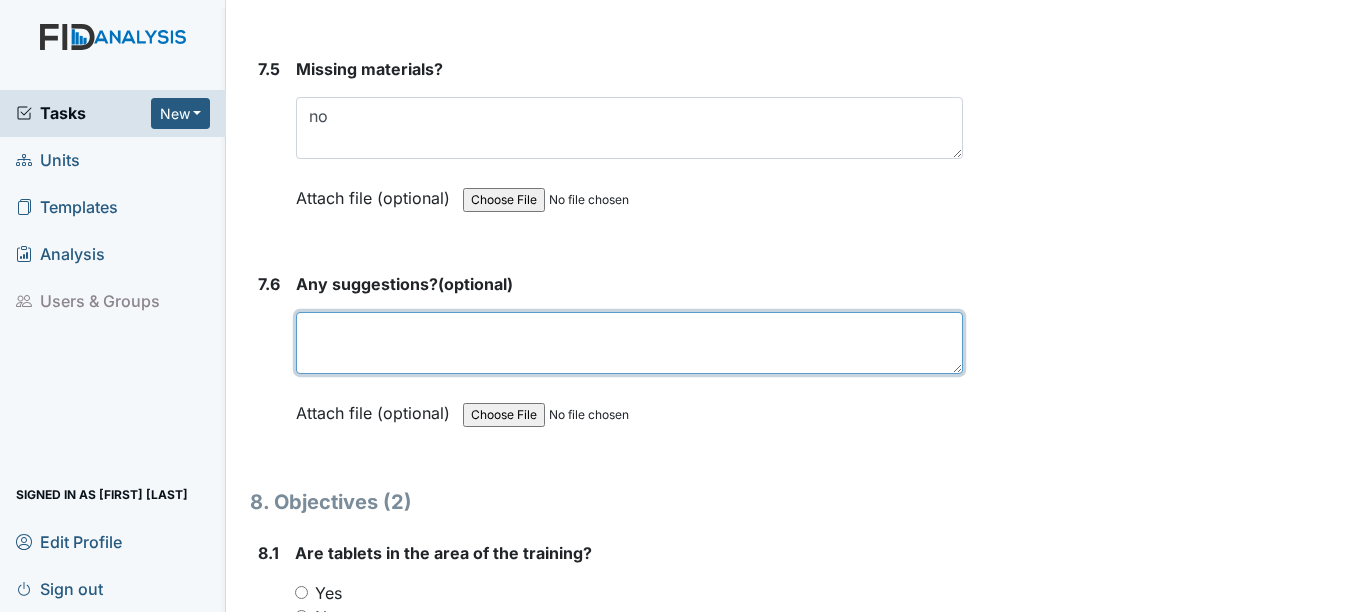 click at bounding box center (629, 343) 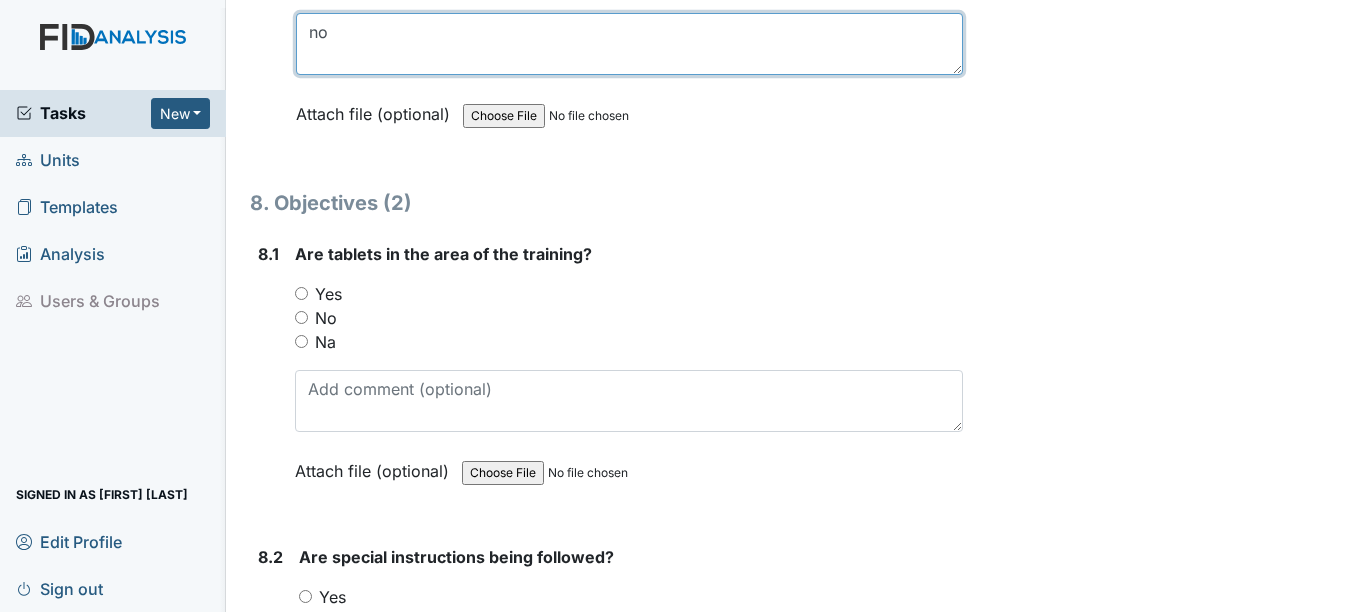 scroll, scrollTop: 13600, scrollLeft: 0, axis: vertical 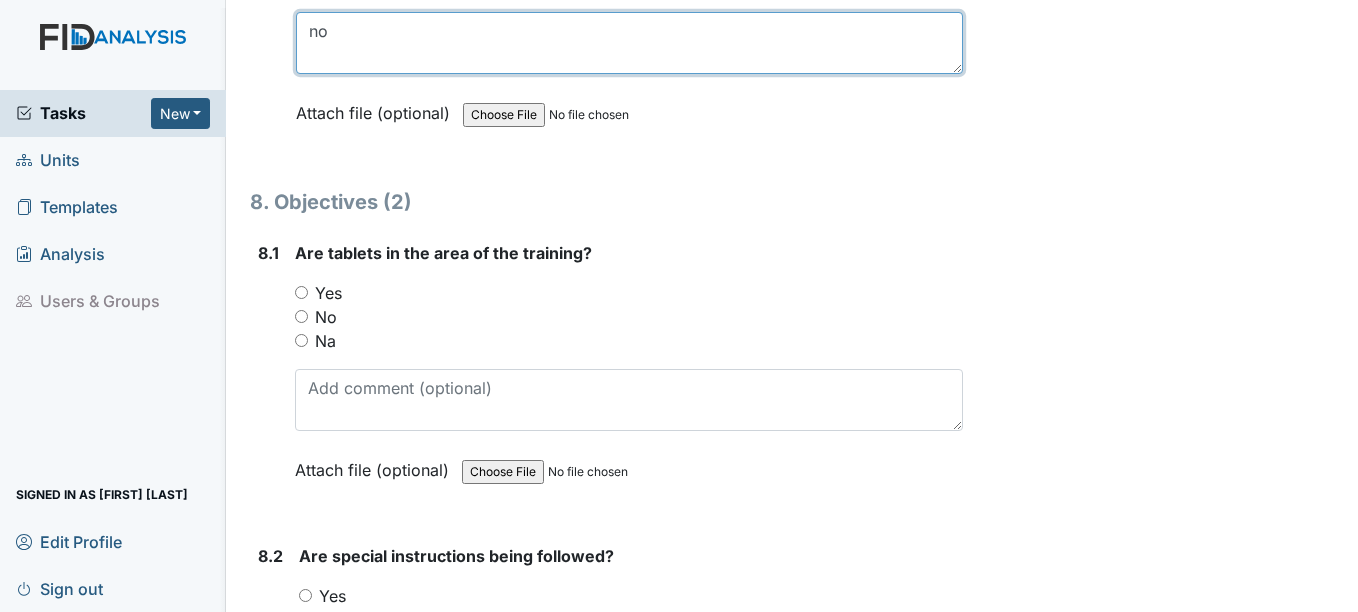 type on "no" 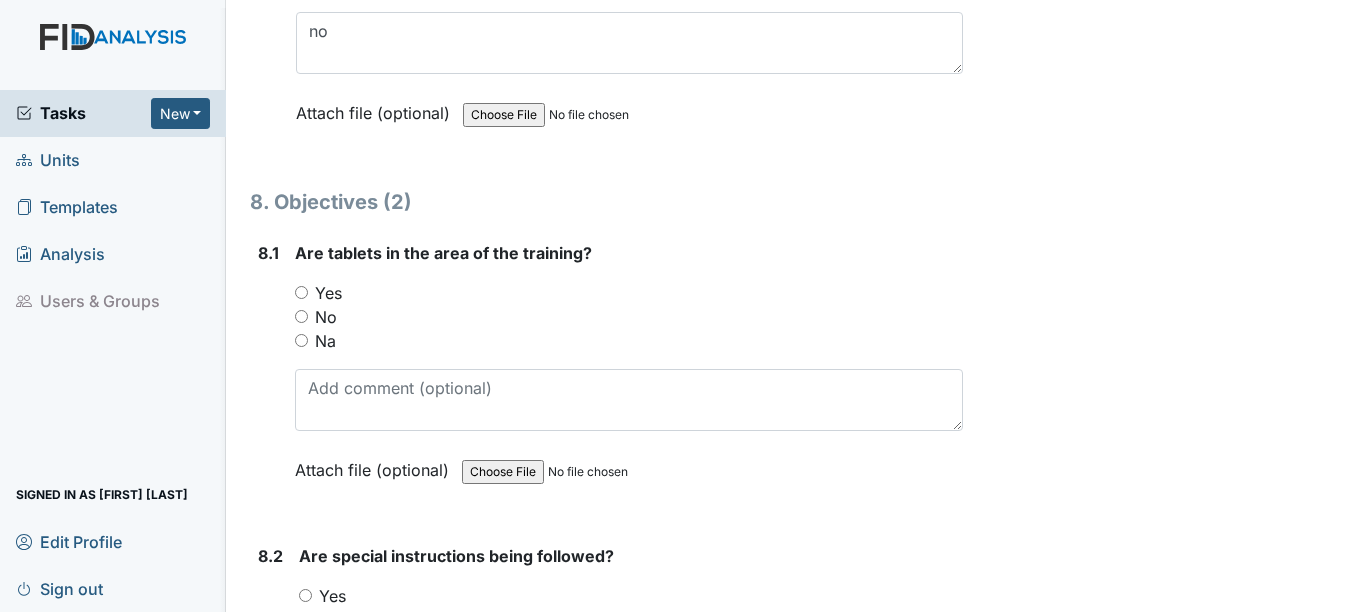 click on "Yes" at bounding box center (628, 293) 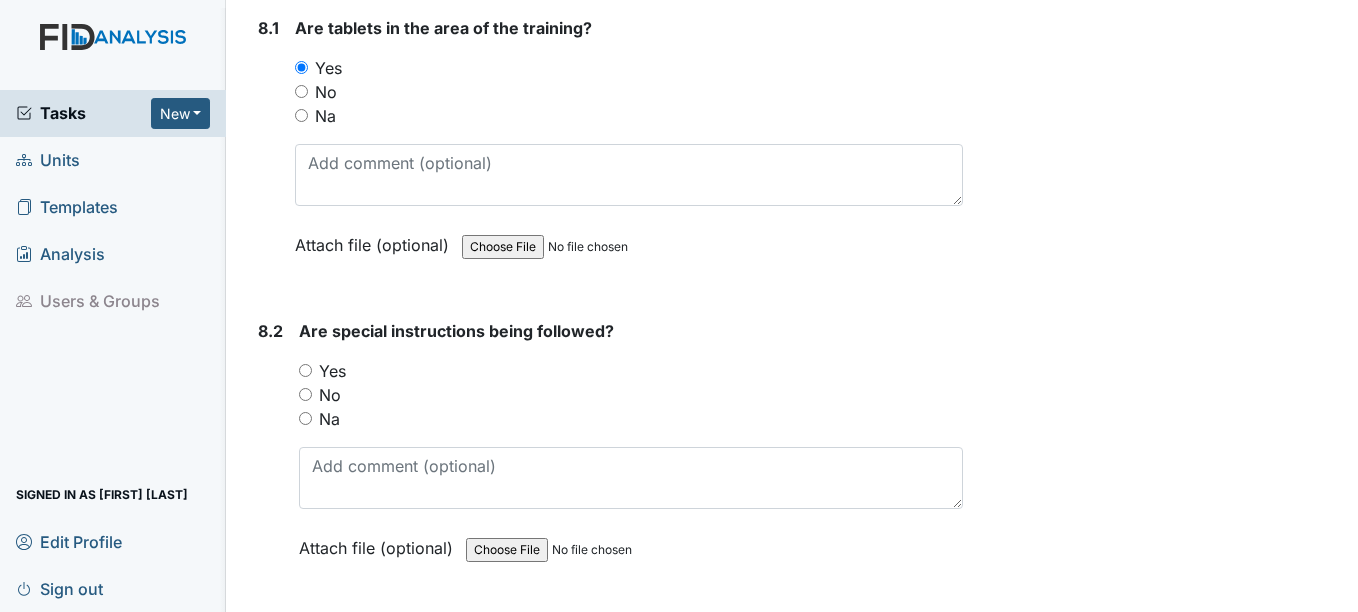 scroll, scrollTop: 13900, scrollLeft: 0, axis: vertical 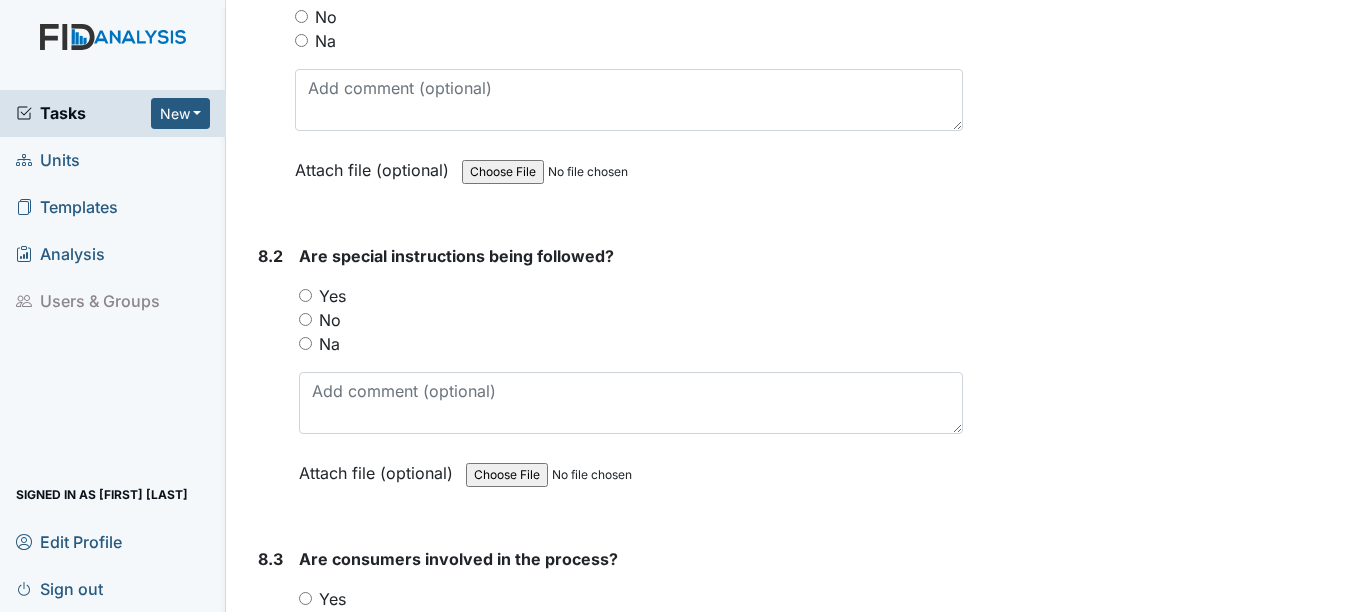 click on "Yes" at bounding box center [305, 295] 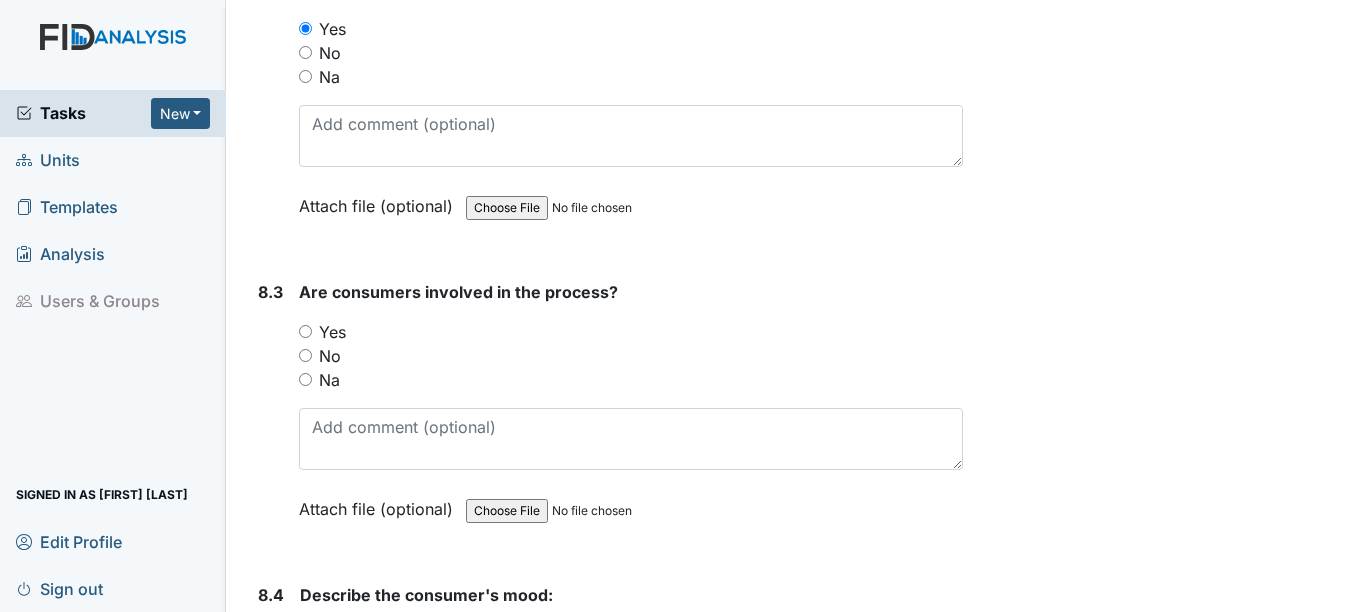 scroll, scrollTop: 14200, scrollLeft: 0, axis: vertical 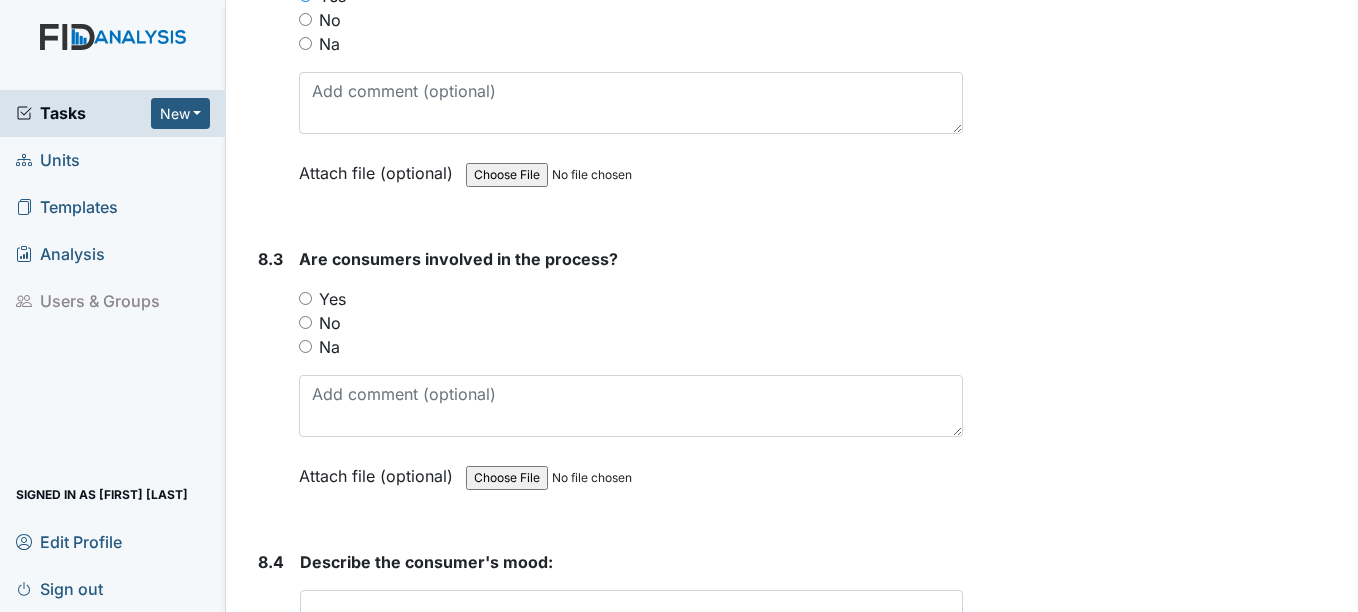 click on "Yes" at bounding box center (305, 298) 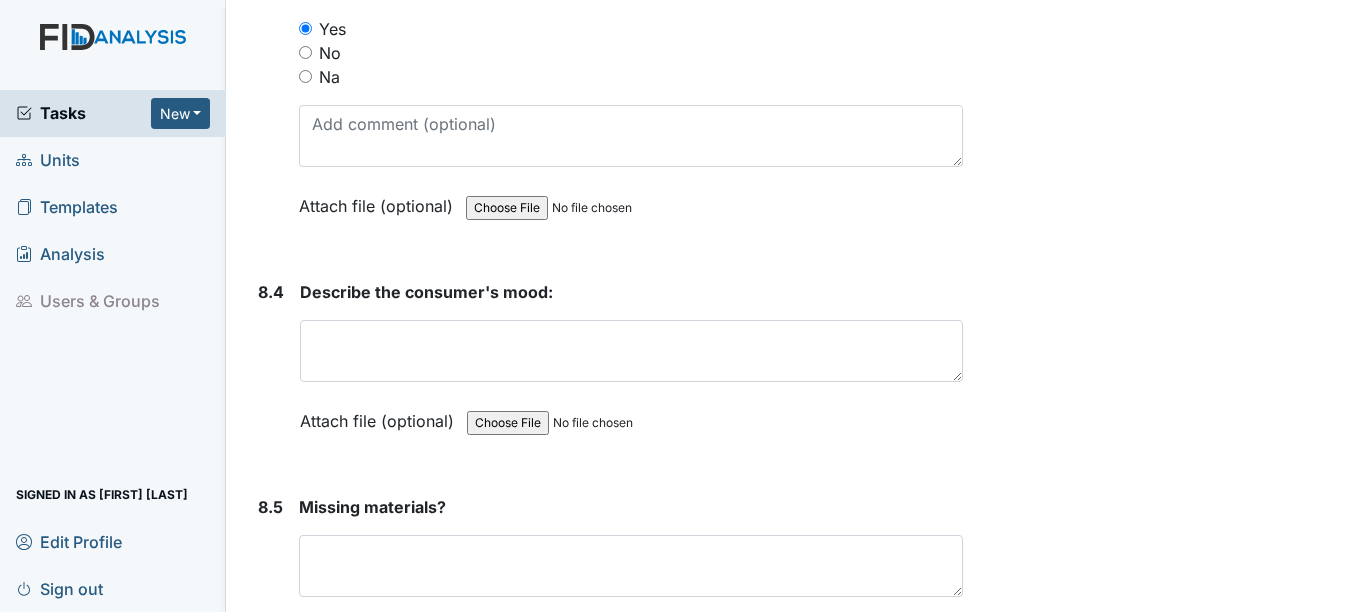 scroll, scrollTop: 14500, scrollLeft: 0, axis: vertical 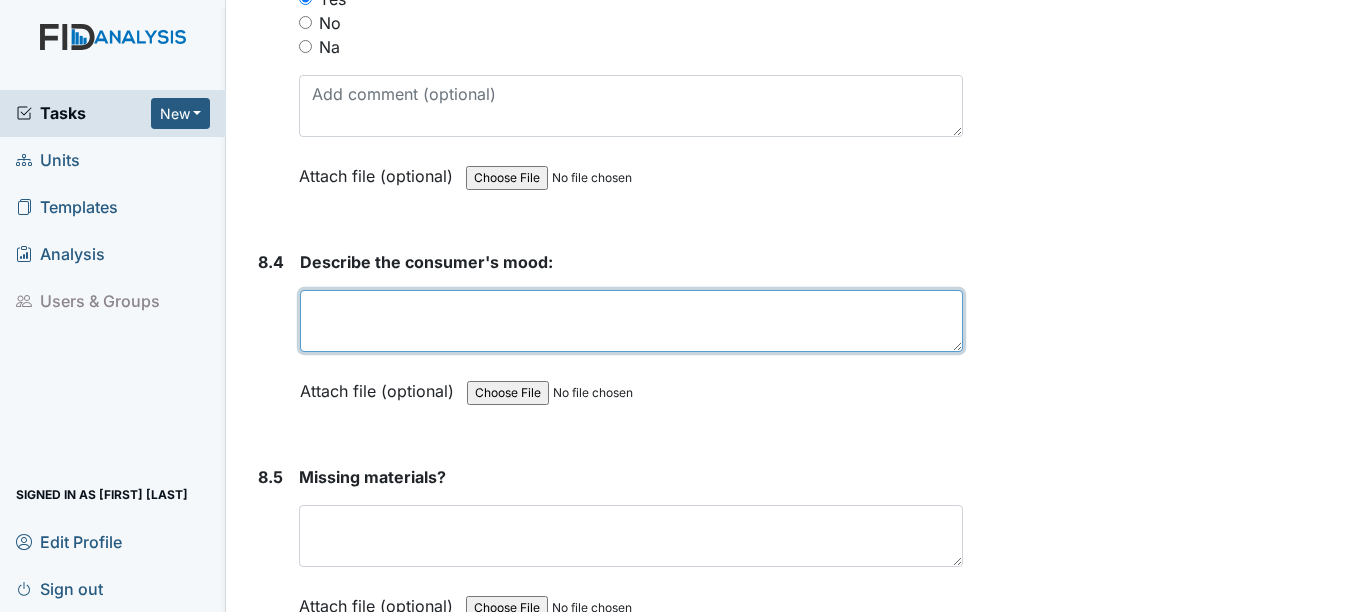 click at bounding box center [631, 321] 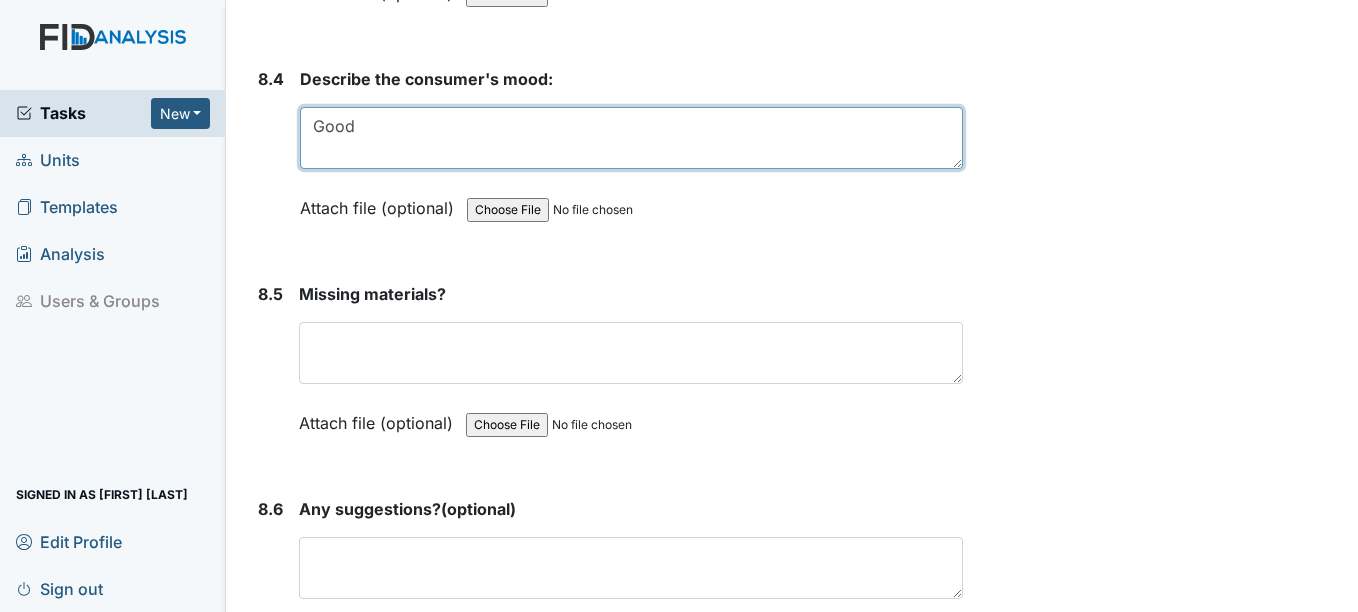 scroll, scrollTop: 14700, scrollLeft: 0, axis: vertical 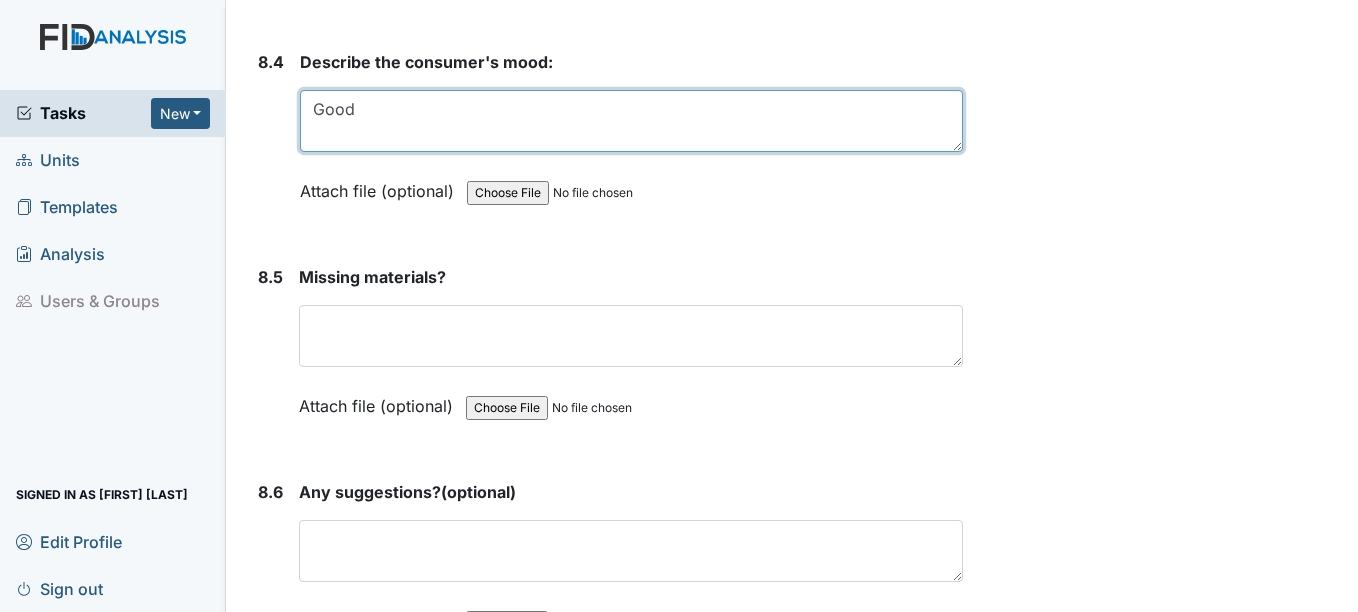 type on "Good" 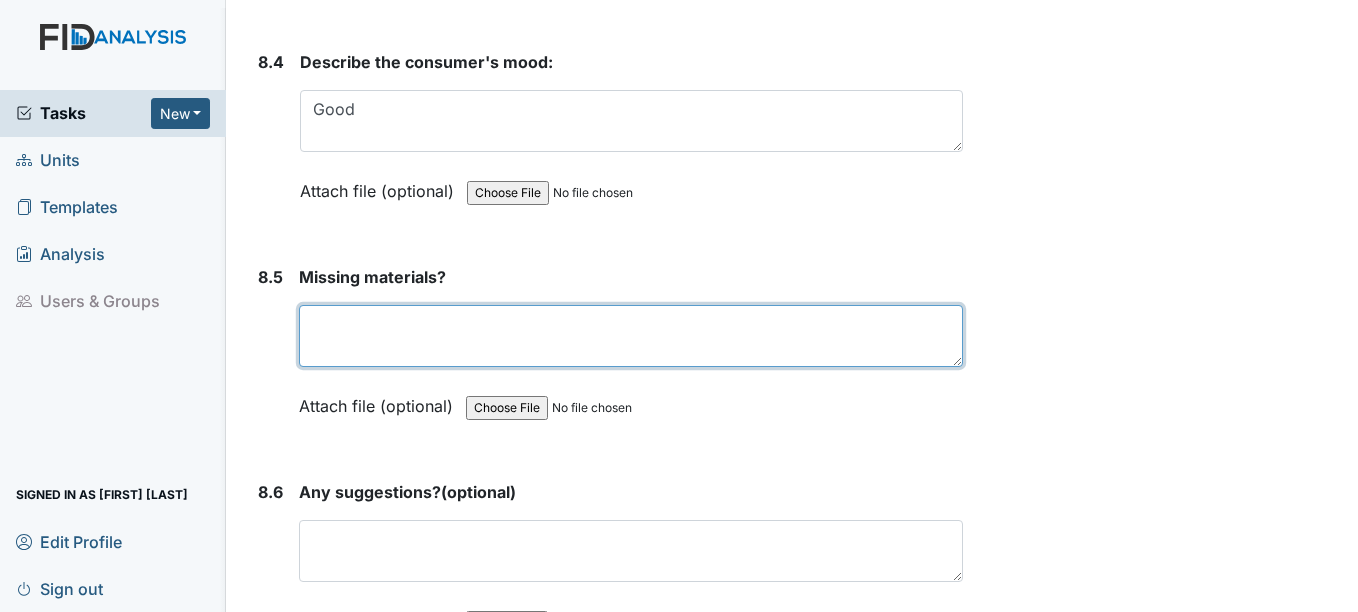 click at bounding box center (630, 336) 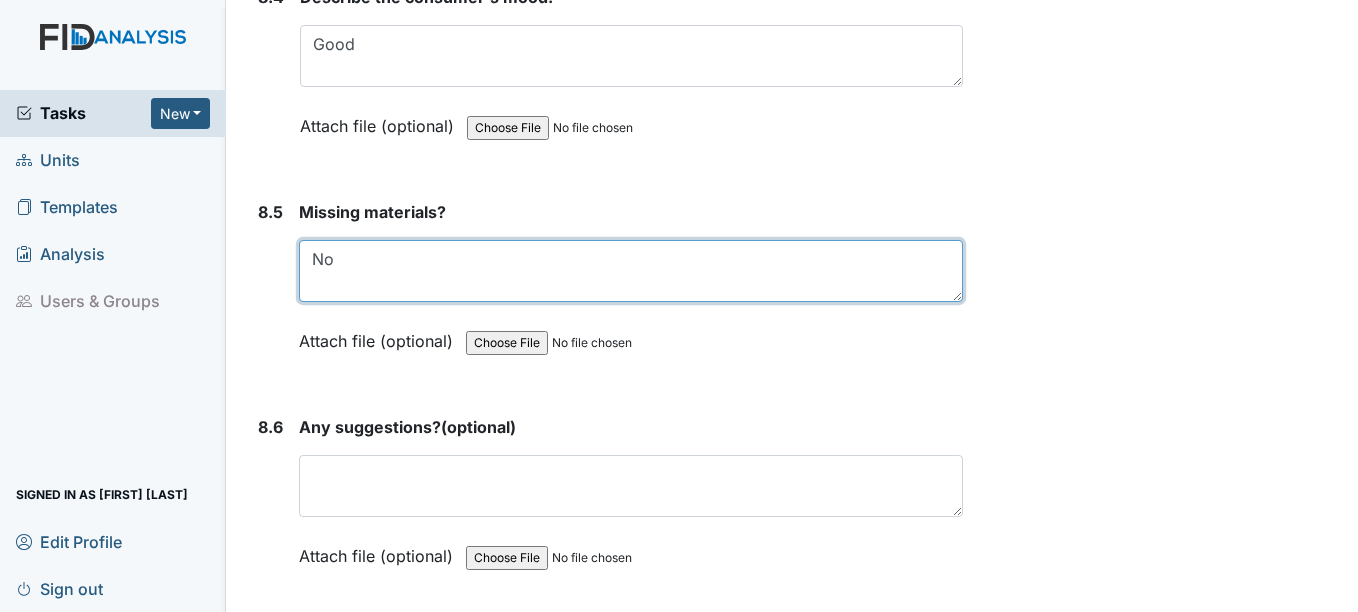 scroll, scrollTop: 14800, scrollLeft: 0, axis: vertical 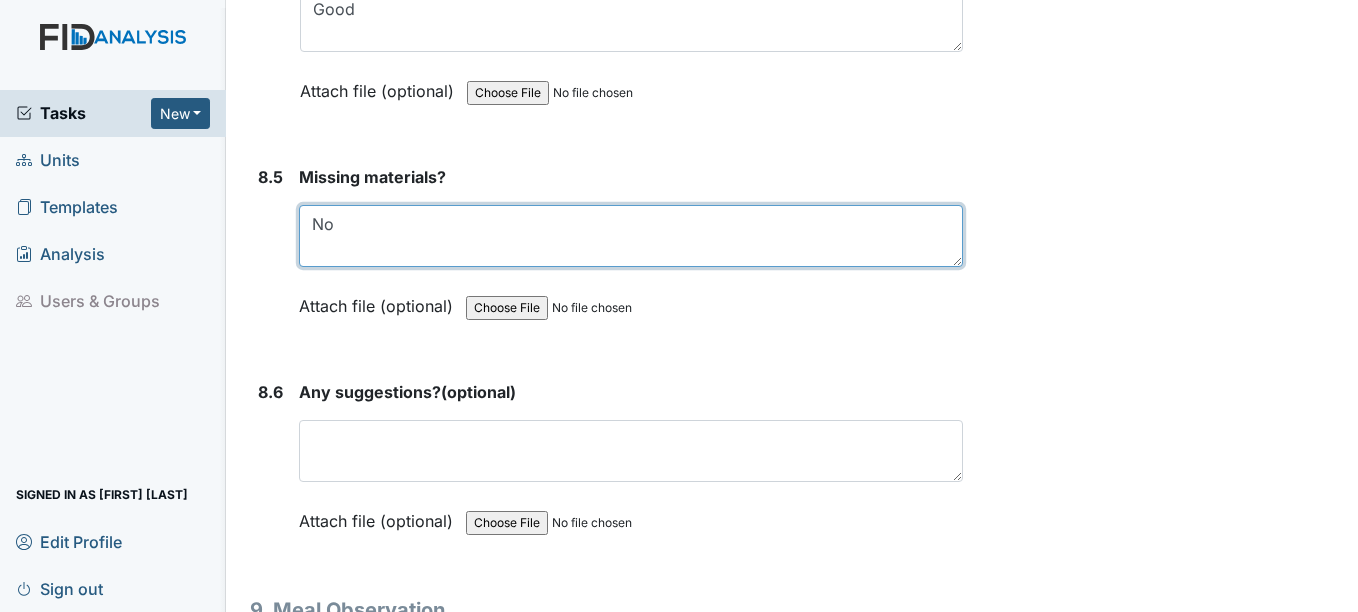 type on "No" 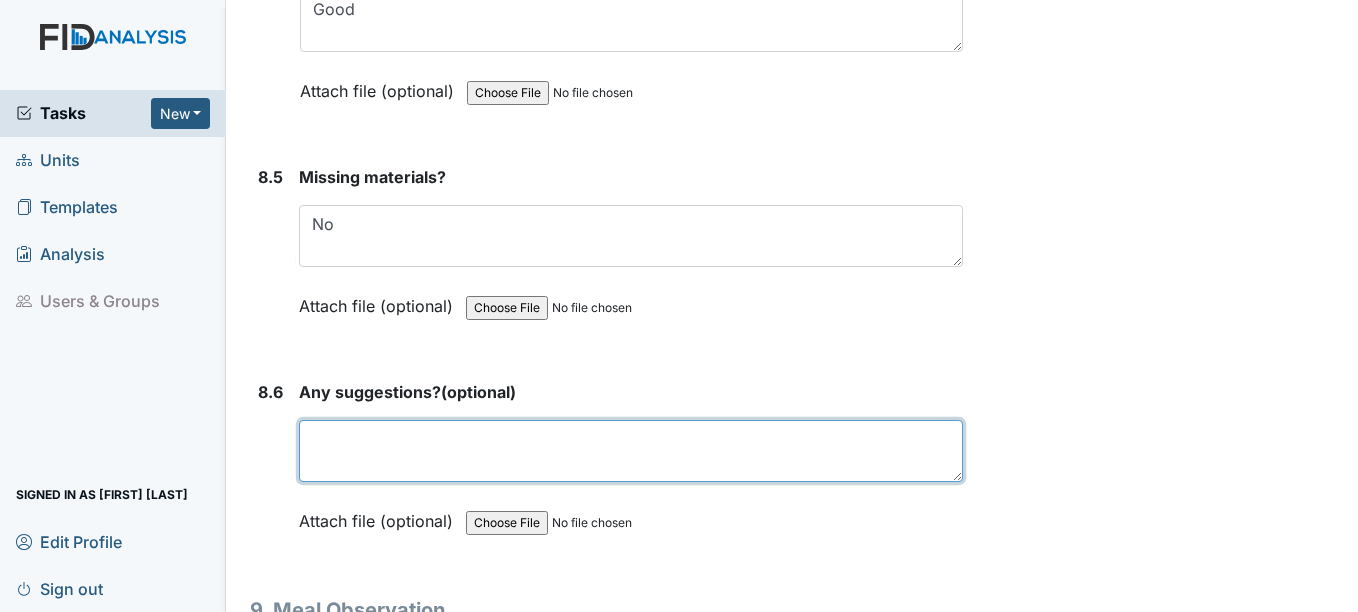click at bounding box center [630, 451] 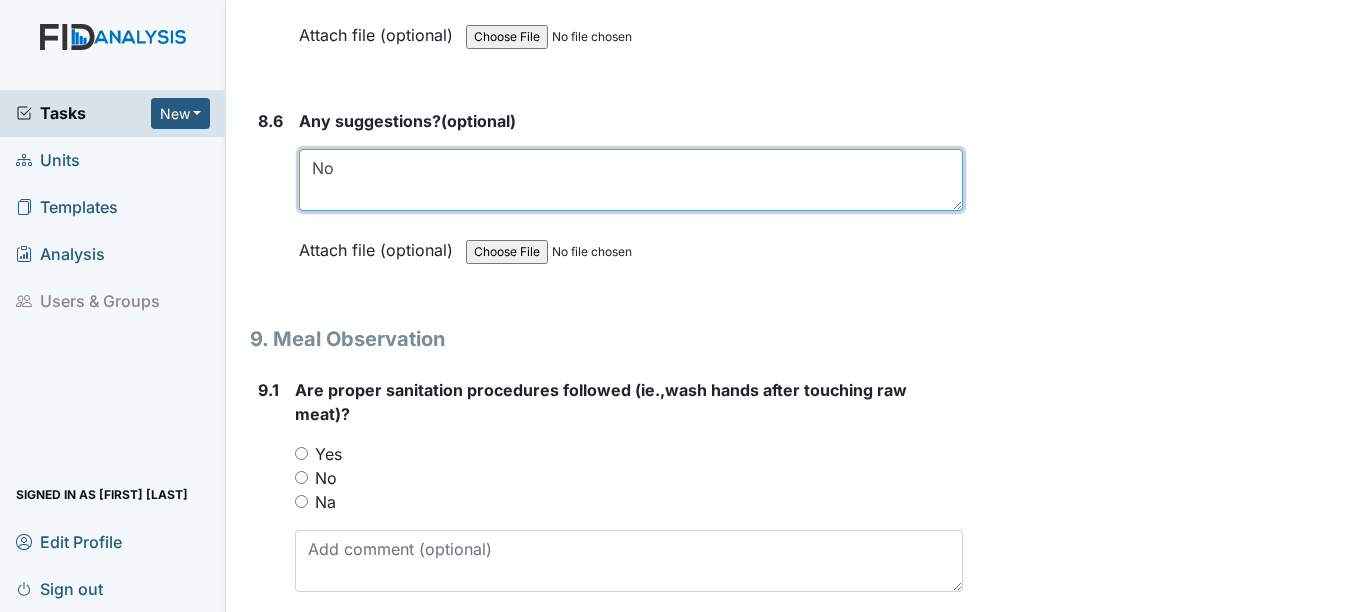 scroll, scrollTop: 15100, scrollLeft: 0, axis: vertical 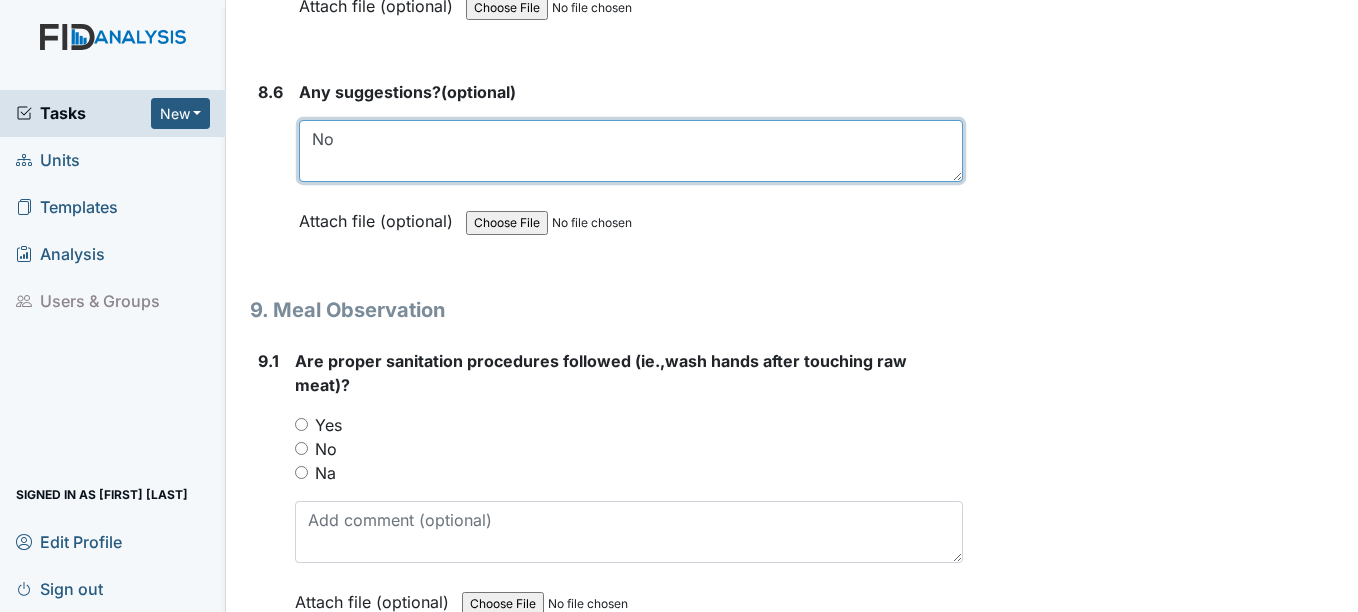 type on "No" 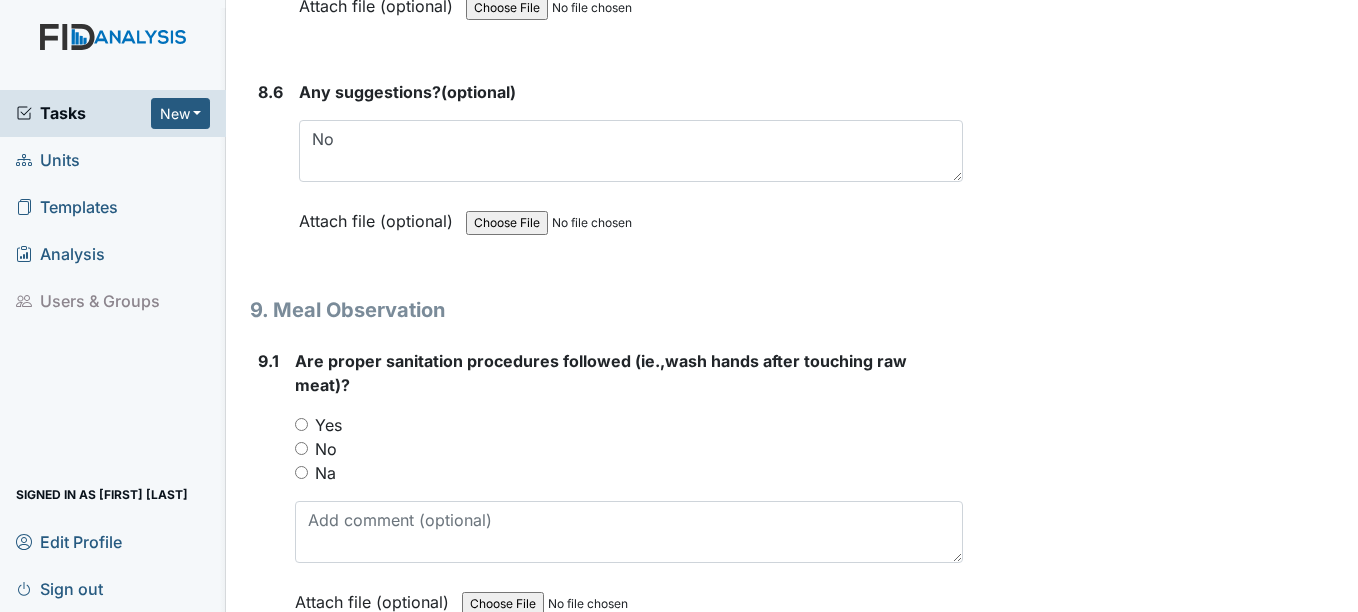 click on "Yes" at bounding box center [301, 424] 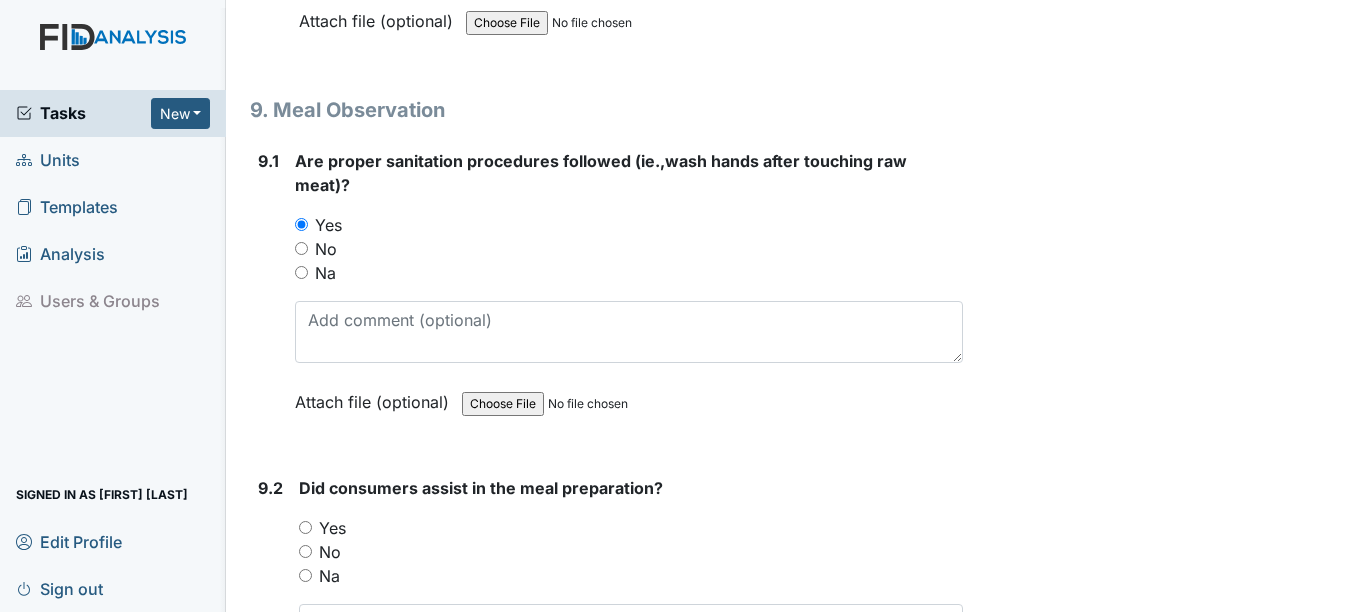 scroll, scrollTop: 15400, scrollLeft: 0, axis: vertical 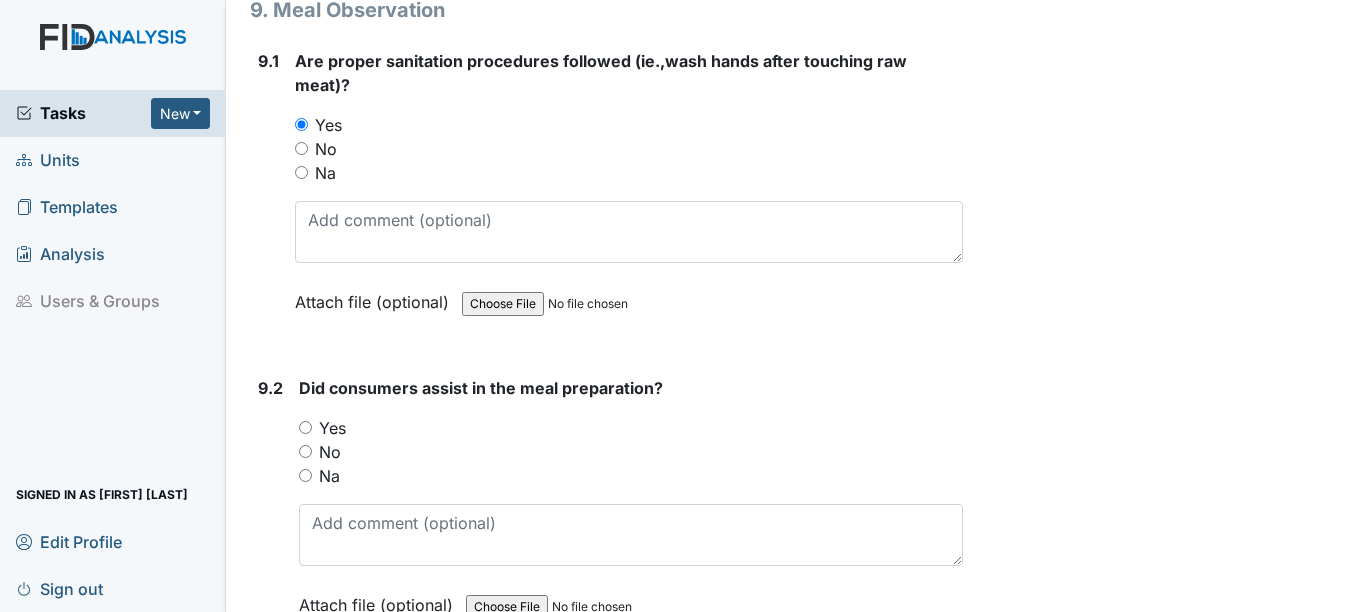click on "Yes" at bounding box center [630, 428] 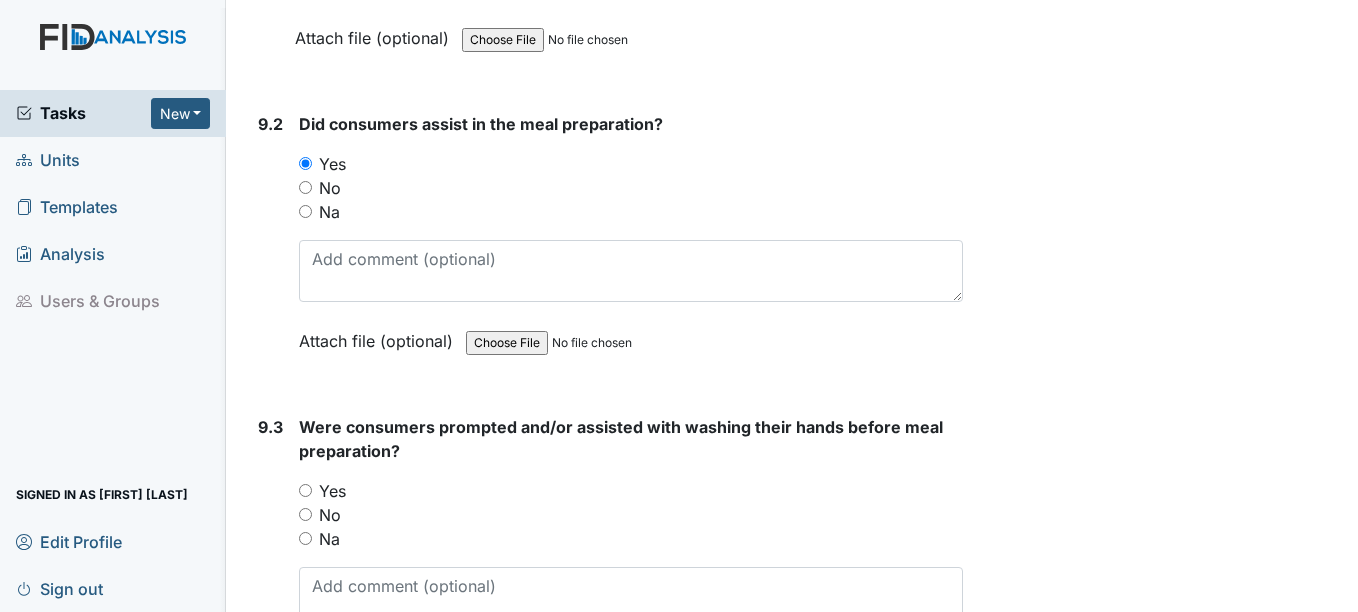 scroll, scrollTop: 15700, scrollLeft: 0, axis: vertical 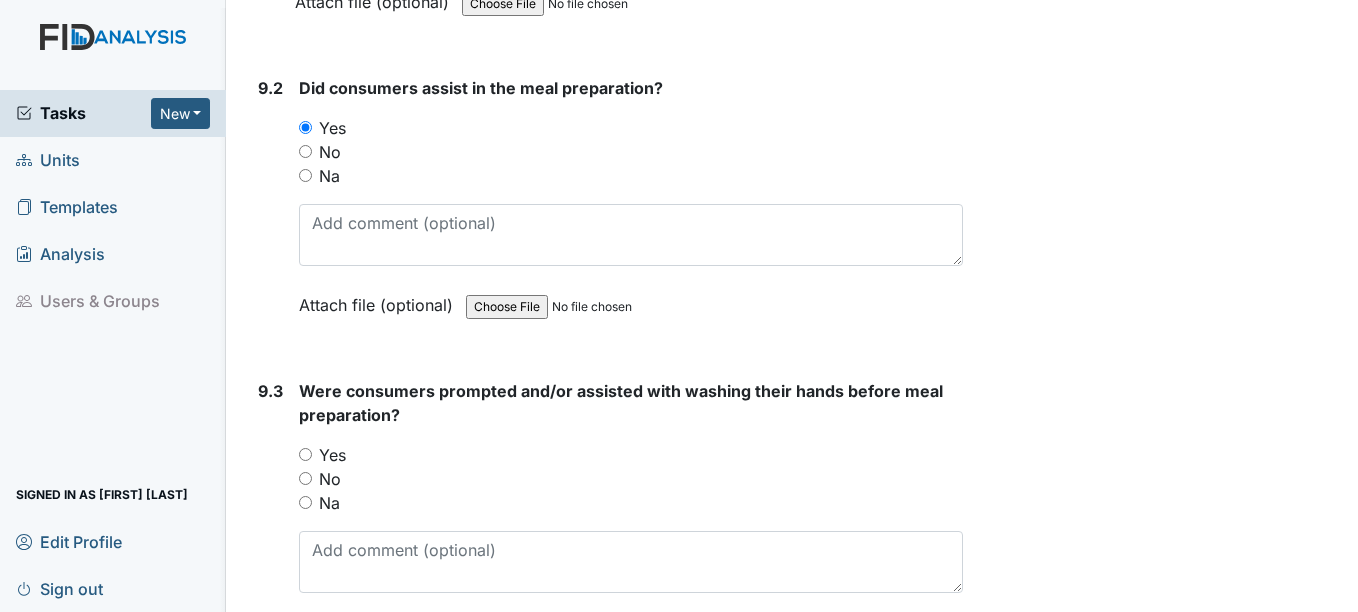 click on "Yes" at bounding box center (305, 454) 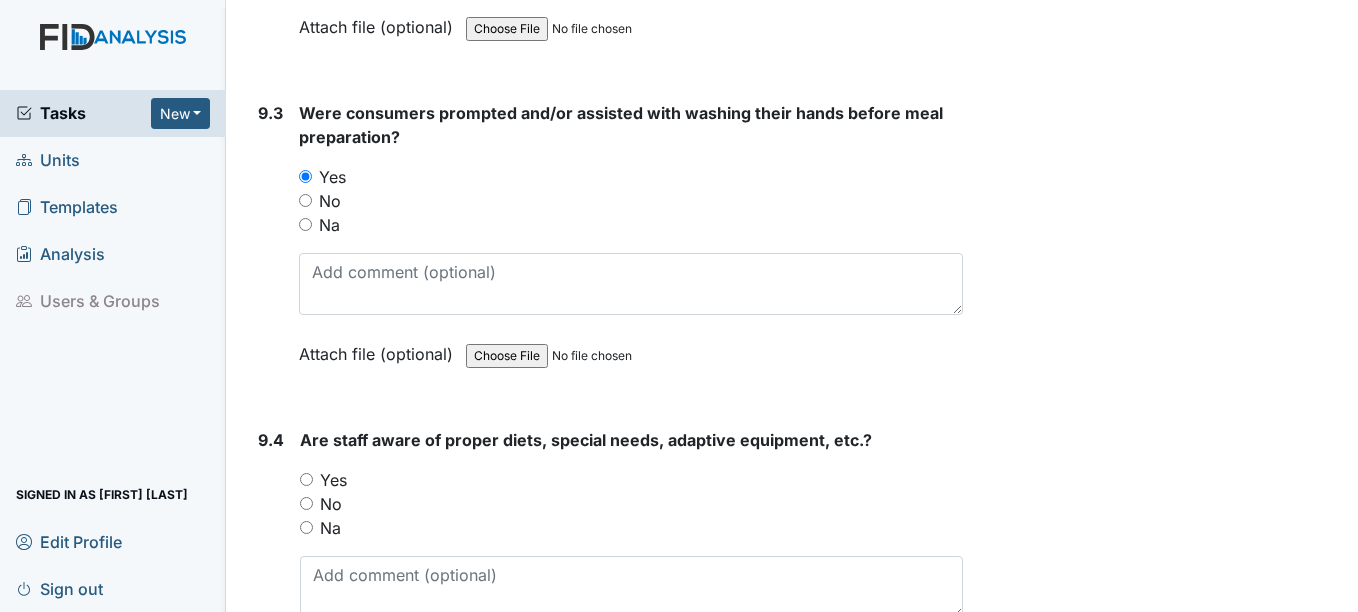 scroll, scrollTop: 16000, scrollLeft: 0, axis: vertical 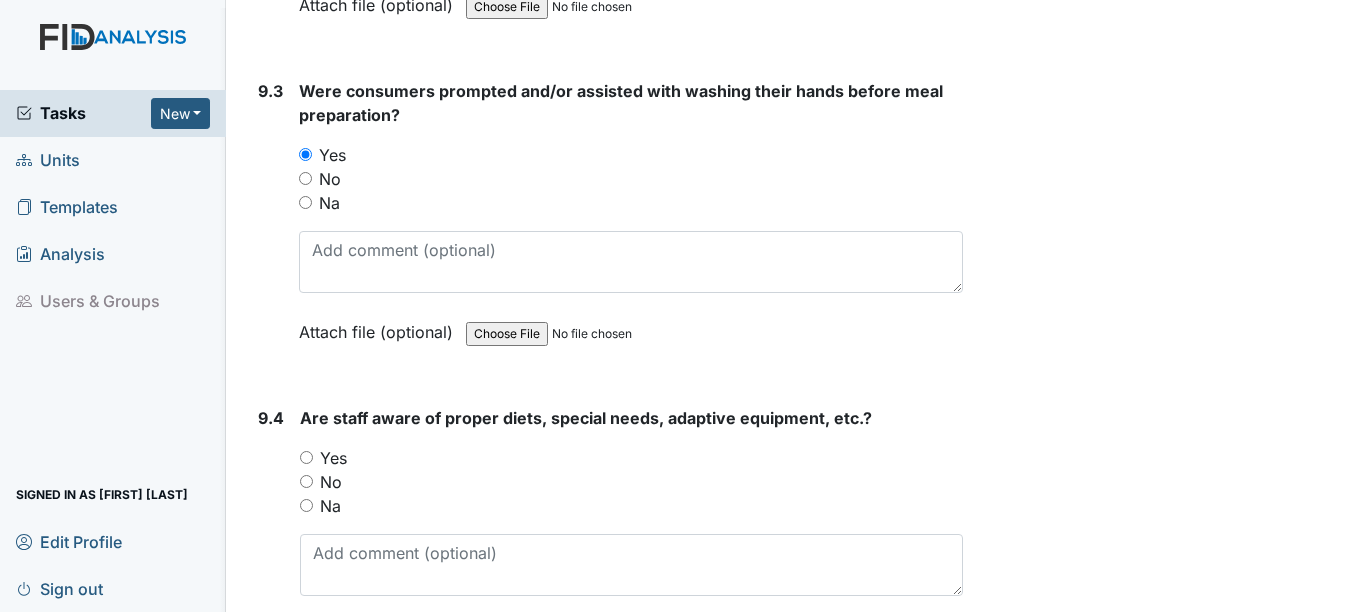 click on "Yes" at bounding box center [631, 458] 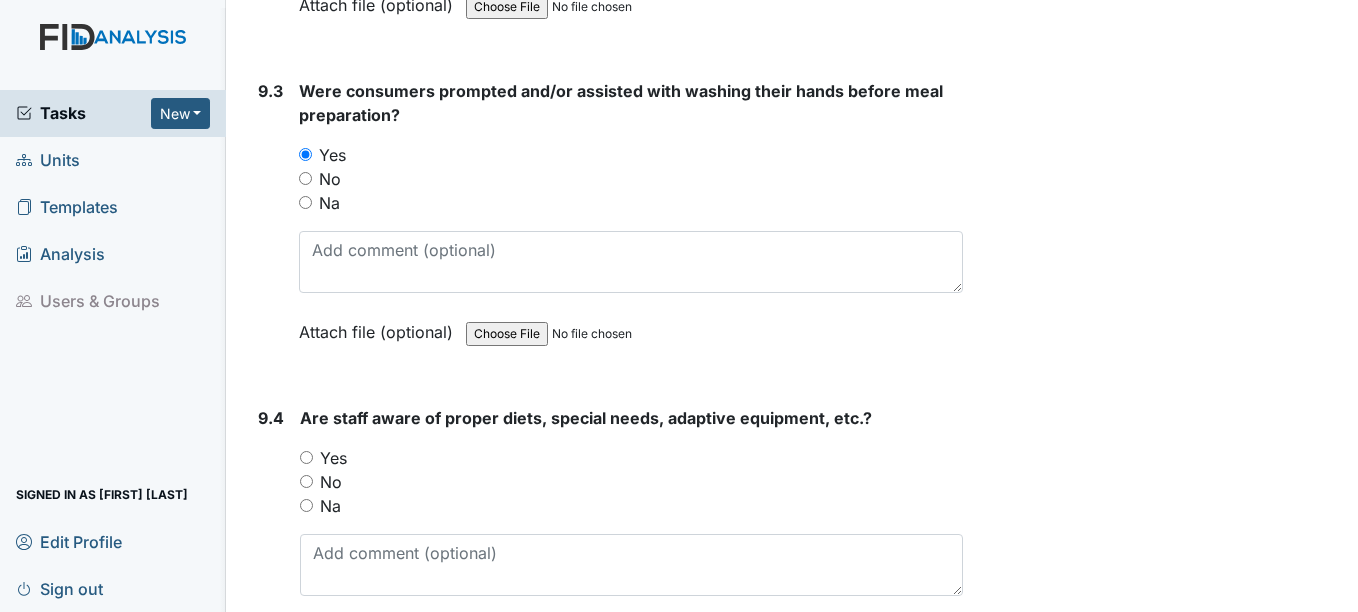 click on "Yes" at bounding box center (306, 457) 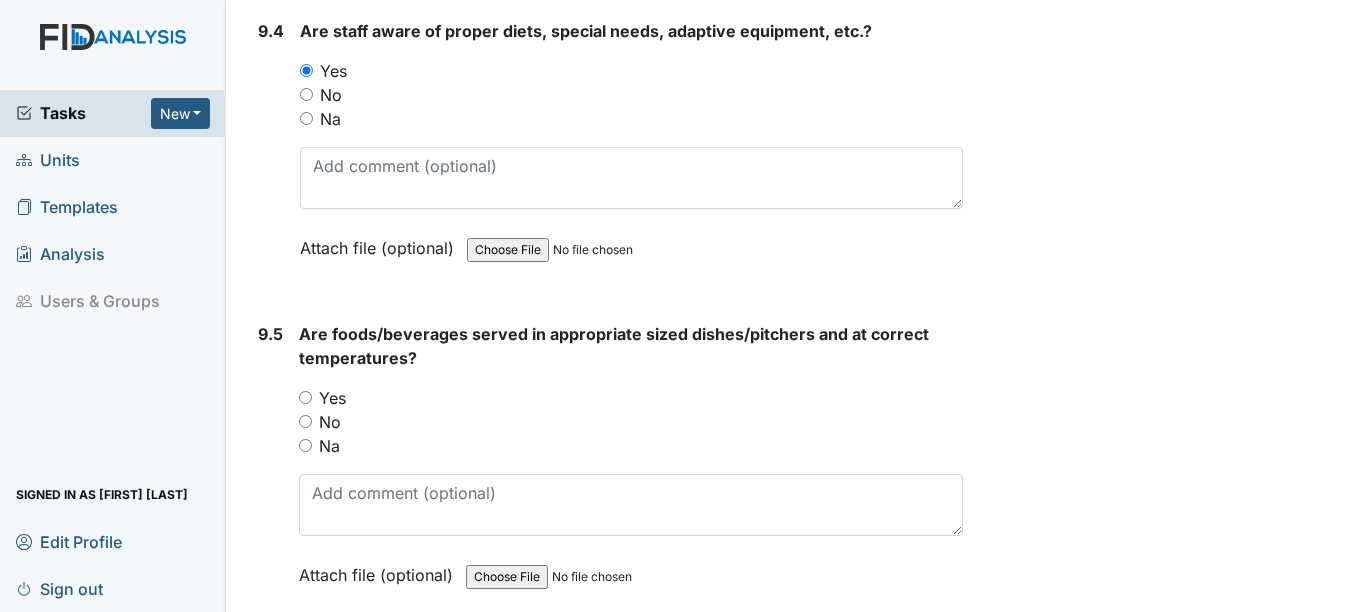 scroll, scrollTop: 16400, scrollLeft: 0, axis: vertical 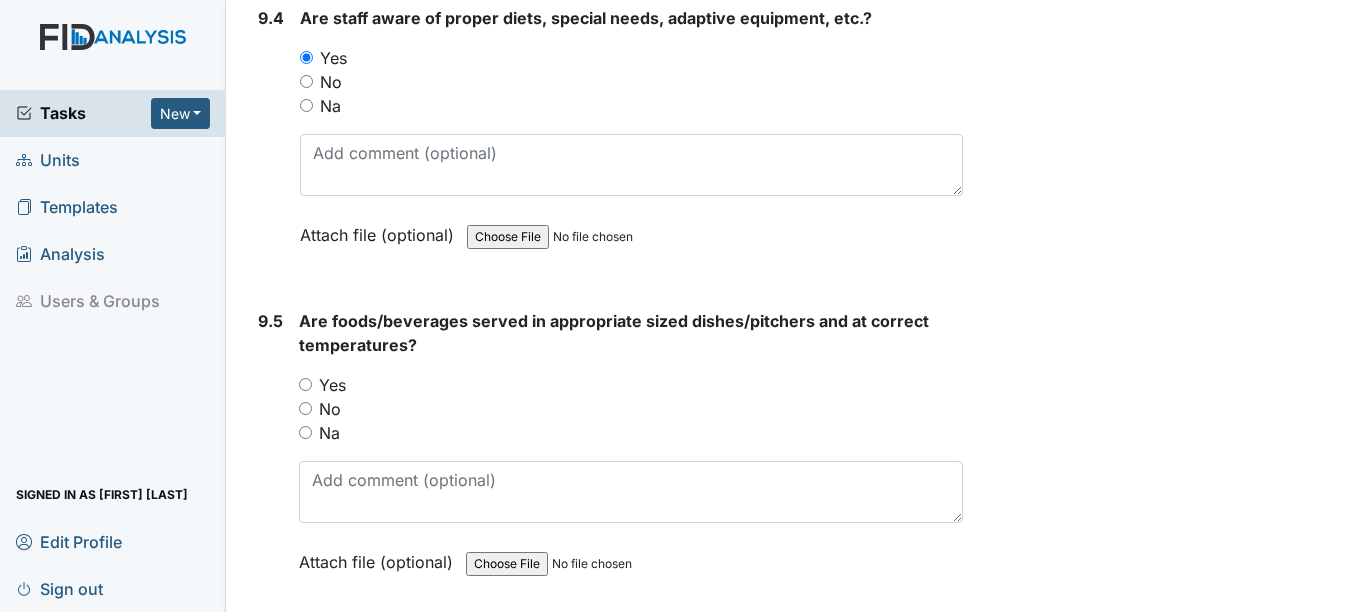 click on "Yes" at bounding box center (305, 384) 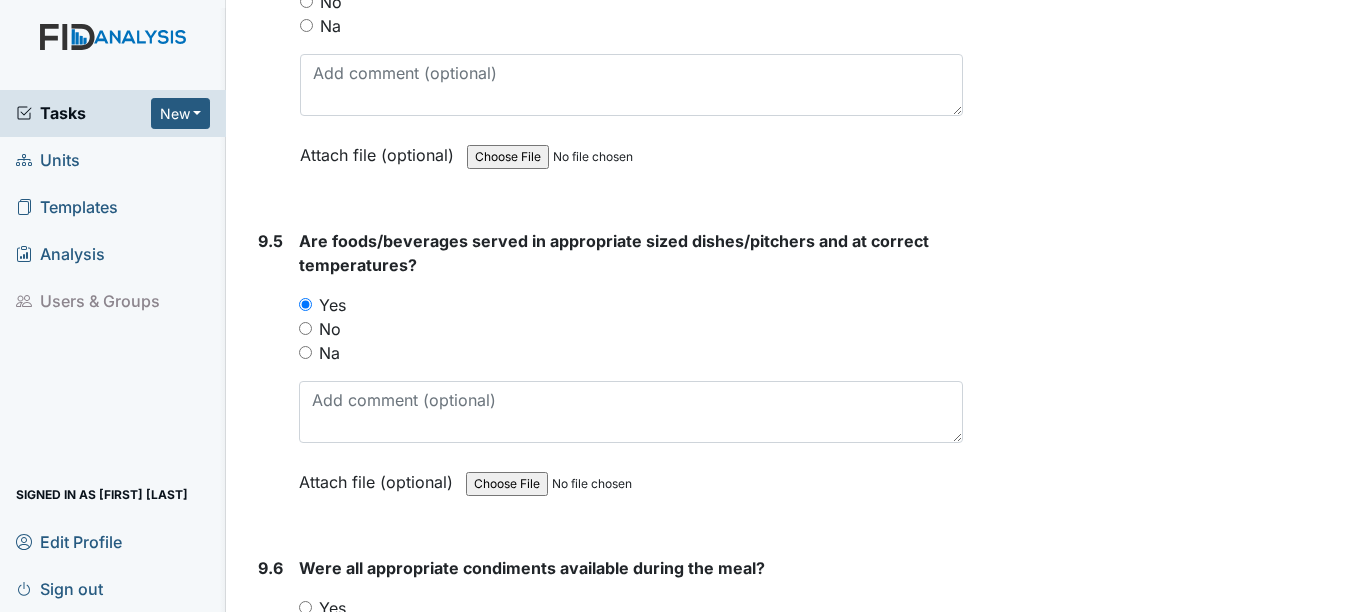 scroll, scrollTop: 16700, scrollLeft: 0, axis: vertical 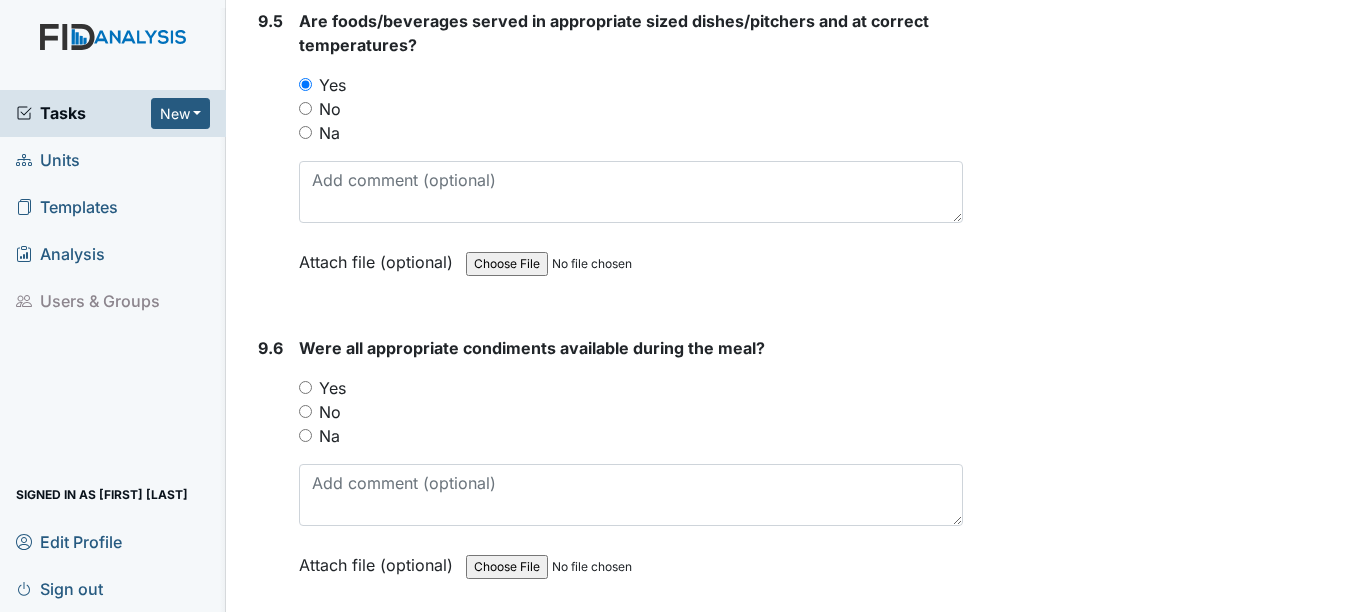 click on "Yes" at bounding box center (305, 387) 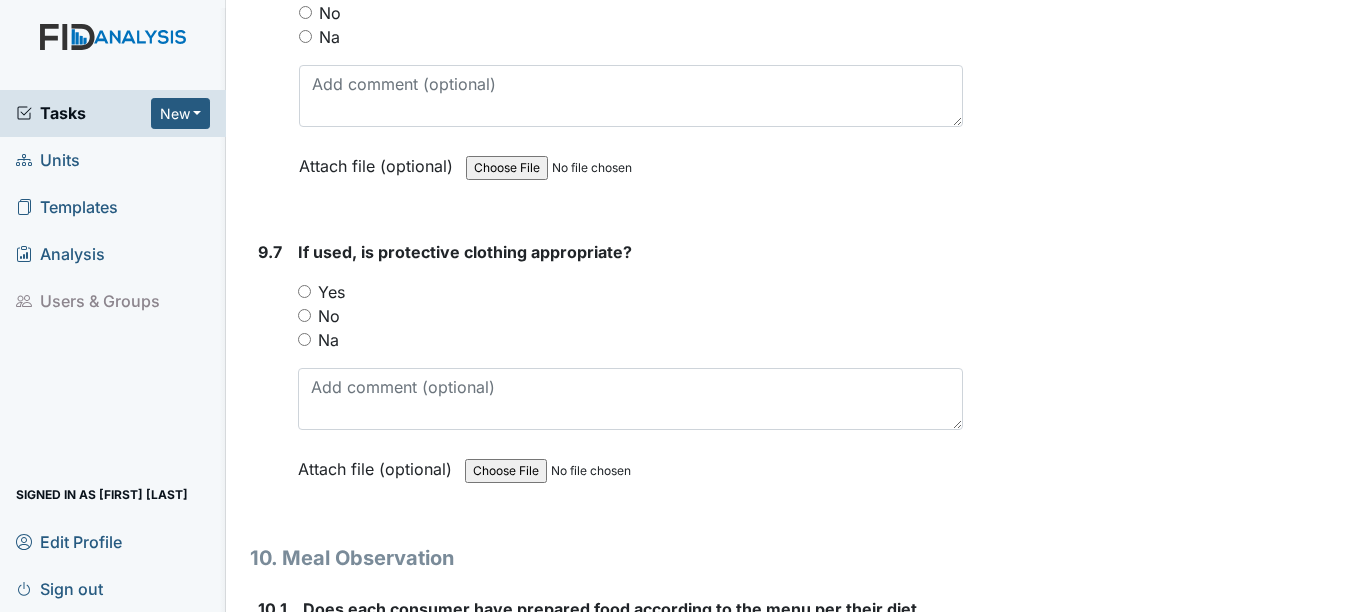 scroll, scrollTop: 17100, scrollLeft: 0, axis: vertical 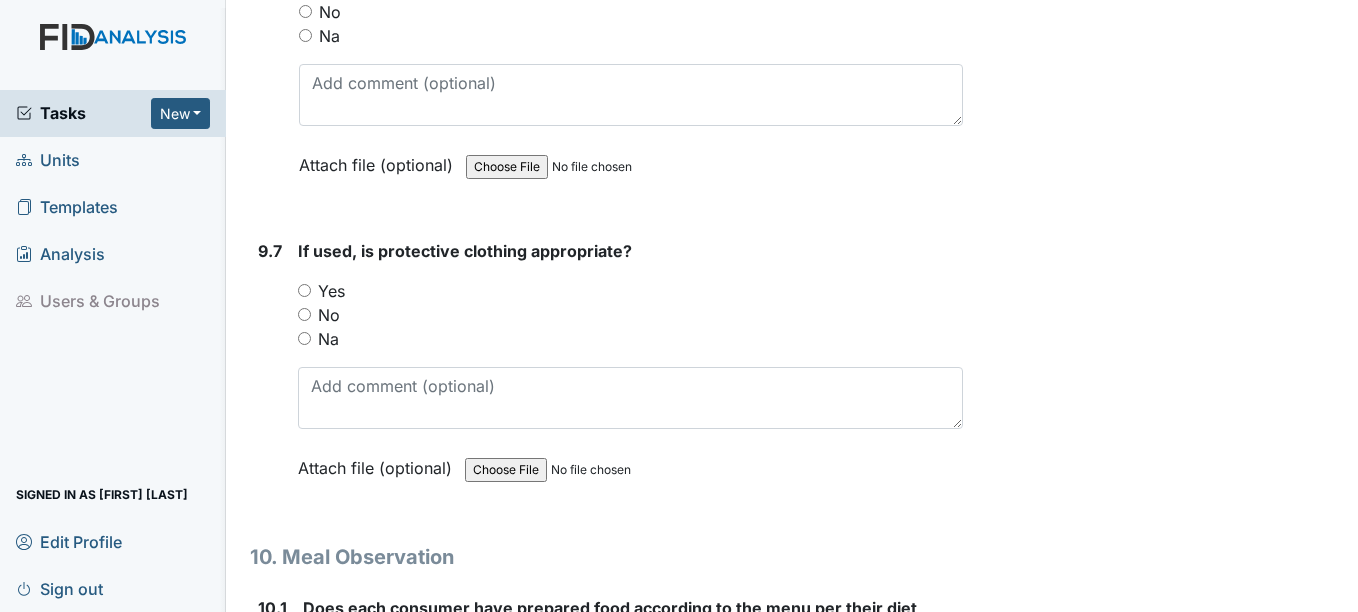 click on "Yes" at bounding box center (630, 291) 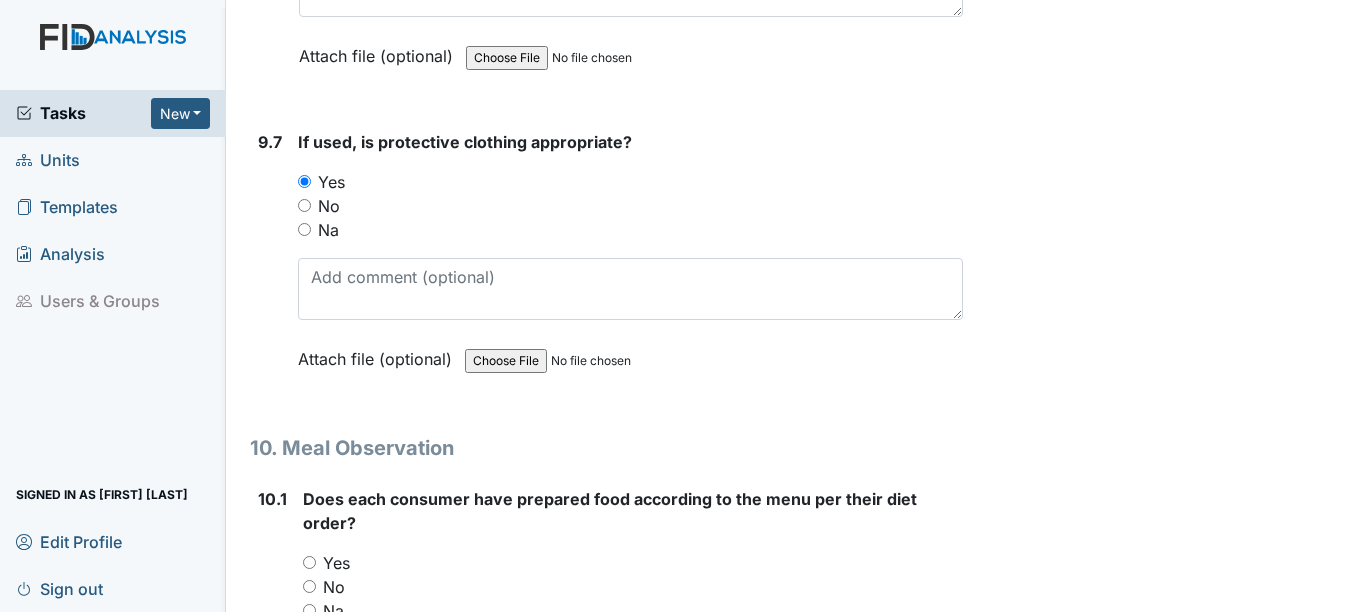 scroll, scrollTop: 17400, scrollLeft: 0, axis: vertical 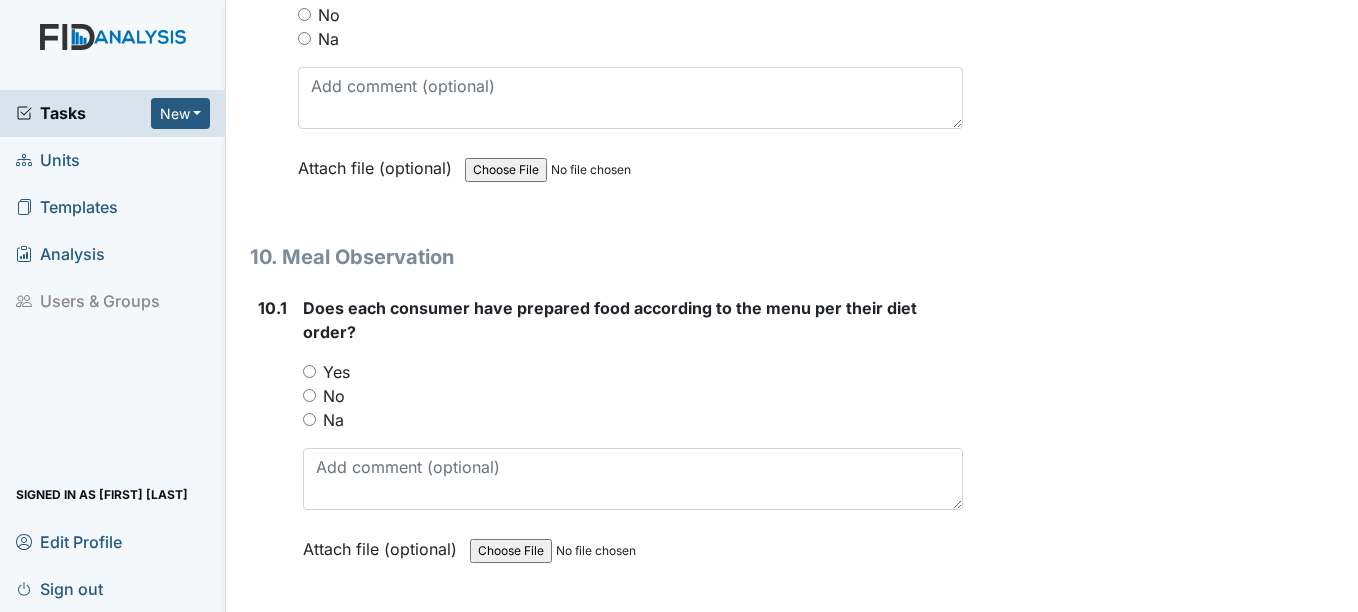 click on "Yes" at bounding box center (309, 371) 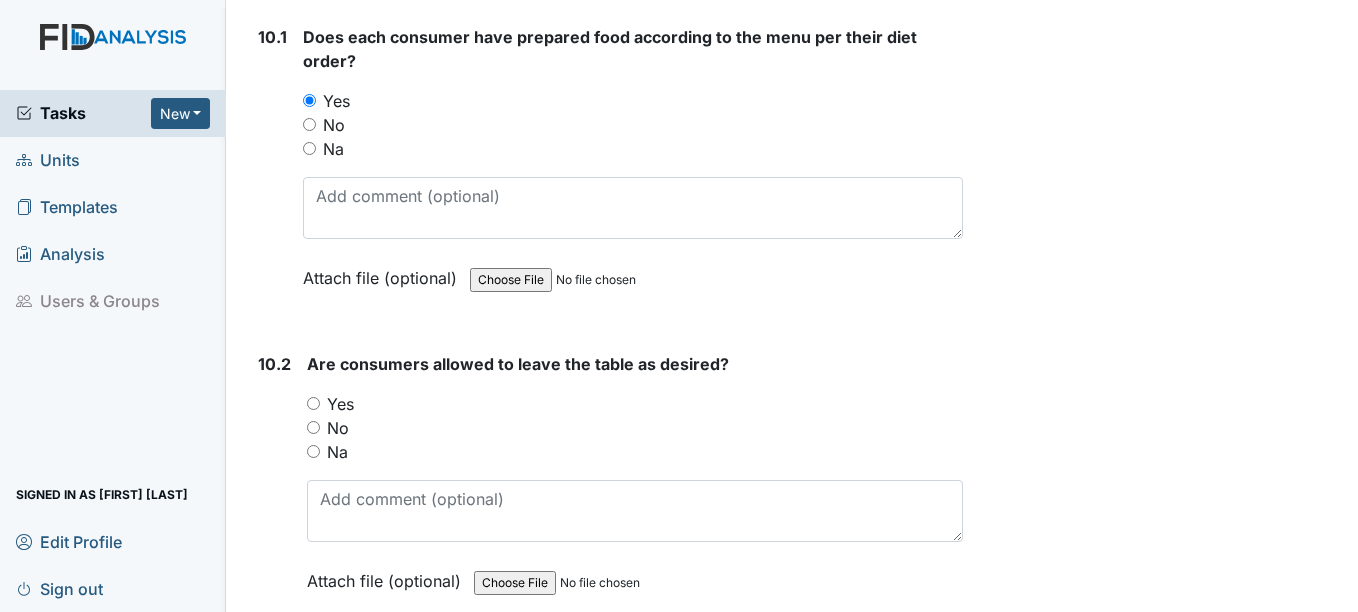 scroll, scrollTop: 17700, scrollLeft: 0, axis: vertical 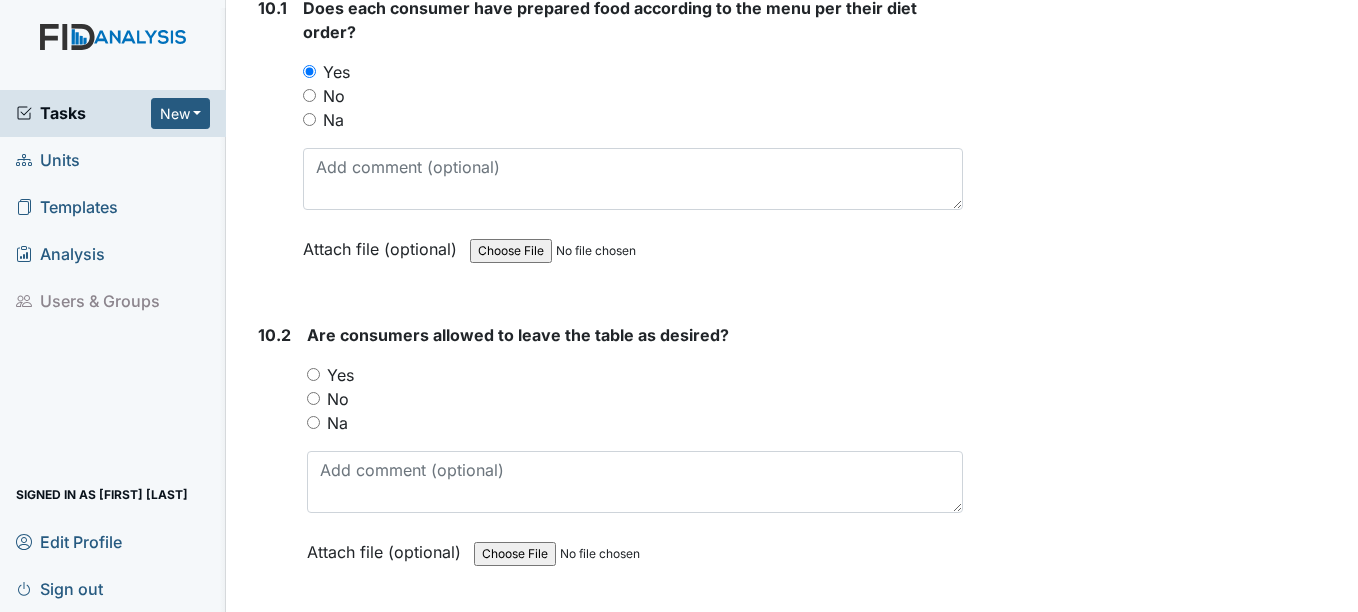 click on "Yes" at bounding box center (313, 374) 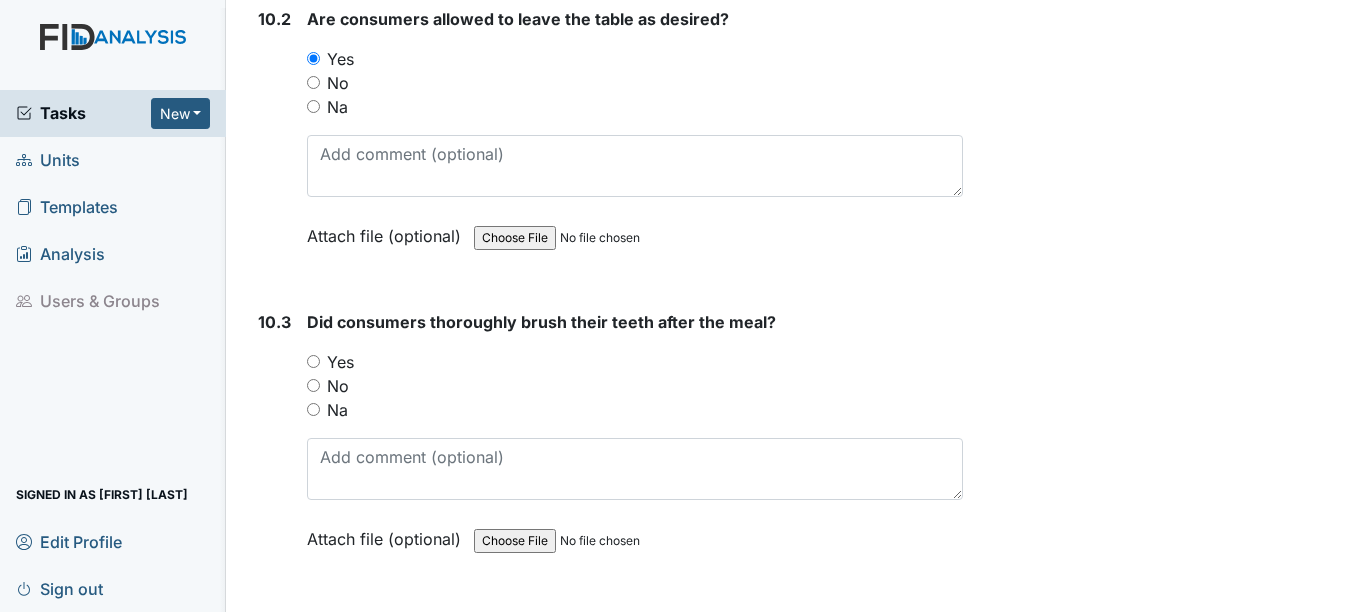 scroll, scrollTop: 18100, scrollLeft: 0, axis: vertical 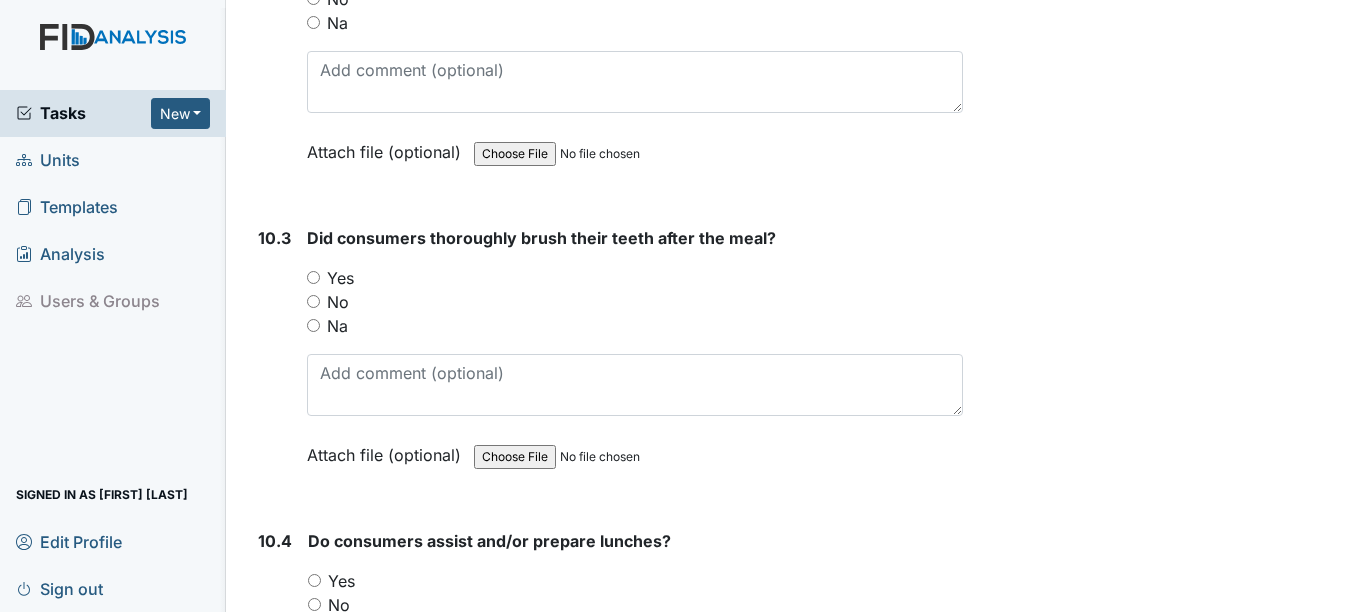 click on "Yes" at bounding box center (313, 277) 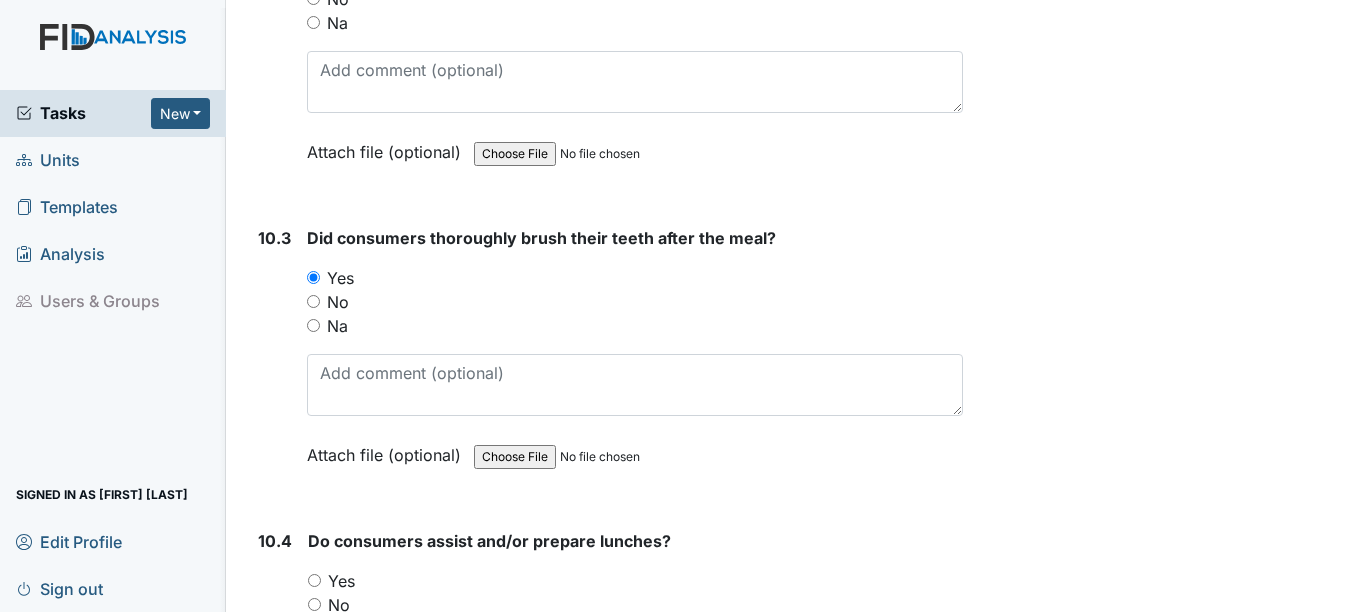 scroll, scrollTop: 18300, scrollLeft: 0, axis: vertical 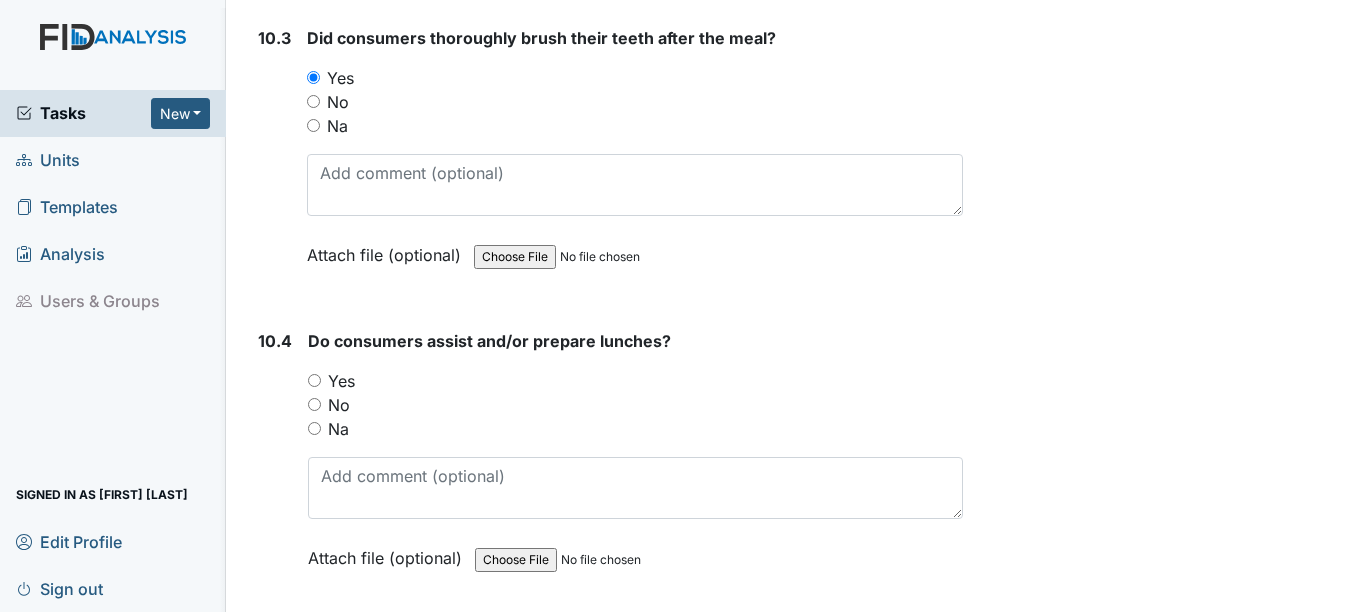 click on "Yes" at bounding box center (314, 380) 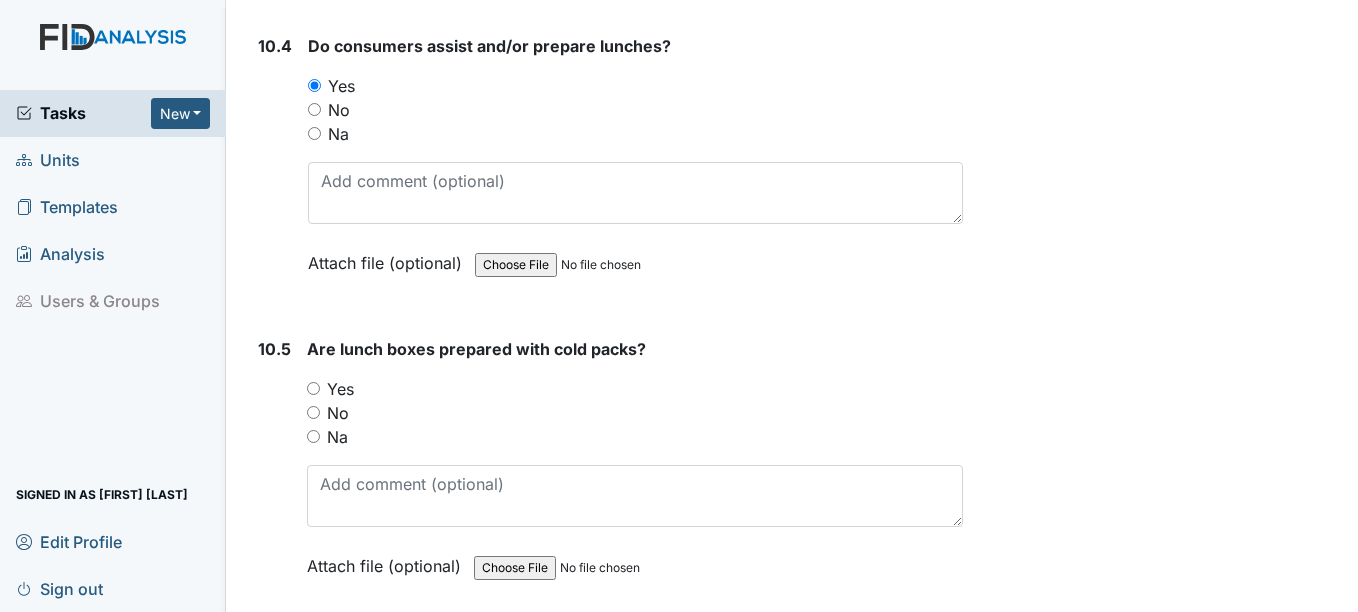 scroll, scrollTop: 18600, scrollLeft: 0, axis: vertical 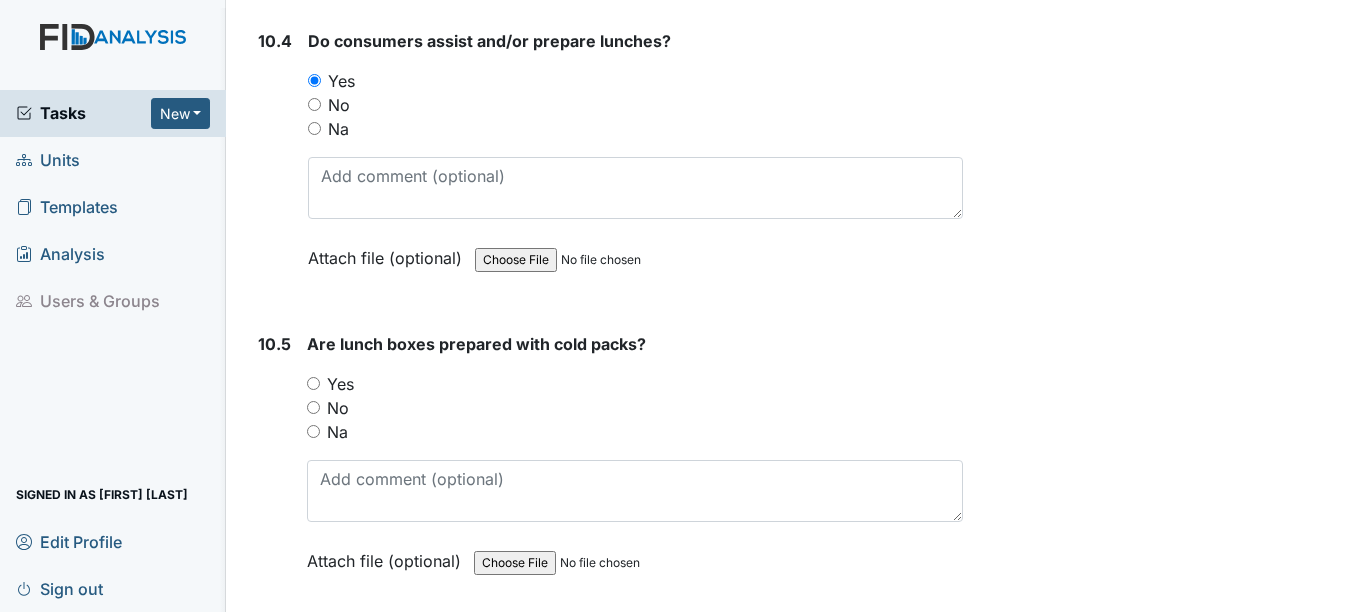 click on "Are lunch boxes prepared with cold packs?
You must select one of the below options.
Yes
No
Na
Attach file (optional)
You can upload .pdf, .txt, .jpg, .jpeg, .png, .csv, .xls, or .doc files under 100MB." at bounding box center [634, 459] 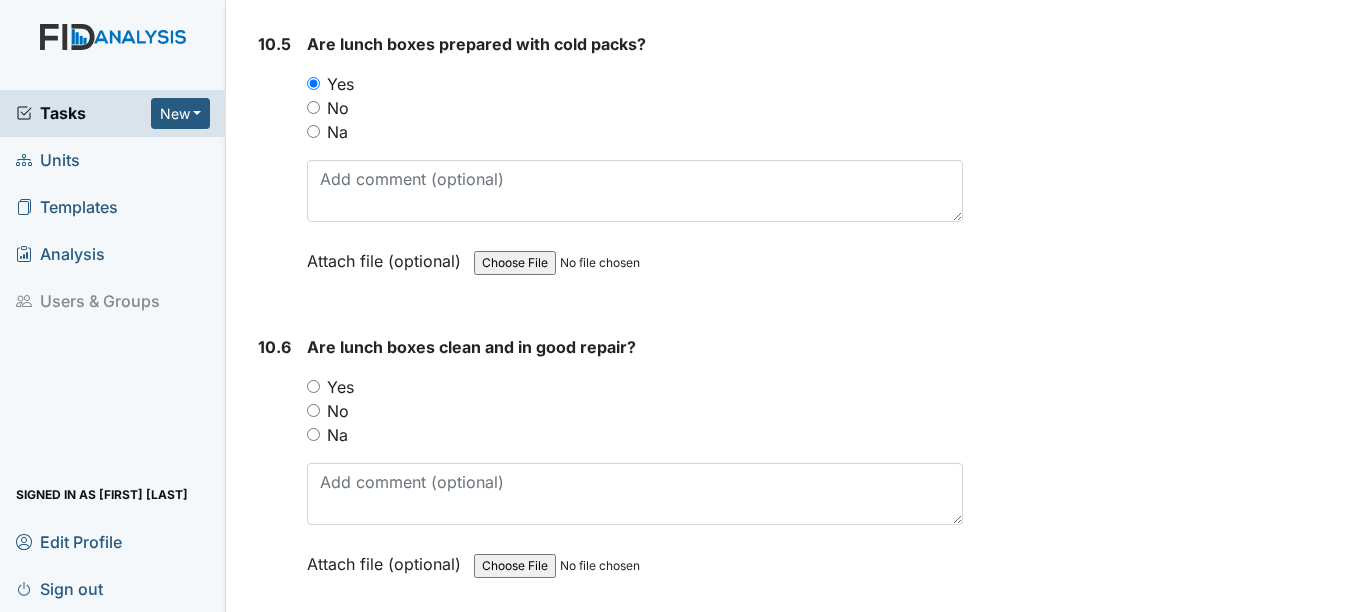 click on "Yes" at bounding box center (313, 386) 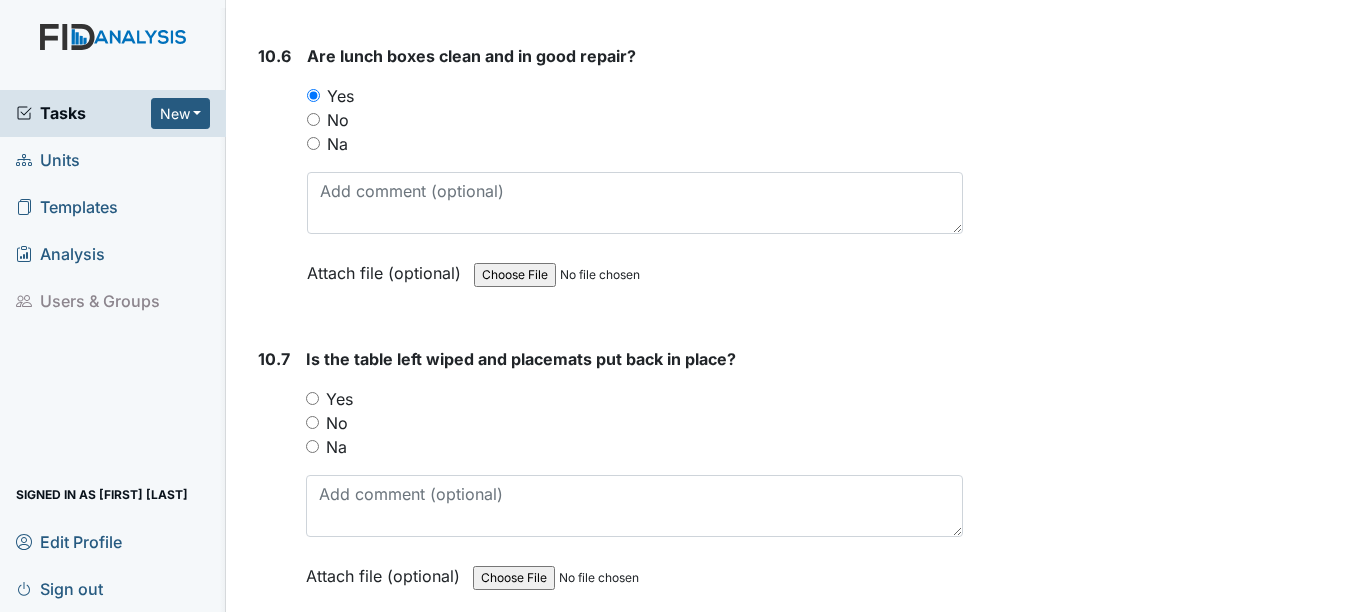 scroll, scrollTop: 19200, scrollLeft: 0, axis: vertical 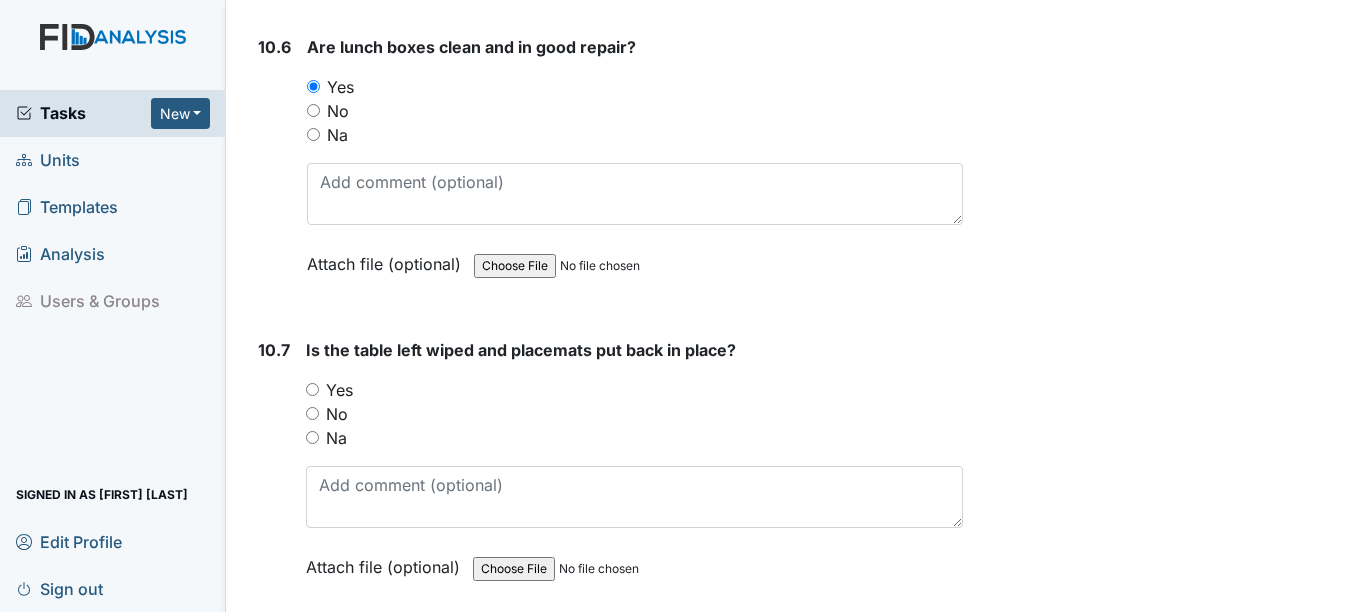 click on "Yes" at bounding box center [312, 389] 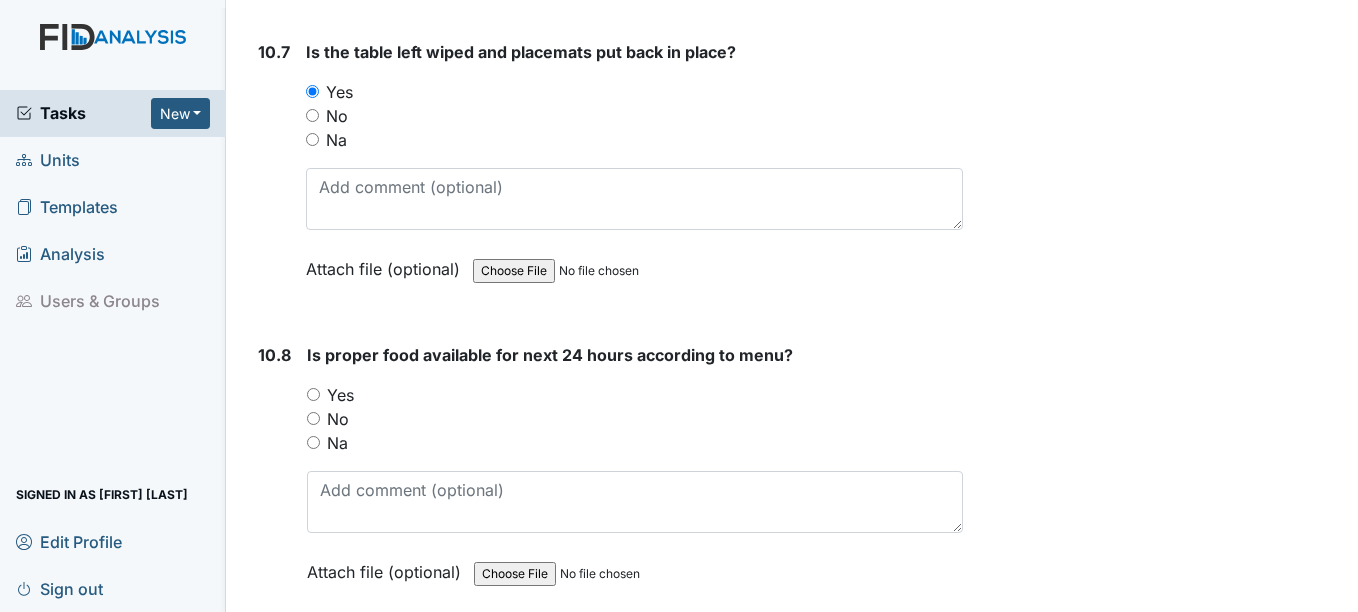 scroll, scrollTop: 19500, scrollLeft: 0, axis: vertical 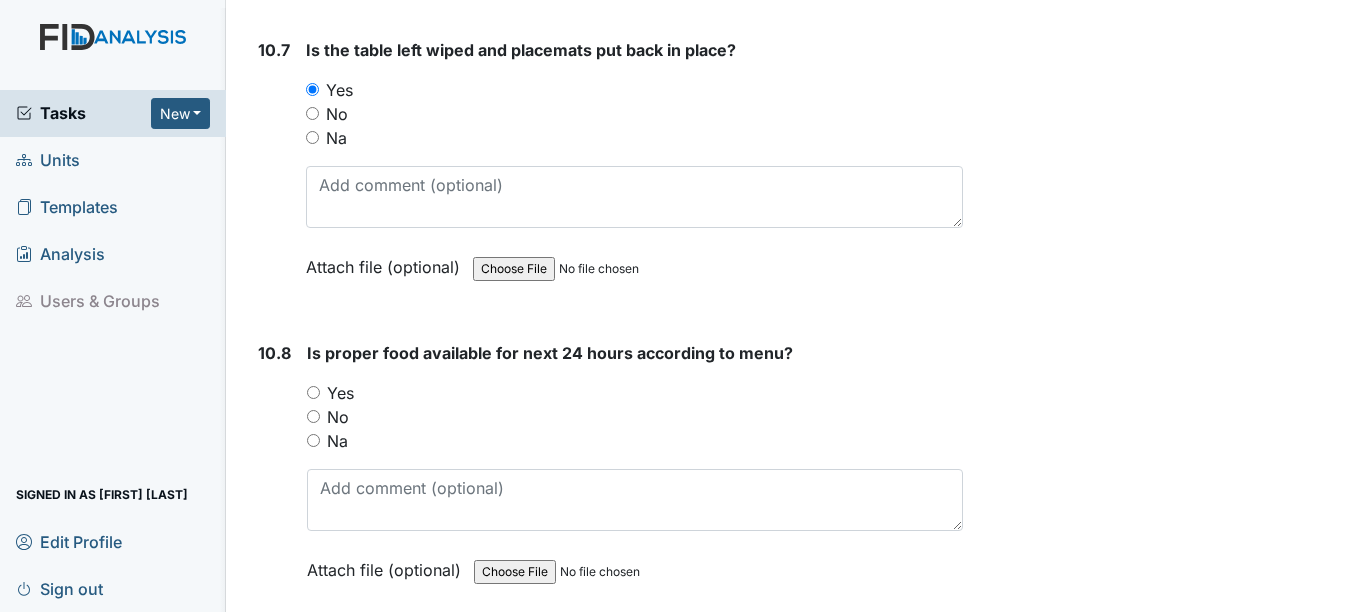 click on "Yes" at bounding box center [313, 392] 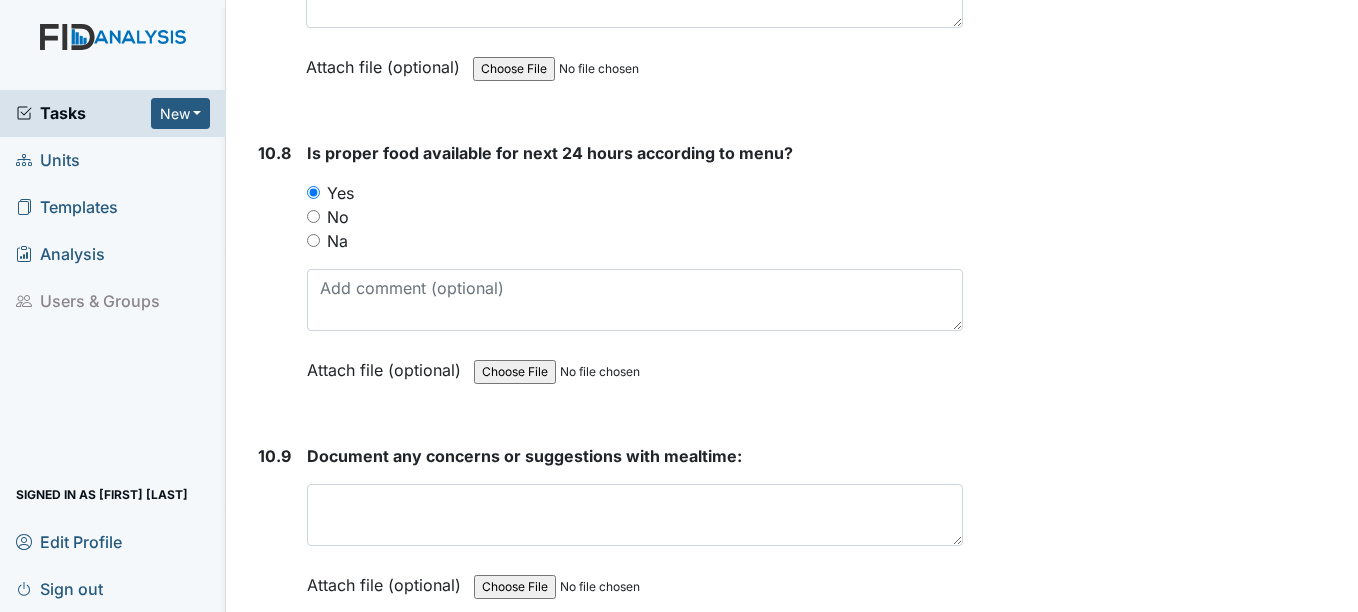 scroll, scrollTop: 19800, scrollLeft: 0, axis: vertical 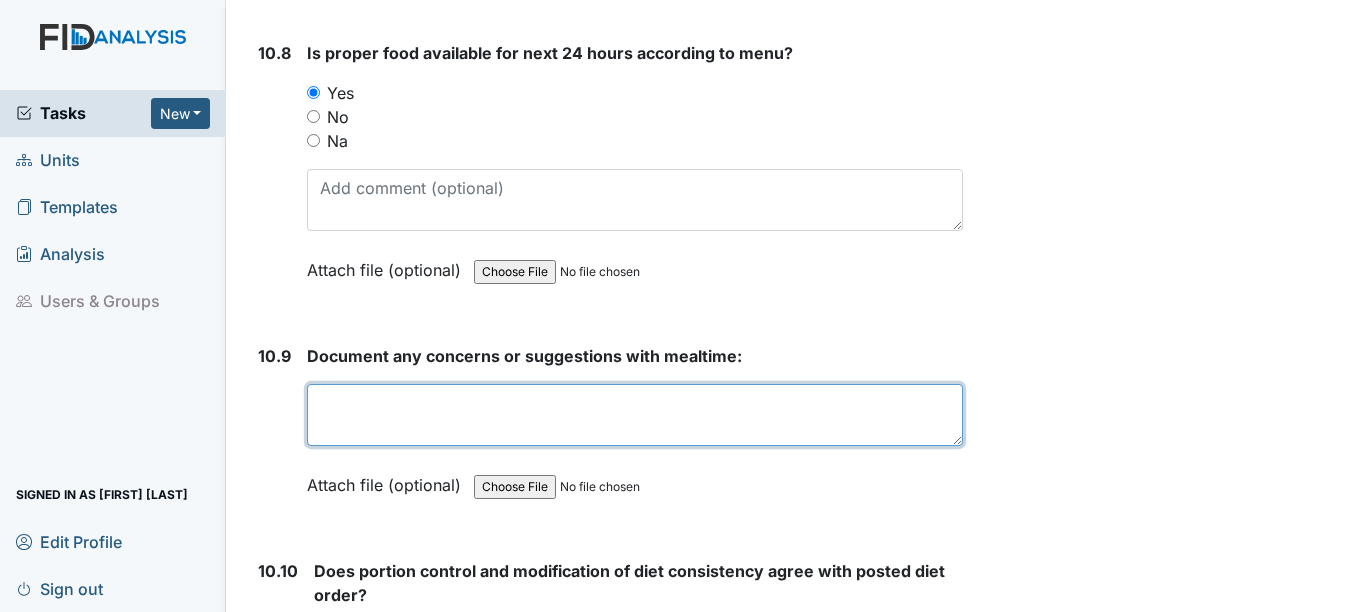 click at bounding box center (634, 415) 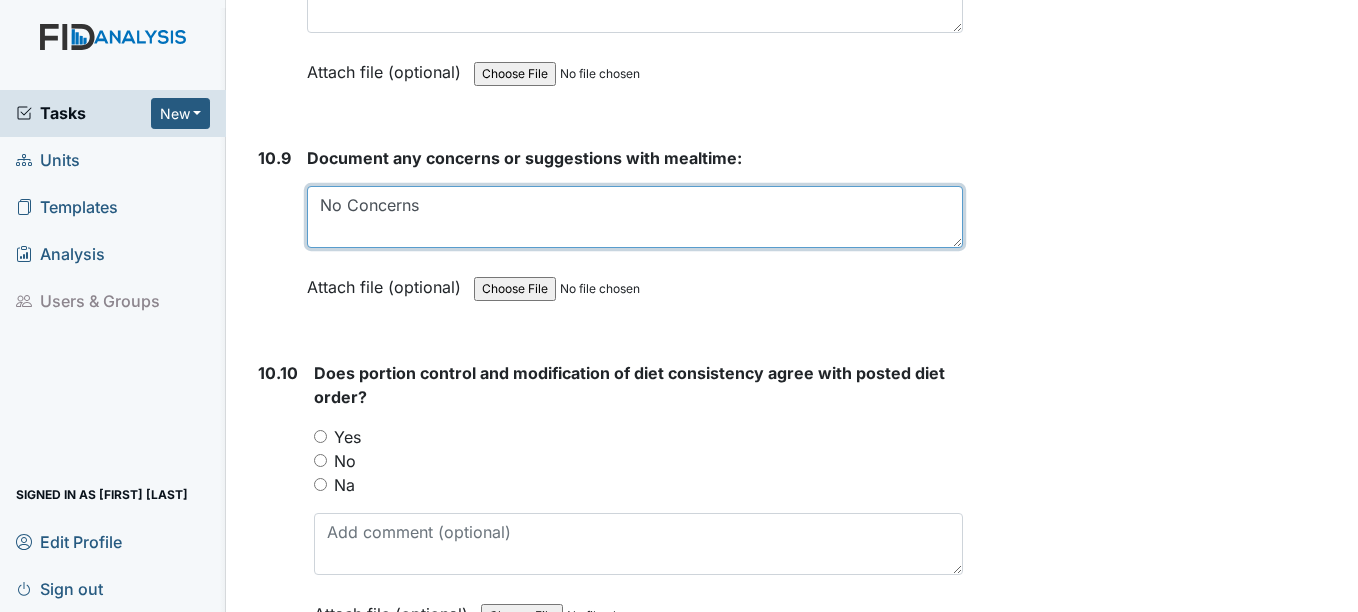 scroll, scrollTop: 20000, scrollLeft: 0, axis: vertical 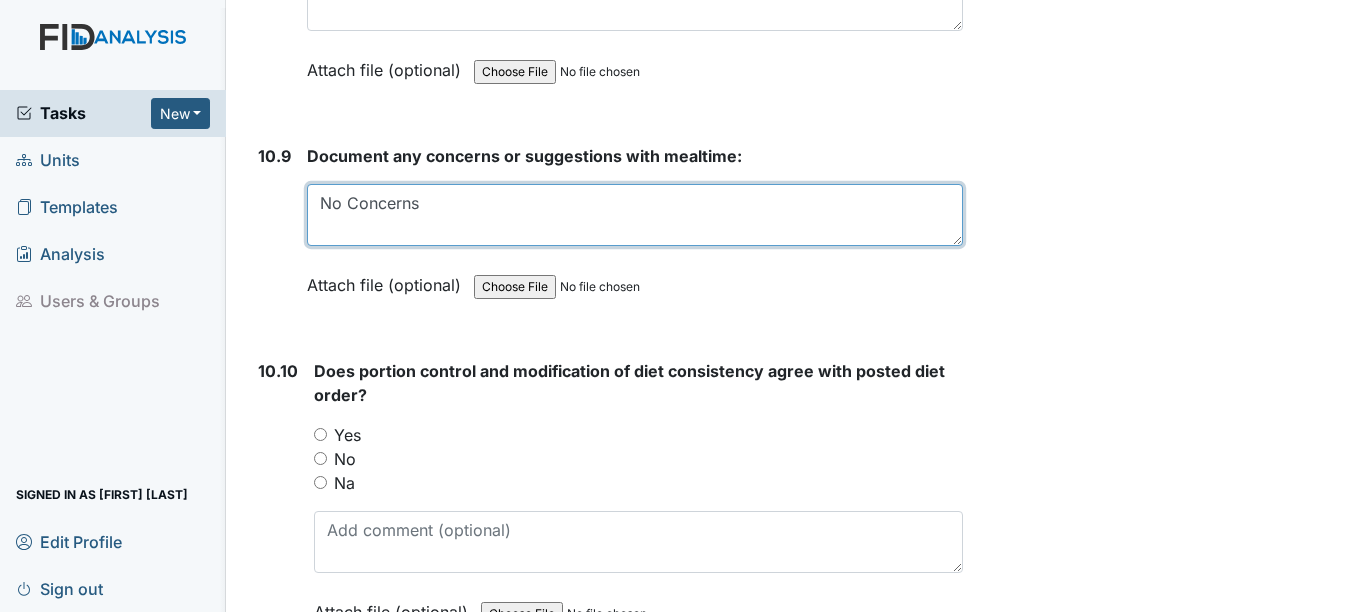 type on "No Concerns" 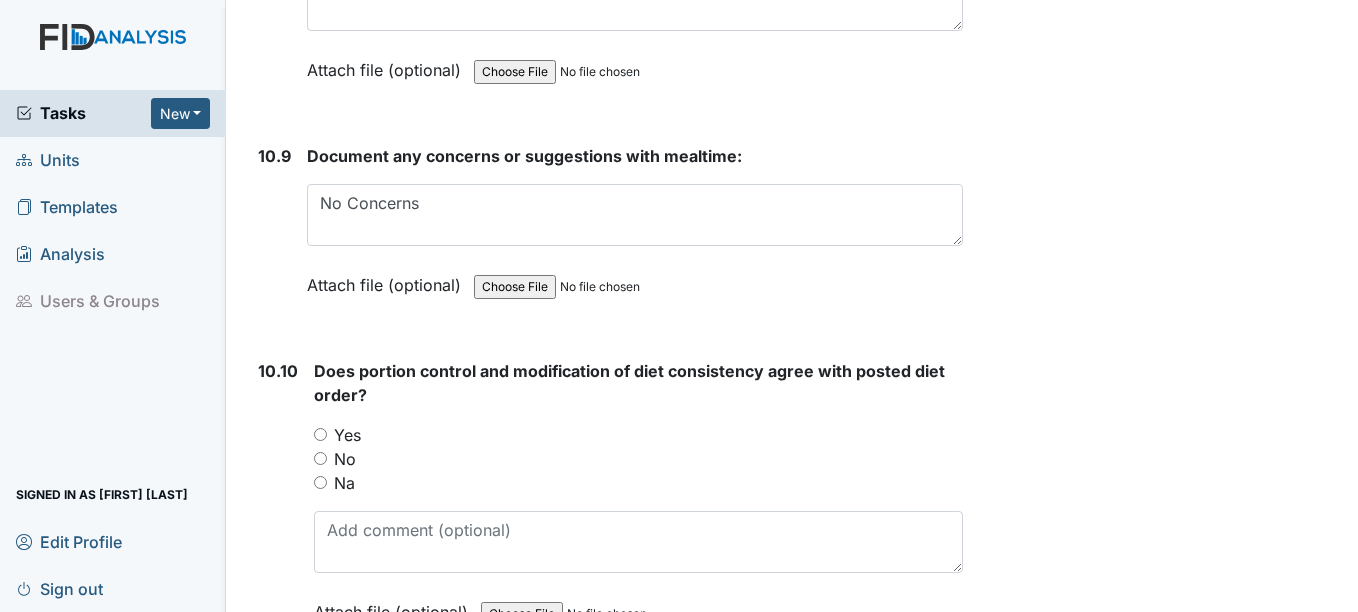 click on "Yes" at bounding box center [320, 434] 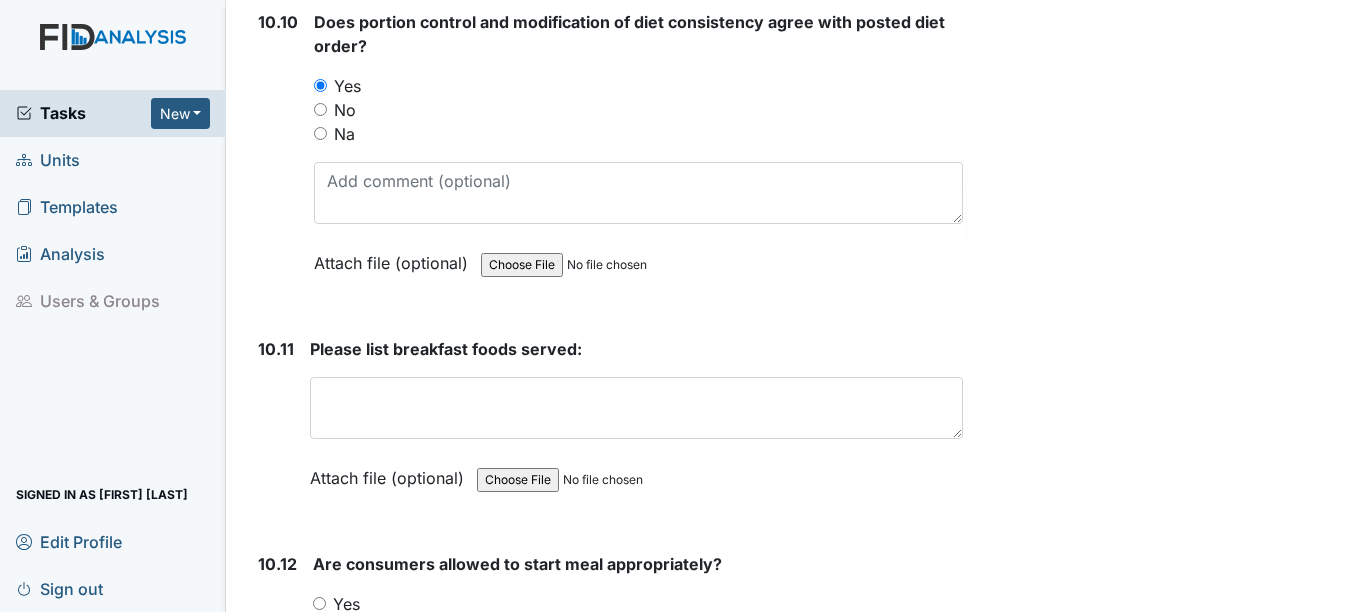 scroll, scrollTop: 20400, scrollLeft: 0, axis: vertical 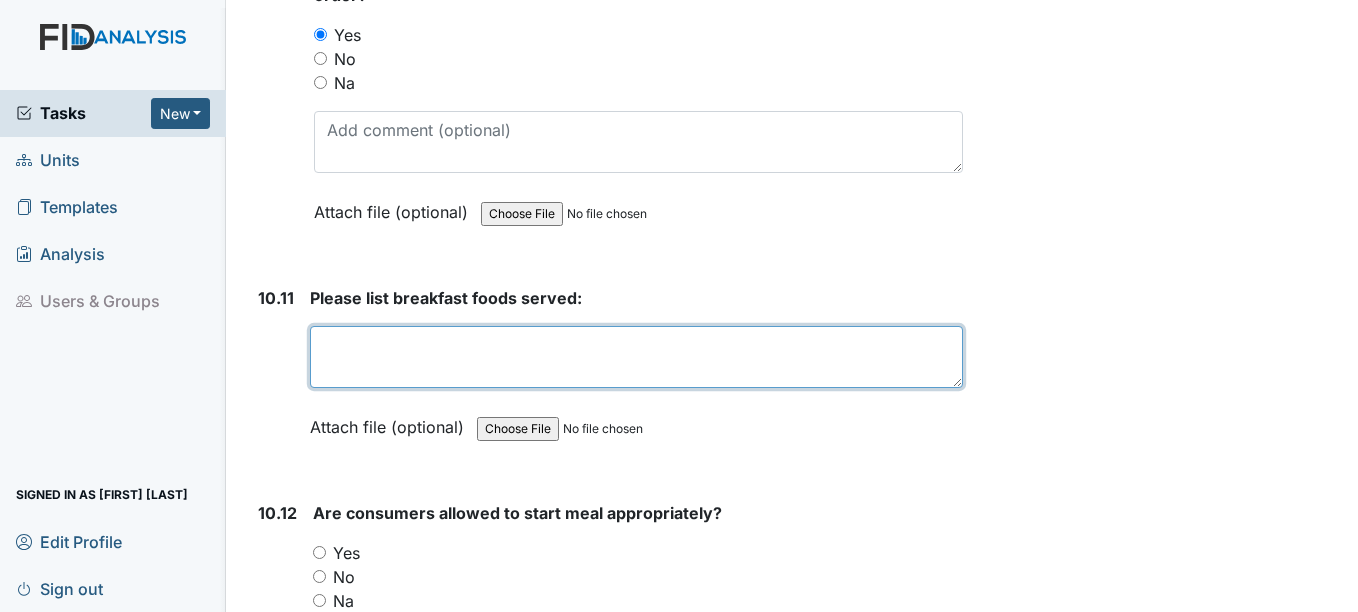 click at bounding box center (636, 357) 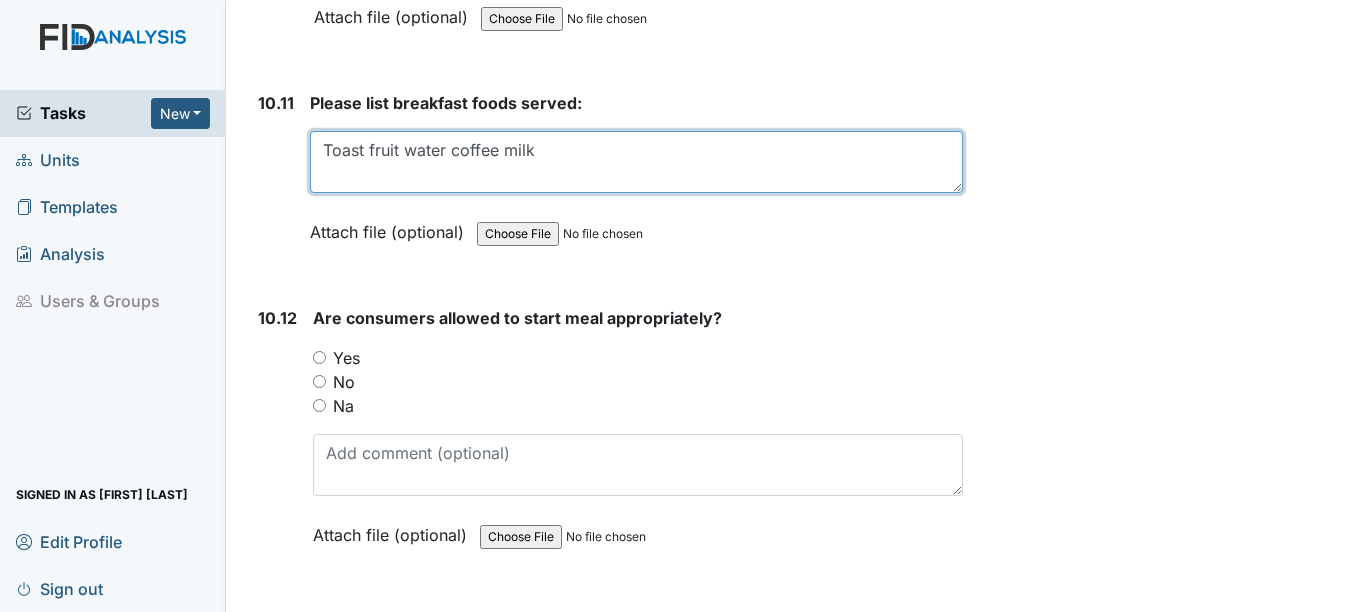 scroll, scrollTop: 20600, scrollLeft: 0, axis: vertical 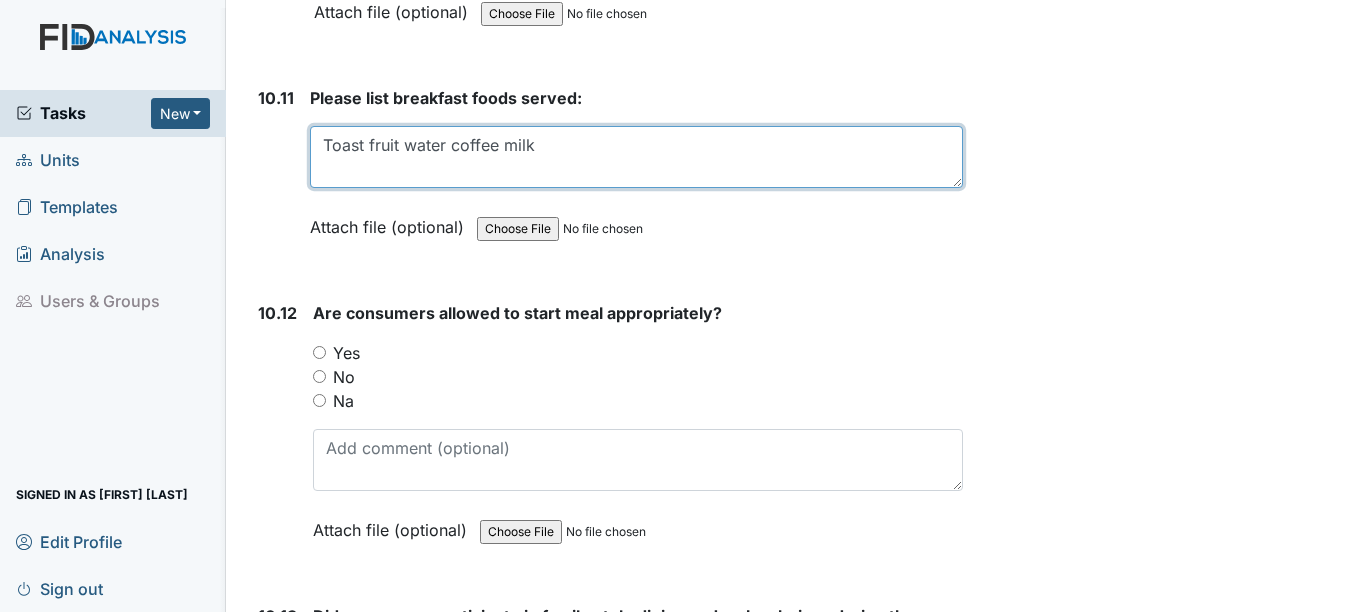 type on "Toast fruit water coffee milk" 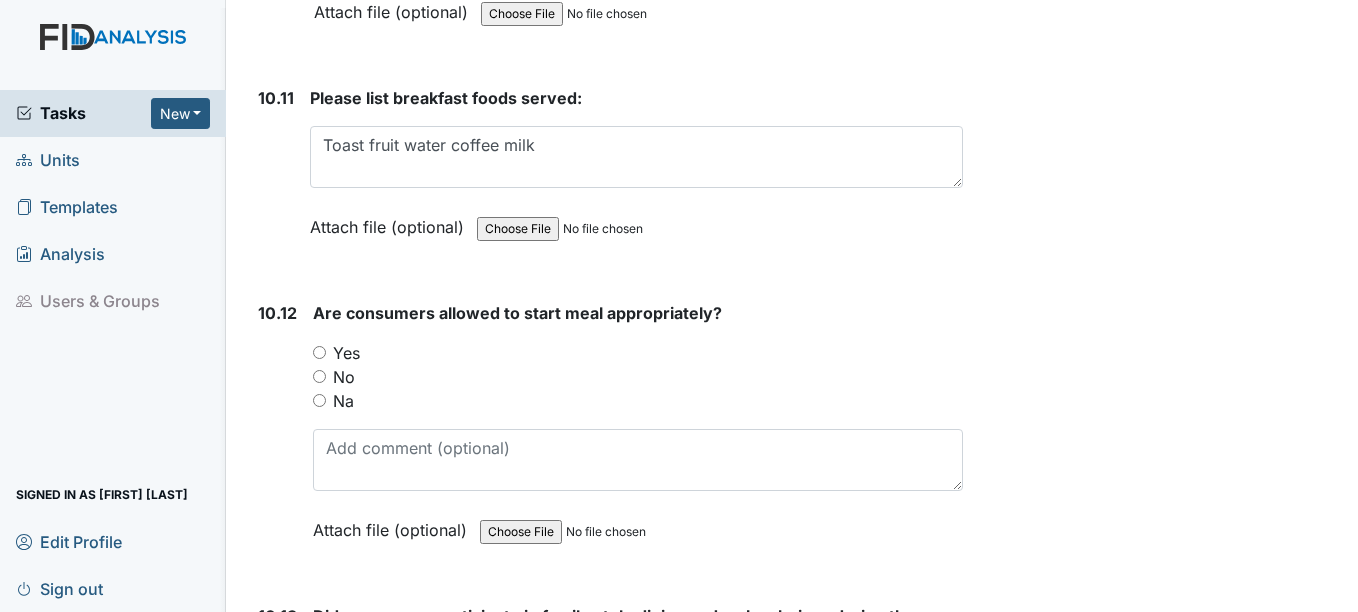 click on "Yes" at bounding box center [319, 352] 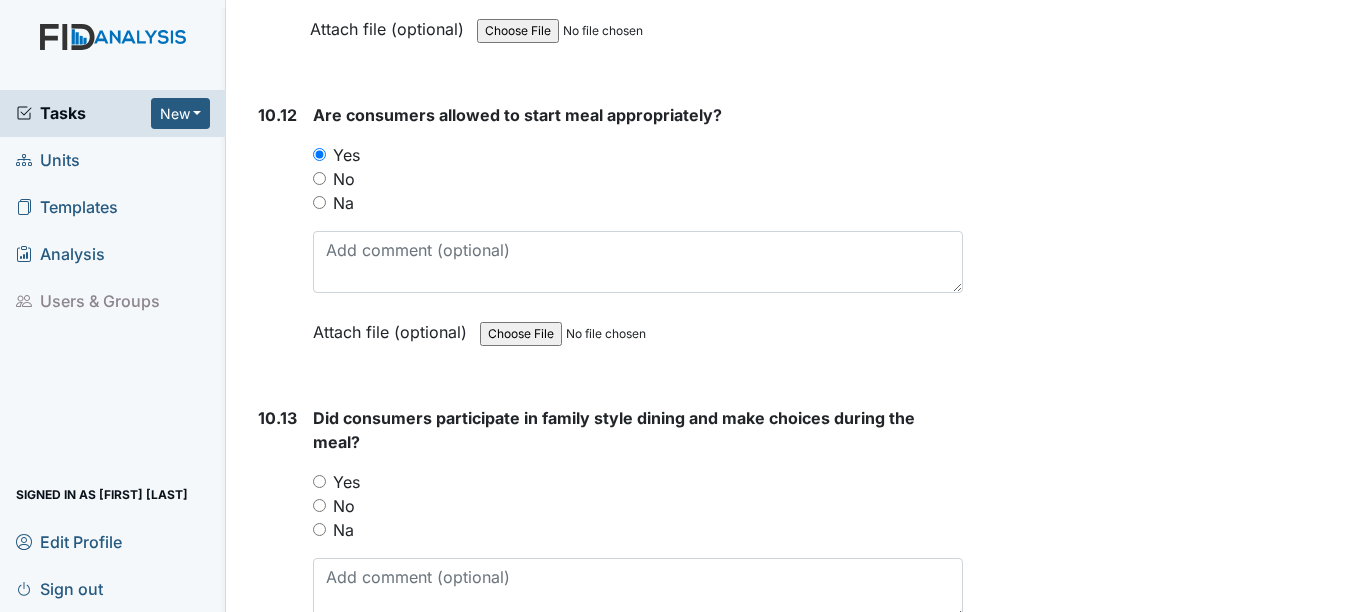 scroll, scrollTop: 20900, scrollLeft: 0, axis: vertical 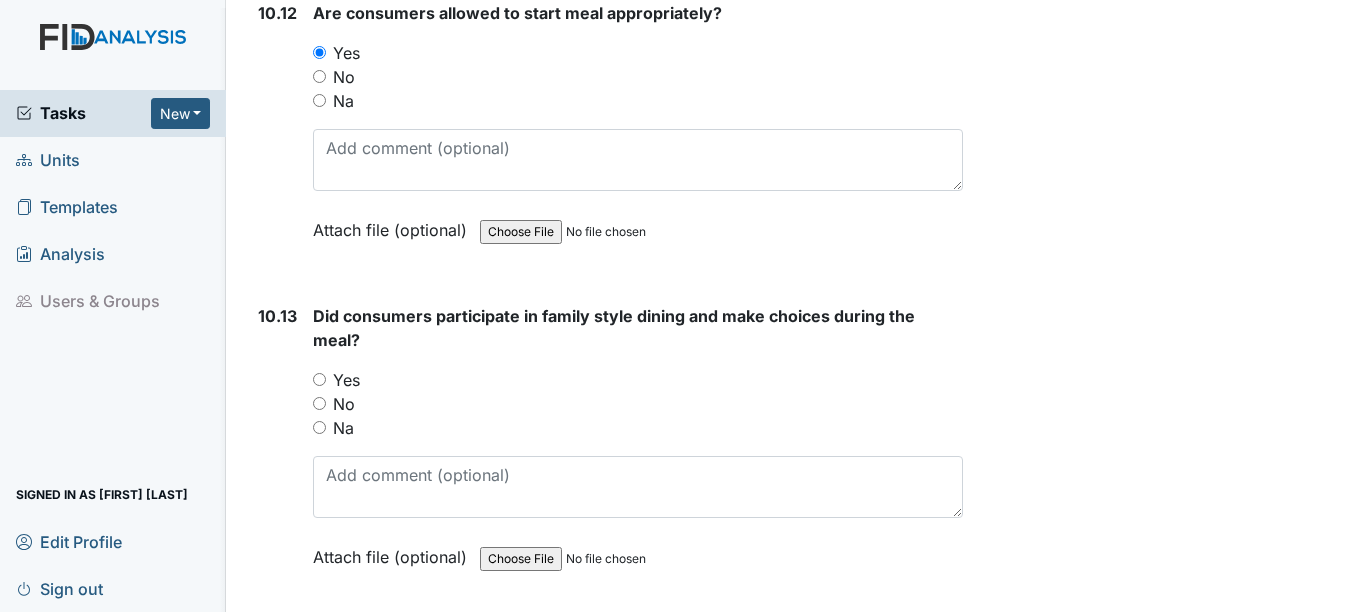 click on "Yes" at bounding box center (319, 379) 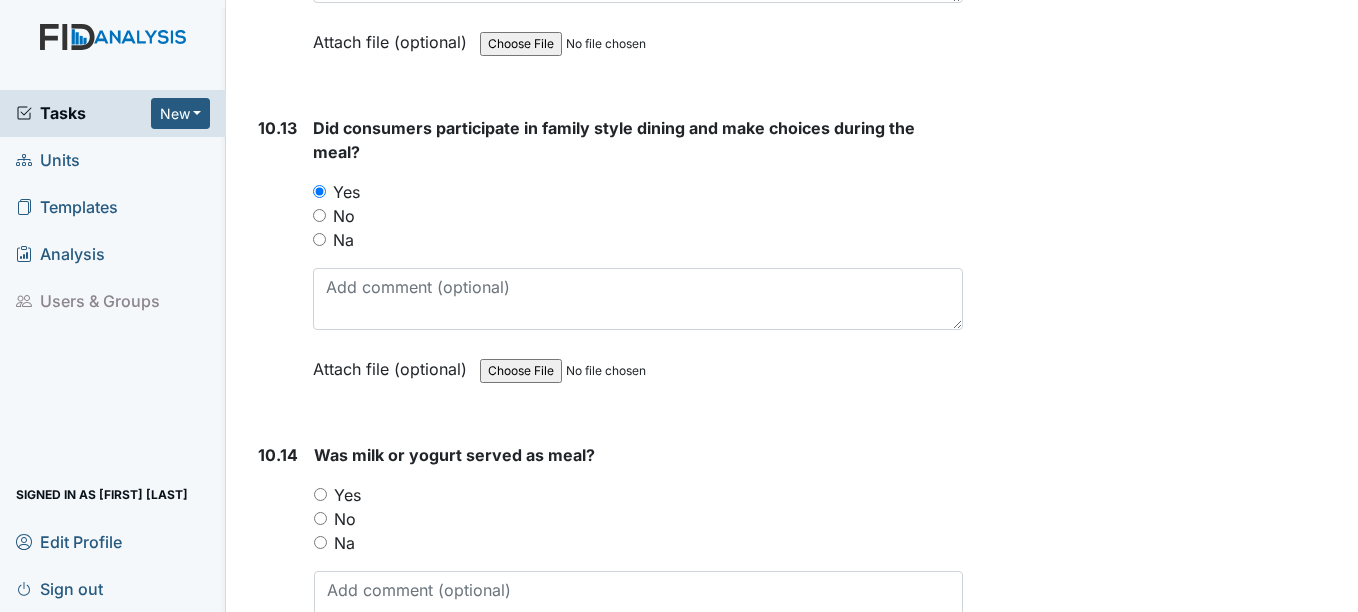 scroll, scrollTop: 21200, scrollLeft: 0, axis: vertical 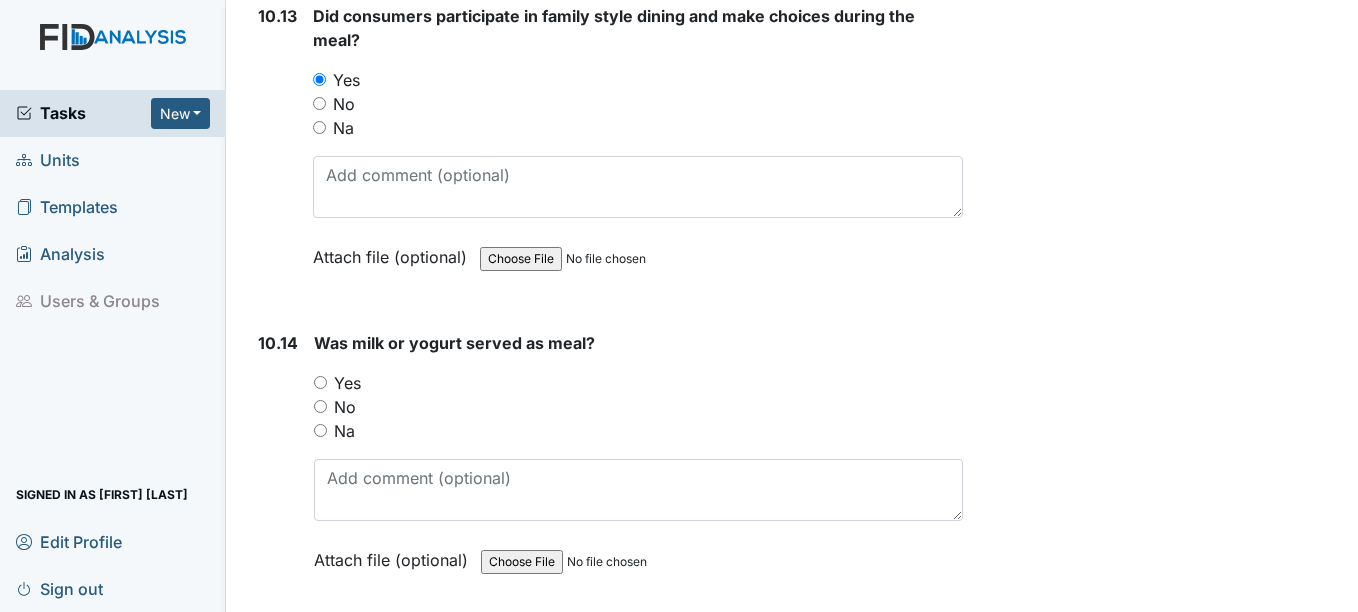 click on "Yes" at bounding box center [320, 382] 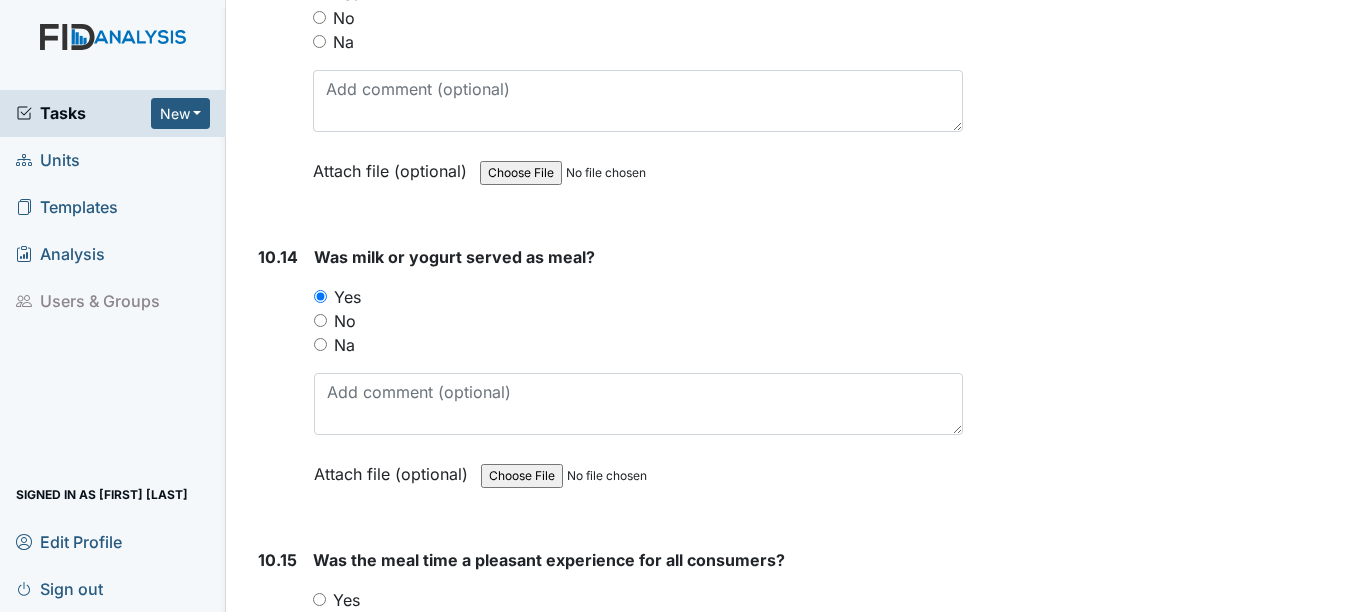 scroll, scrollTop: 21500, scrollLeft: 0, axis: vertical 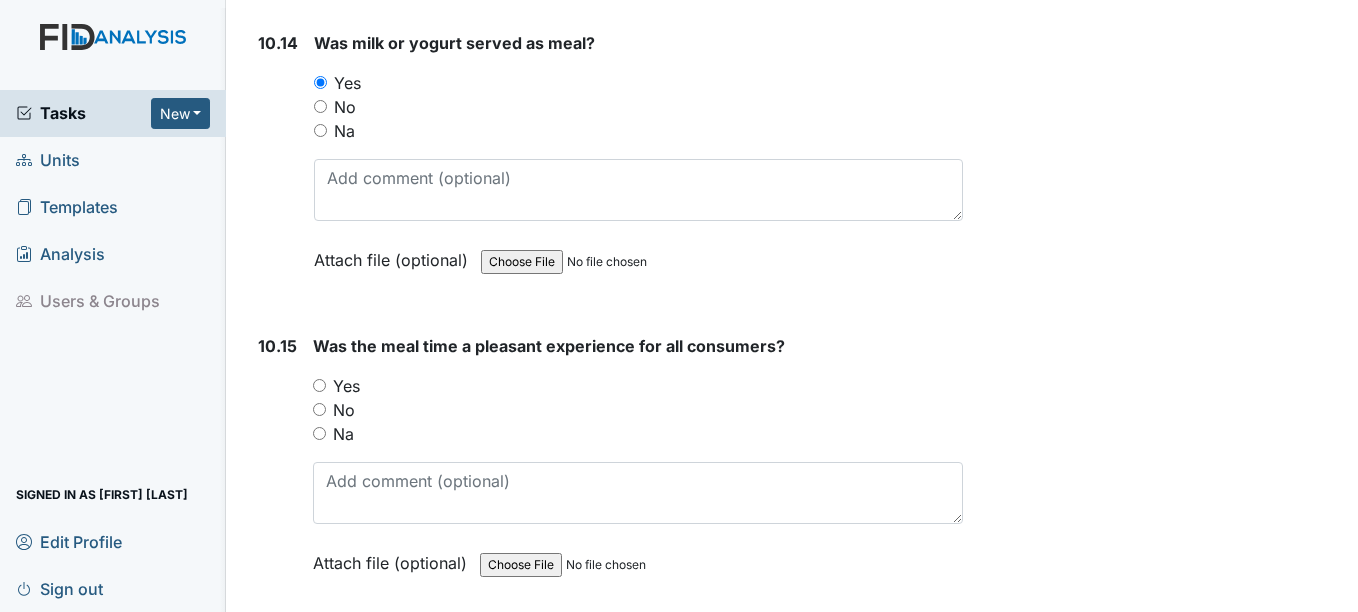 click on "Yes" at bounding box center [319, 385] 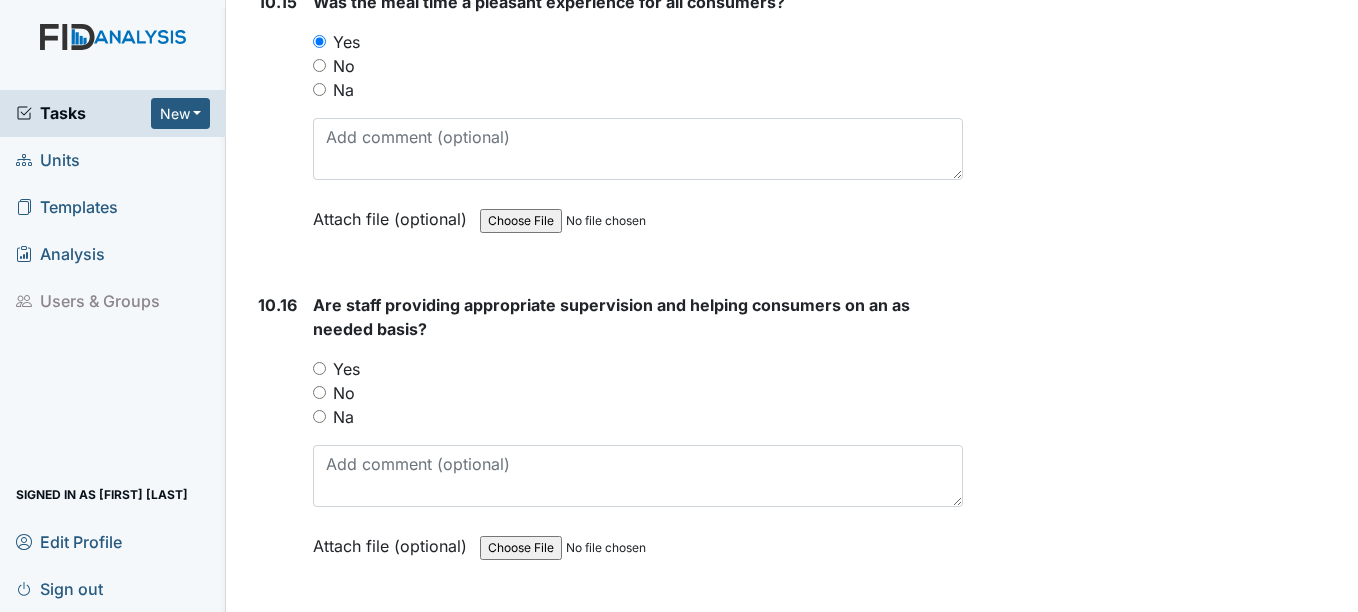 scroll, scrollTop: 21900, scrollLeft: 0, axis: vertical 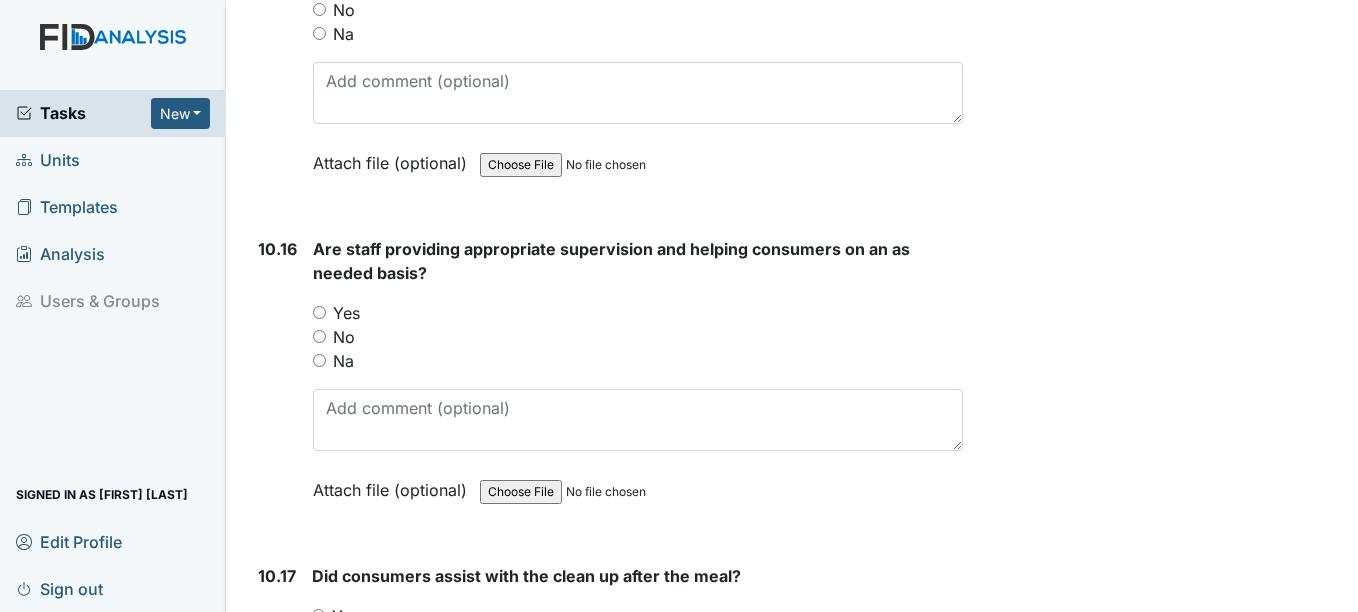 click on "Yes" at bounding box center (319, 312) 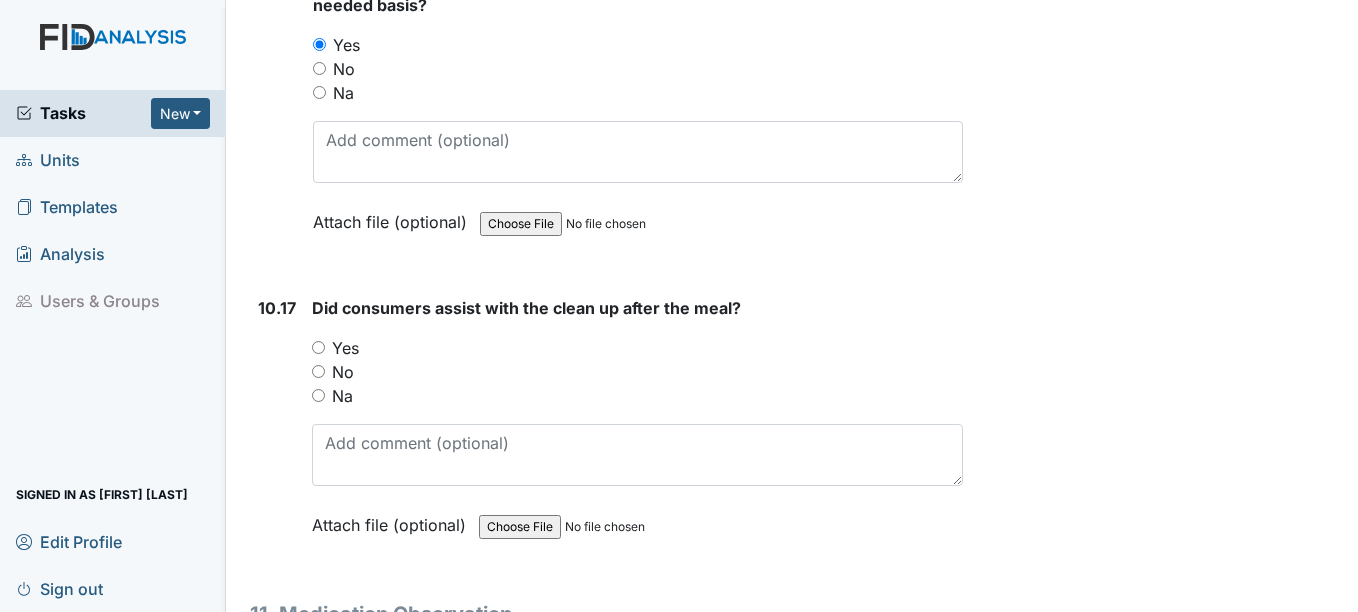 scroll, scrollTop: 22200, scrollLeft: 0, axis: vertical 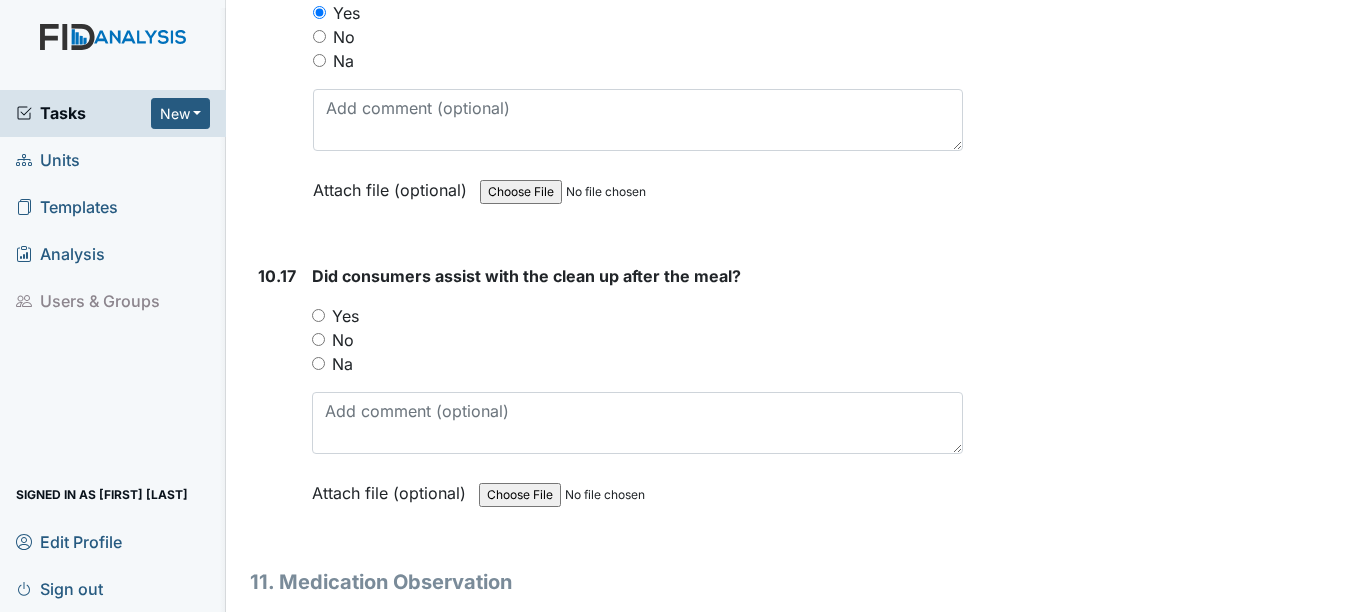 click on "Yes" at bounding box center [318, 315] 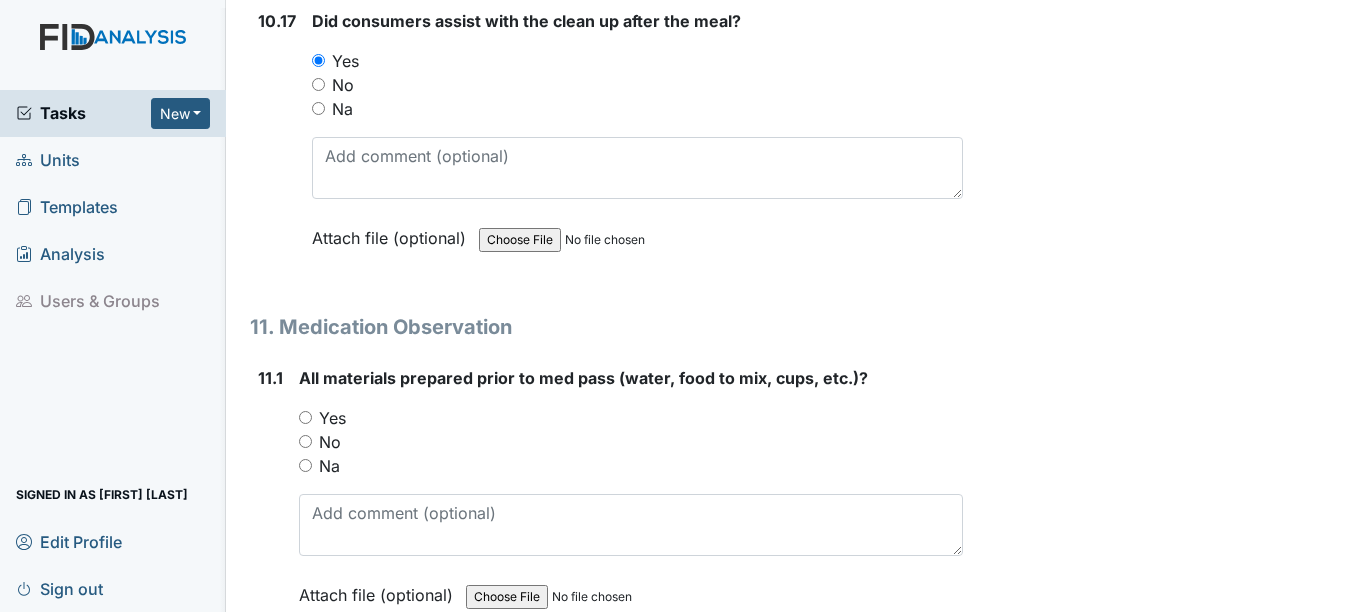 scroll, scrollTop: 22500, scrollLeft: 0, axis: vertical 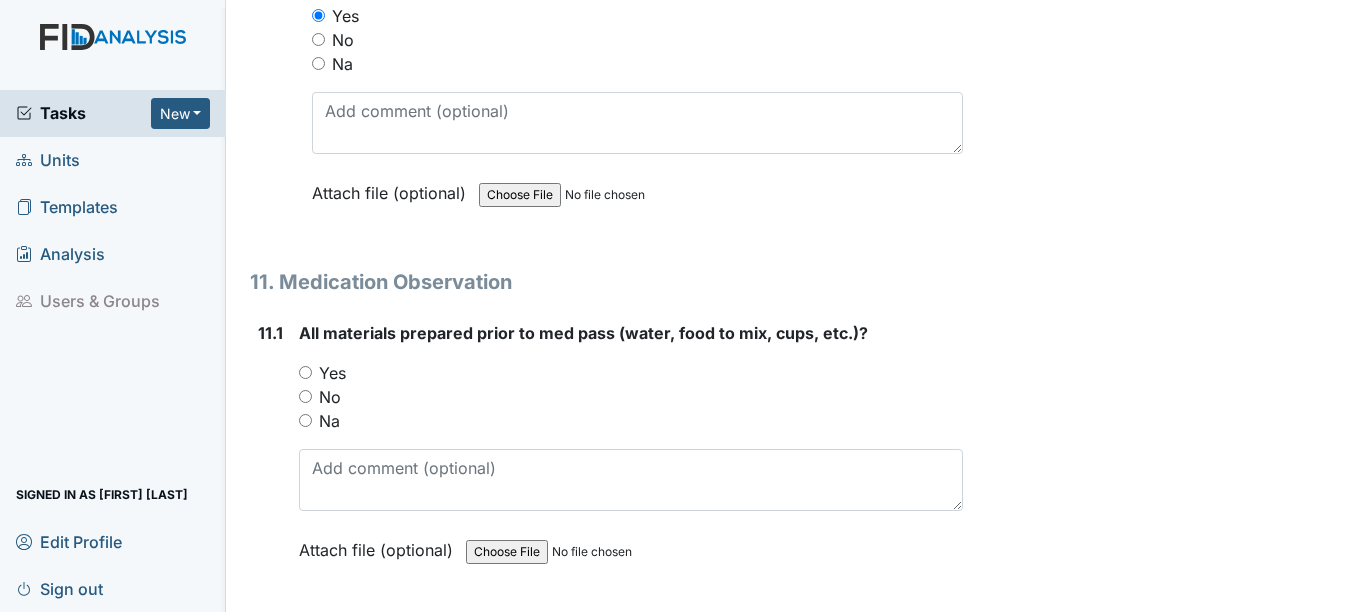 click on "Yes" at bounding box center [305, 372] 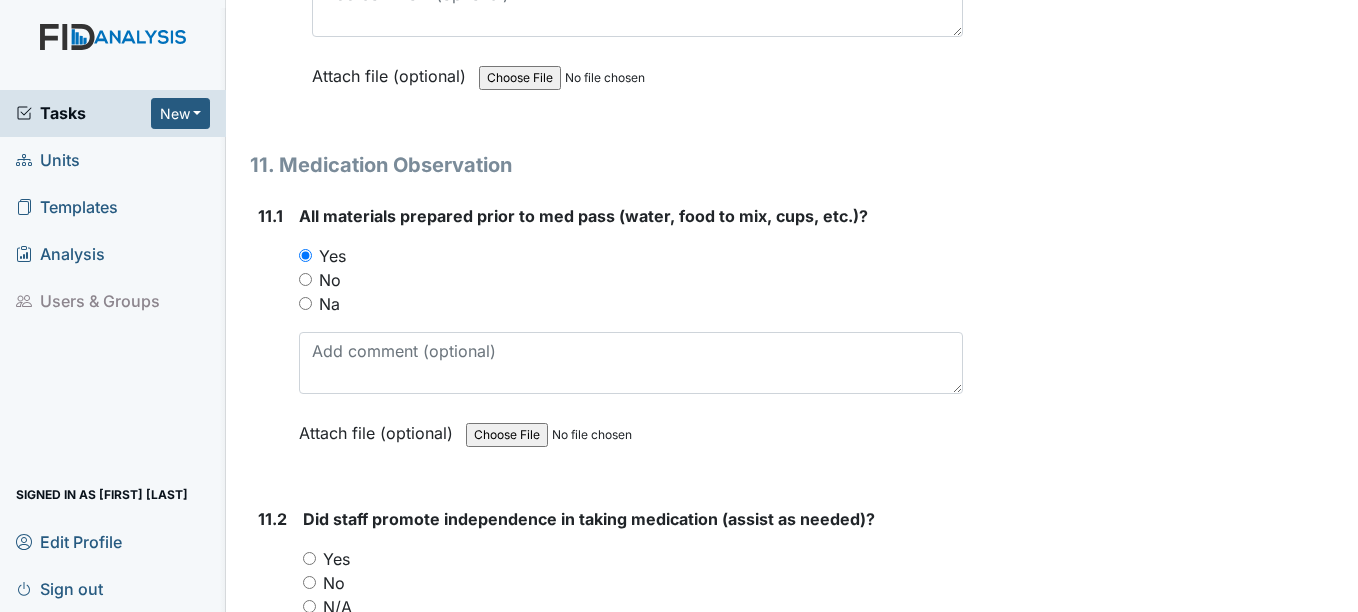scroll, scrollTop: 22900, scrollLeft: 0, axis: vertical 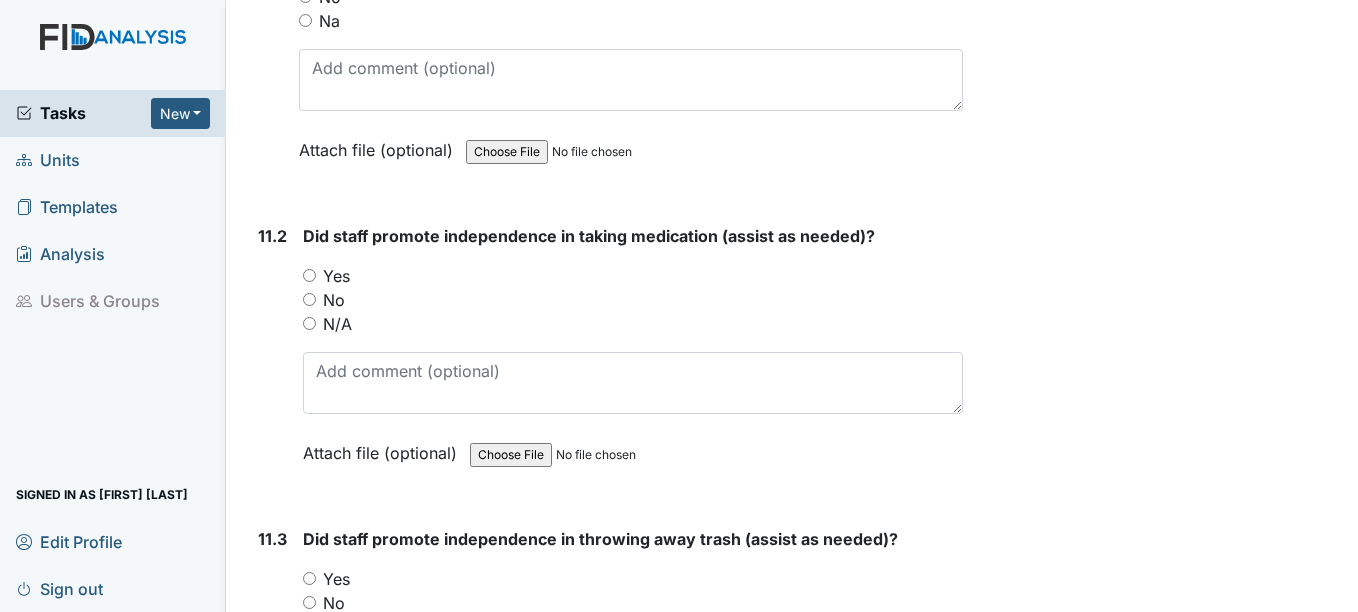 click on "Yes" at bounding box center (309, 275) 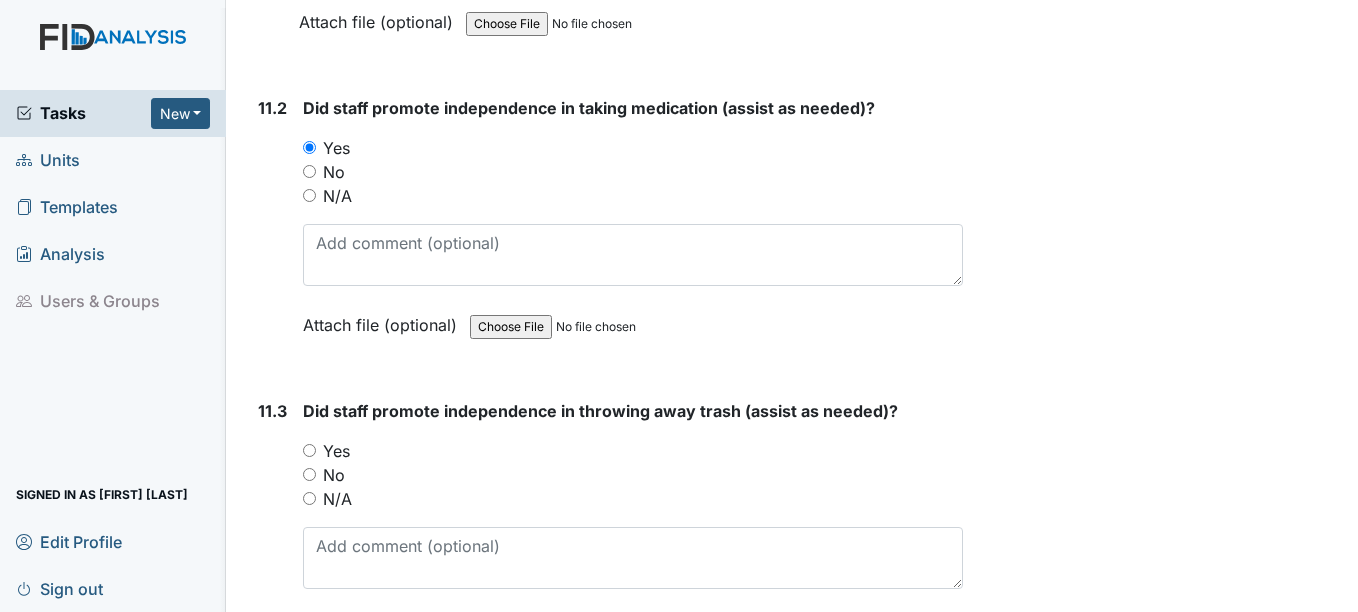 scroll, scrollTop: 23300, scrollLeft: 0, axis: vertical 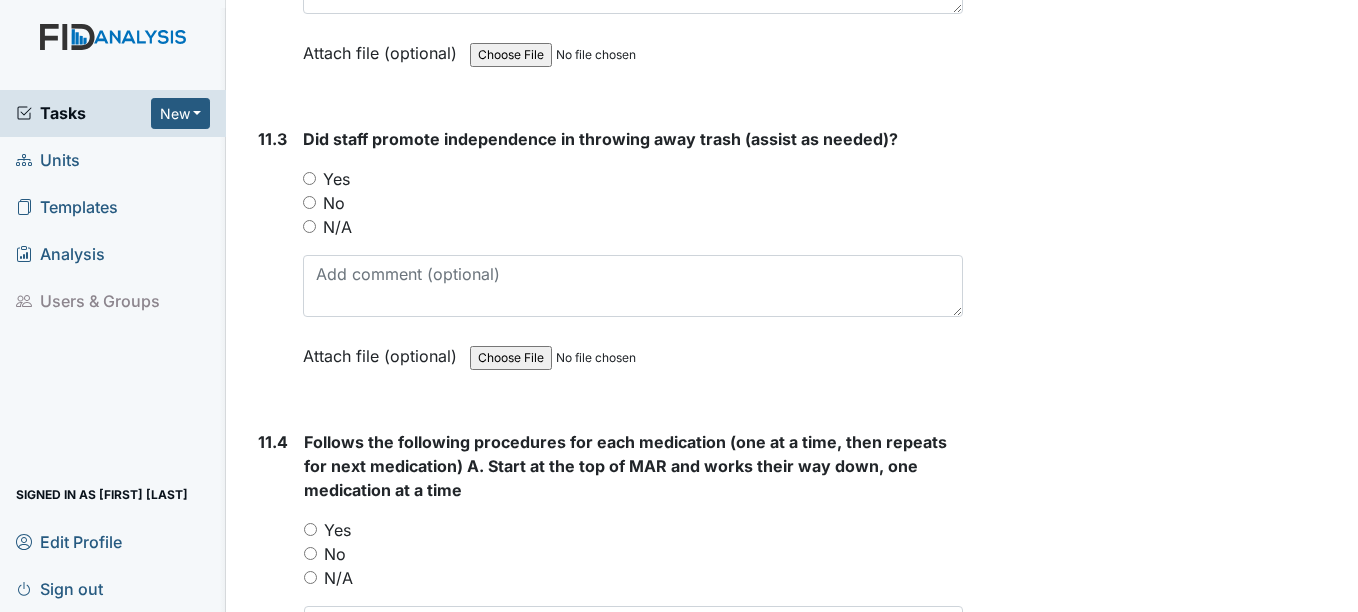 click on "Yes" at bounding box center (309, 178) 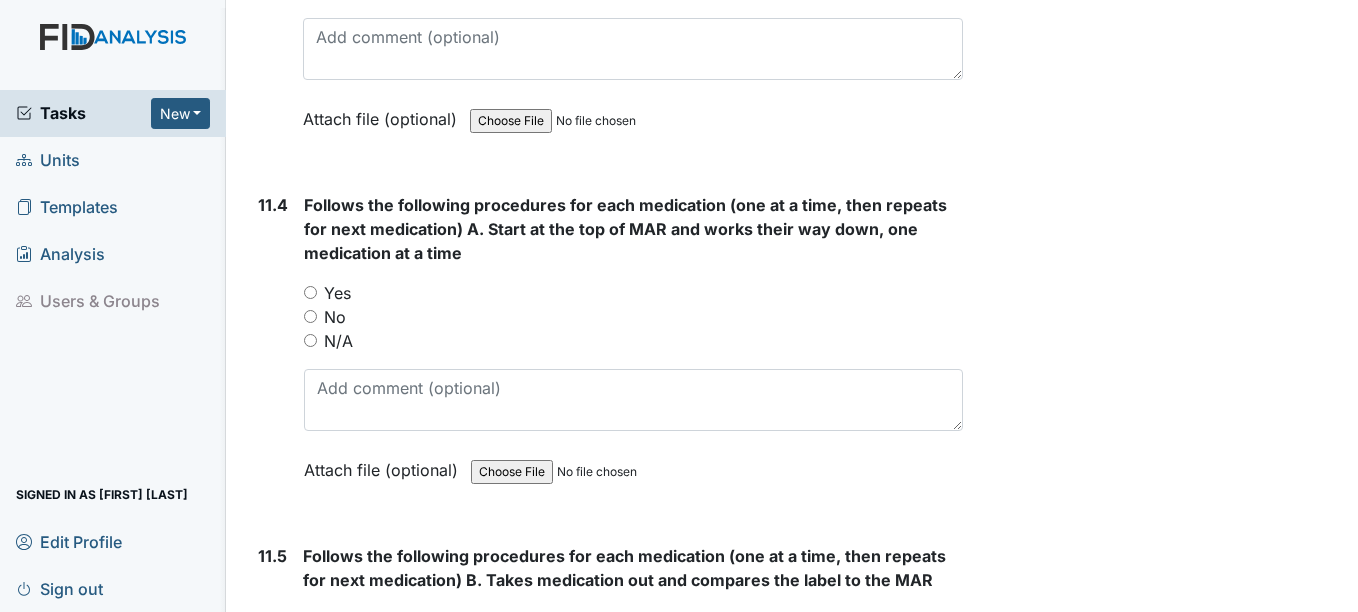 scroll, scrollTop: 23600, scrollLeft: 0, axis: vertical 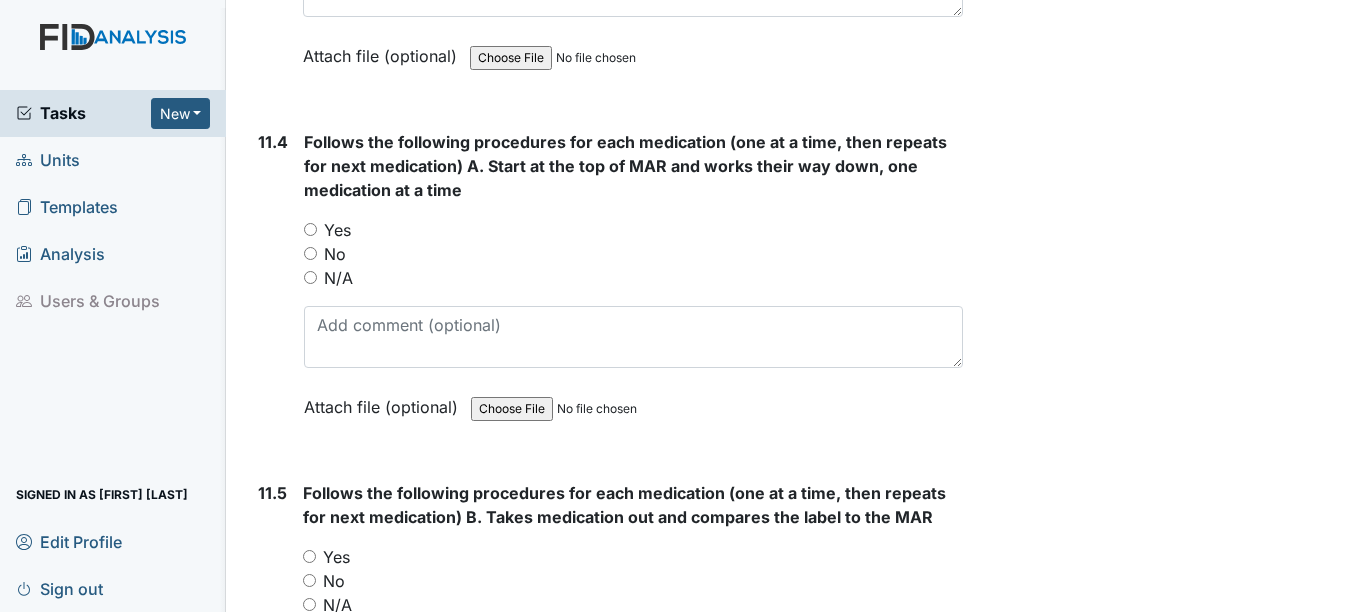 click on "Yes" at bounding box center (310, 229) 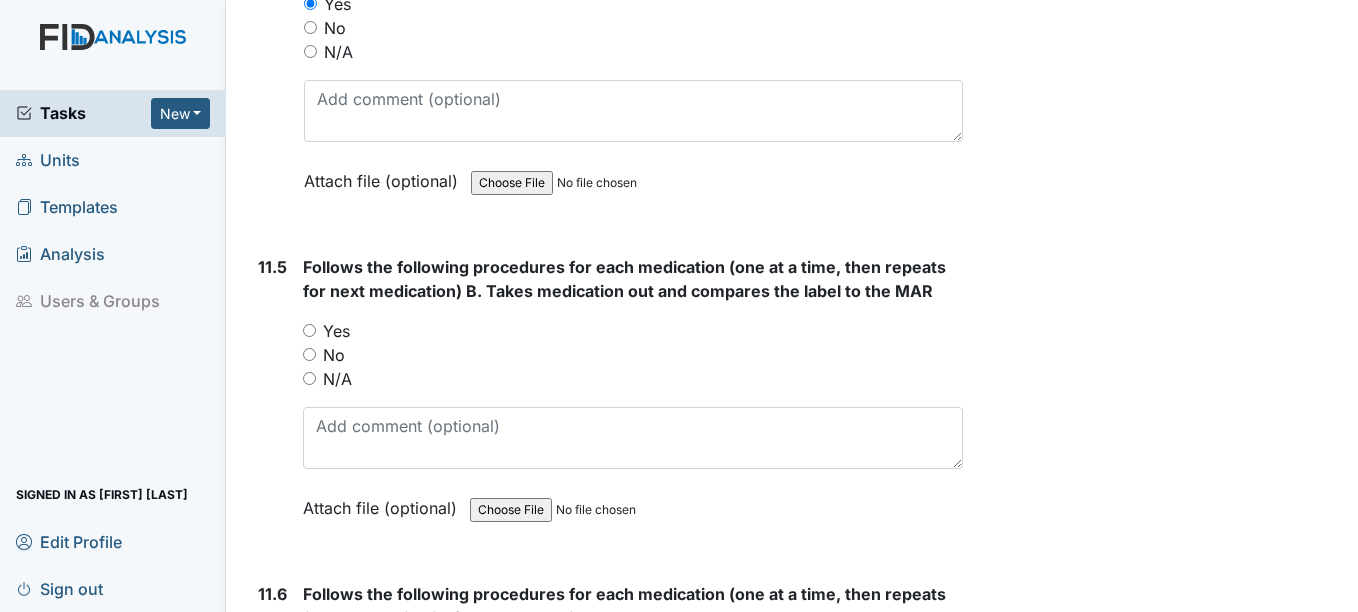scroll, scrollTop: 23900, scrollLeft: 0, axis: vertical 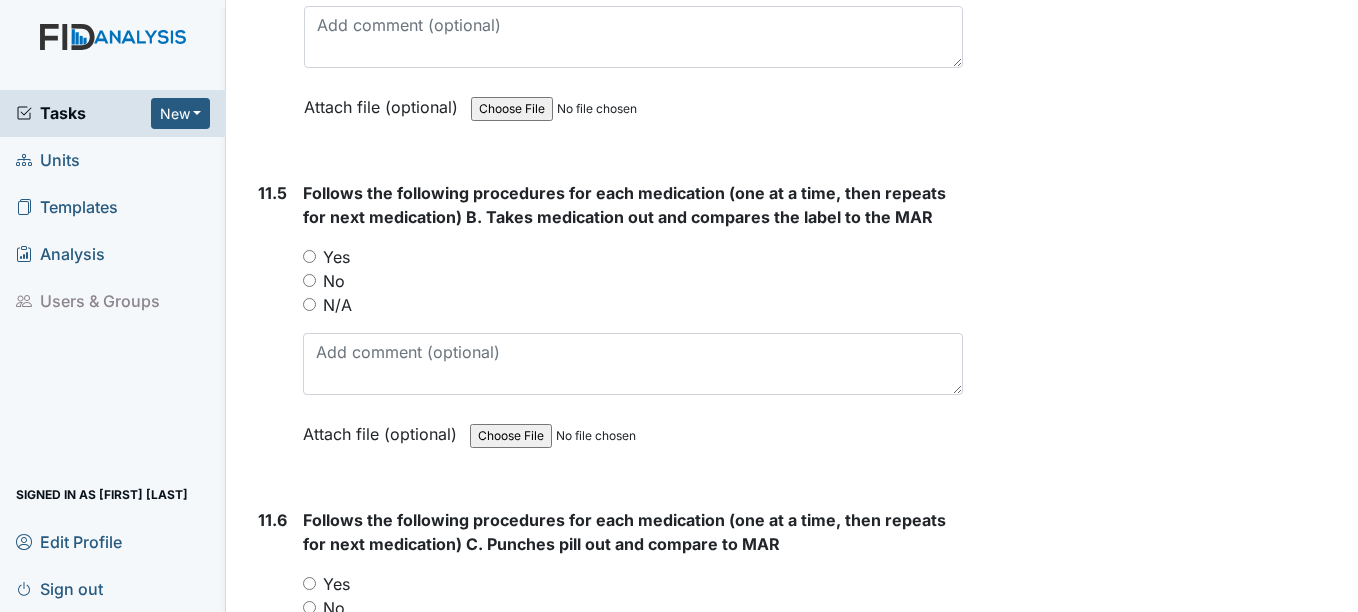 click on "Yes" at bounding box center [309, 256] 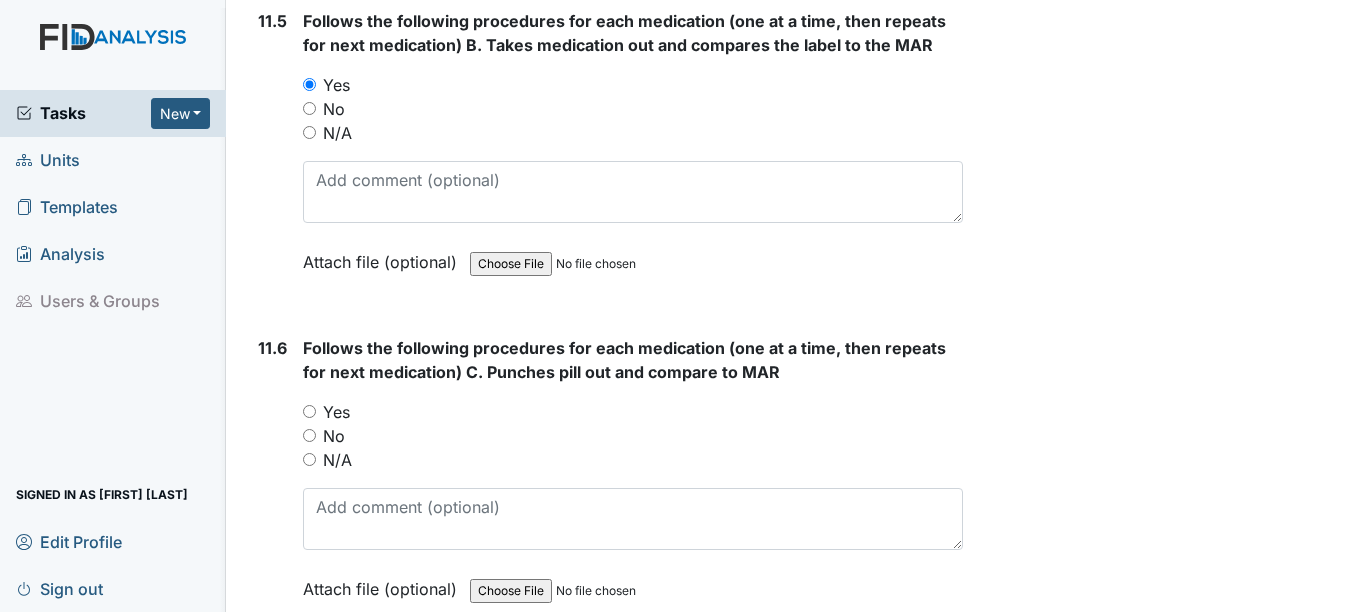 scroll, scrollTop: 24100, scrollLeft: 0, axis: vertical 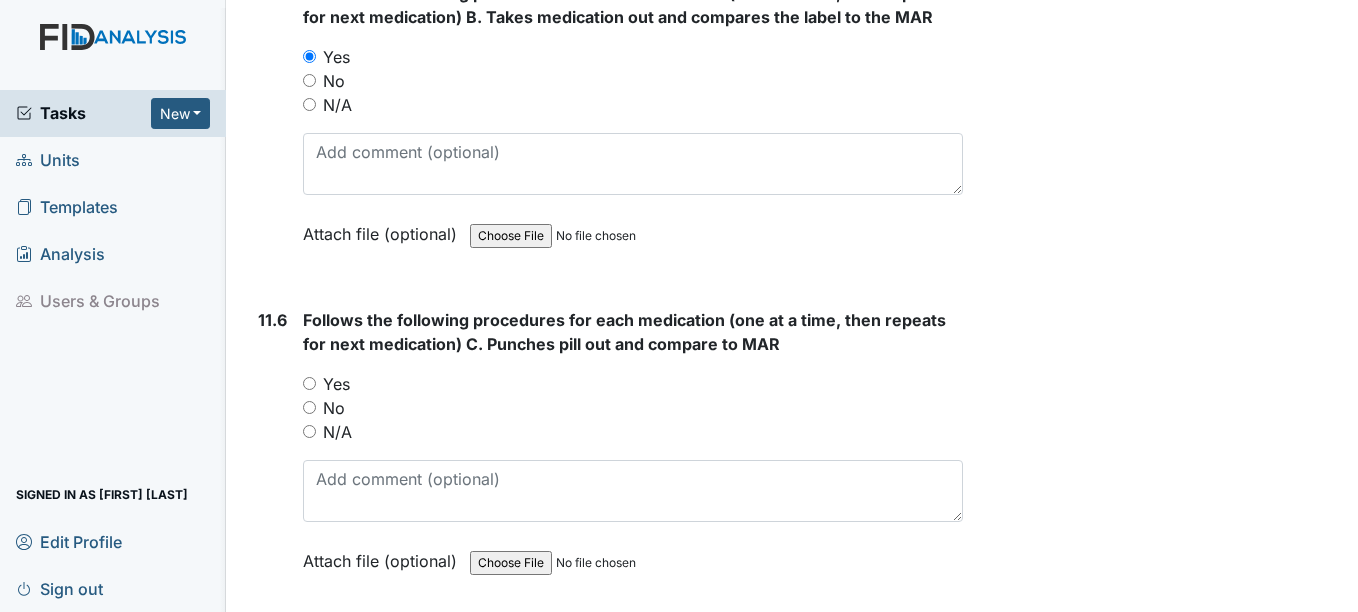 click on "Yes" at bounding box center (309, 383) 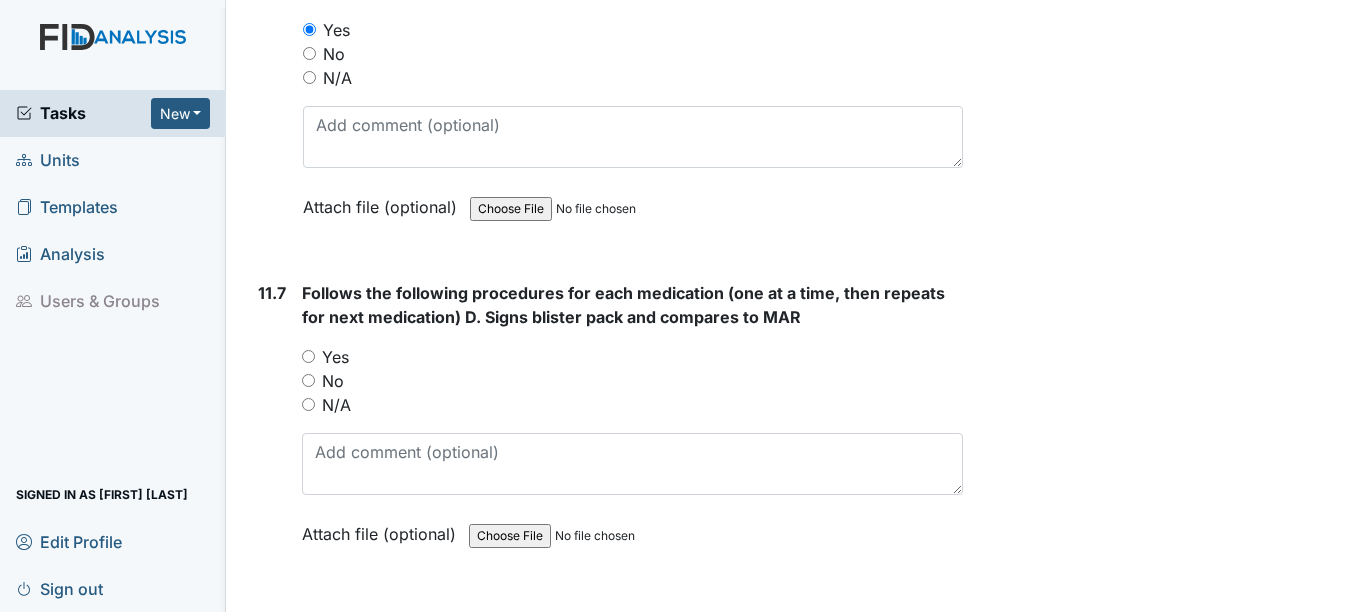 scroll, scrollTop: 24500, scrollLeft: 0, axis: vertical 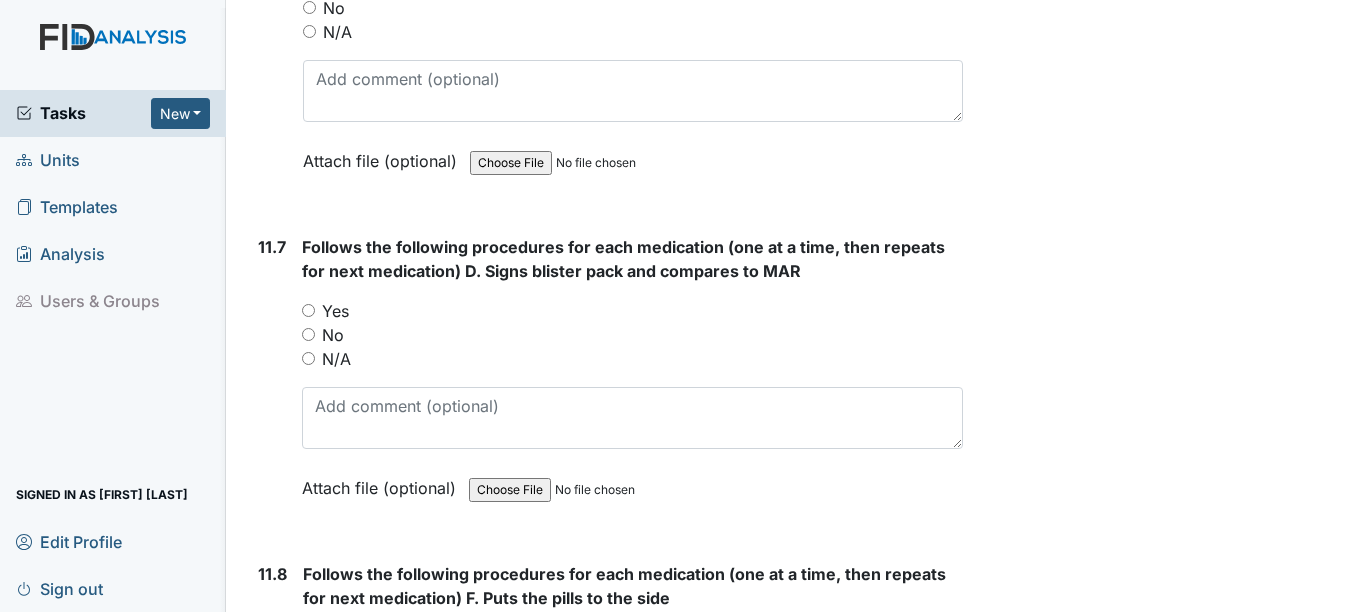 click on "Yes" at bounding box center (632, 311) 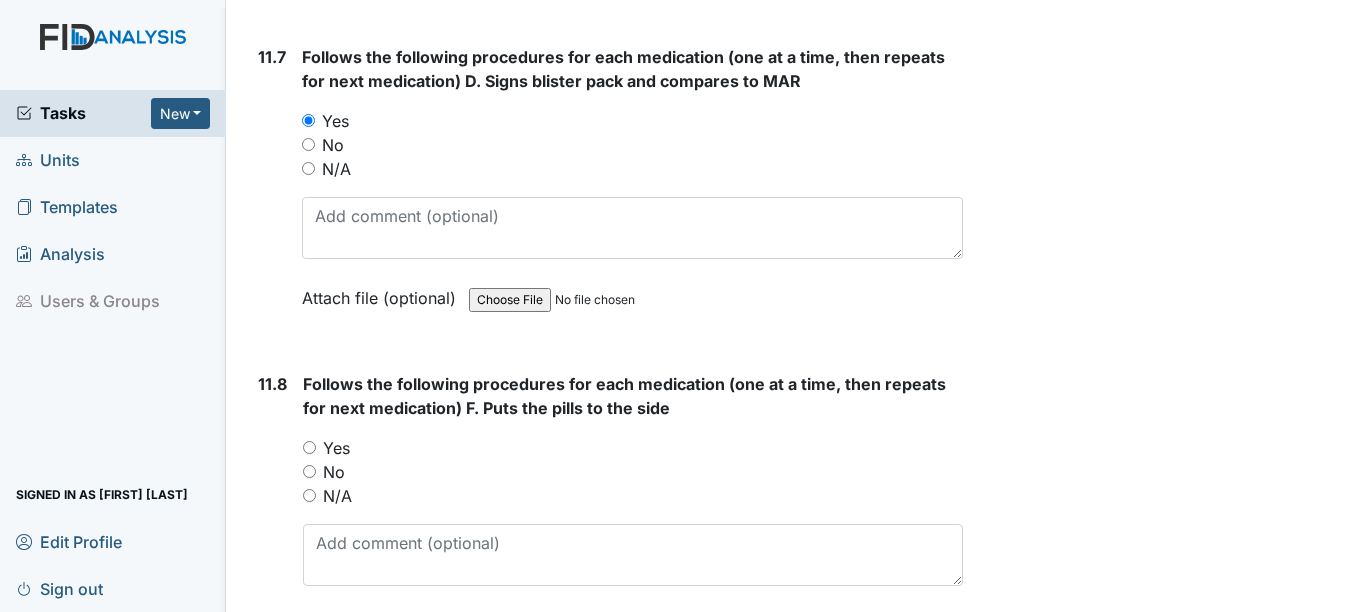 scroll, scrollTop: 24900, scrollLeft: 0, axis: vertical 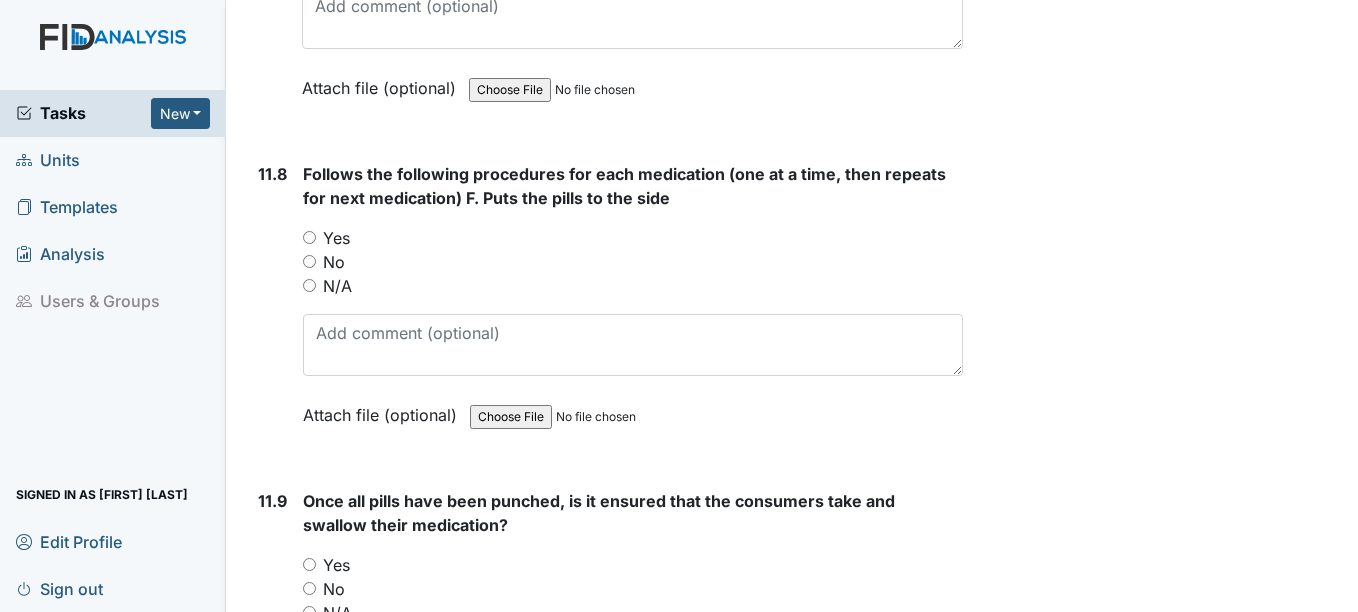 click on "Yes" at bounding box center [309, 237] 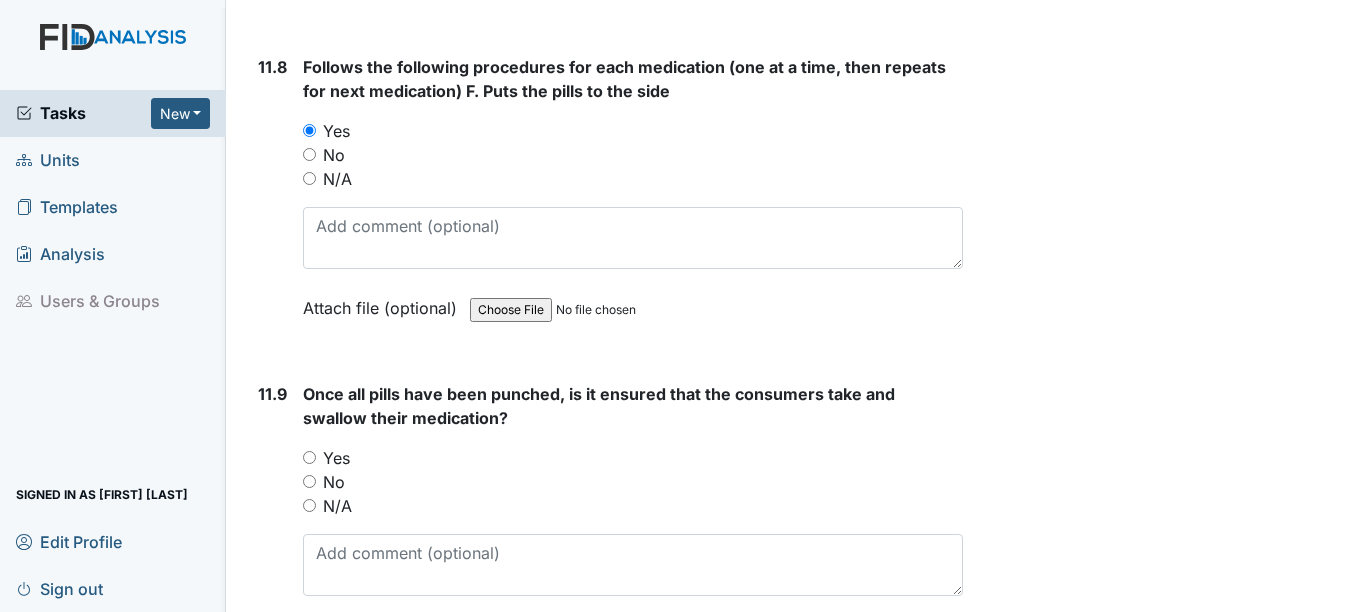 scroll, scrollTop: 25200, scrollLeft: 0, axis: vertical 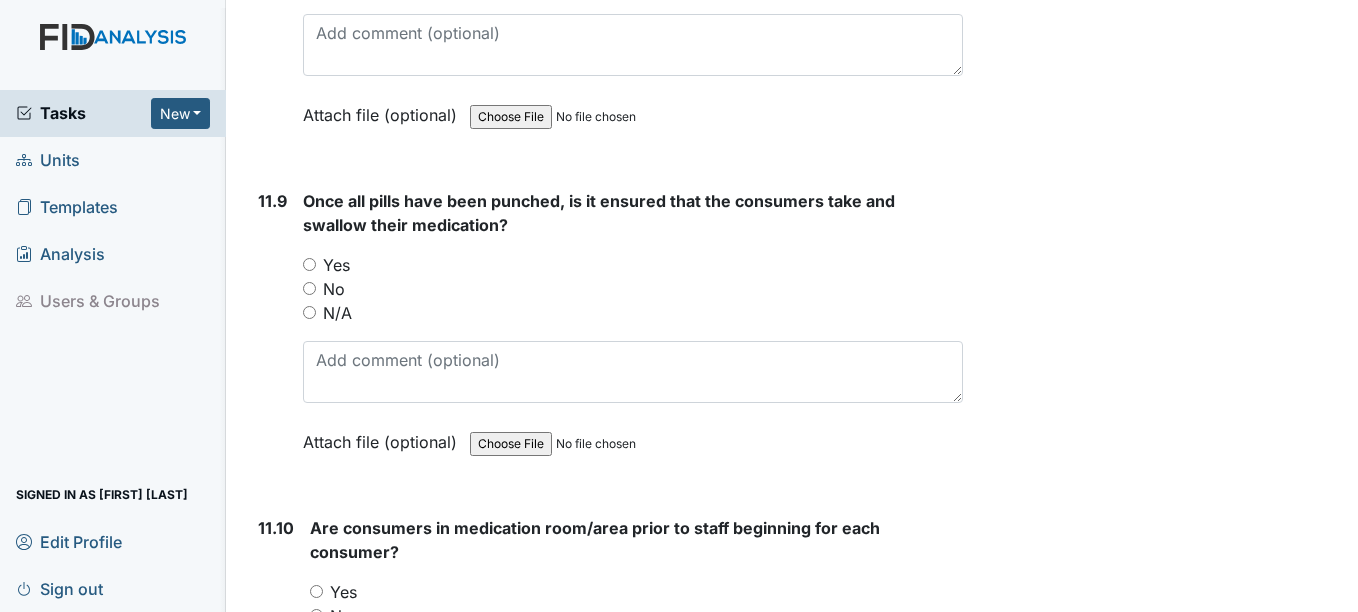 click on "Yes" at bounding box center (309, 264) 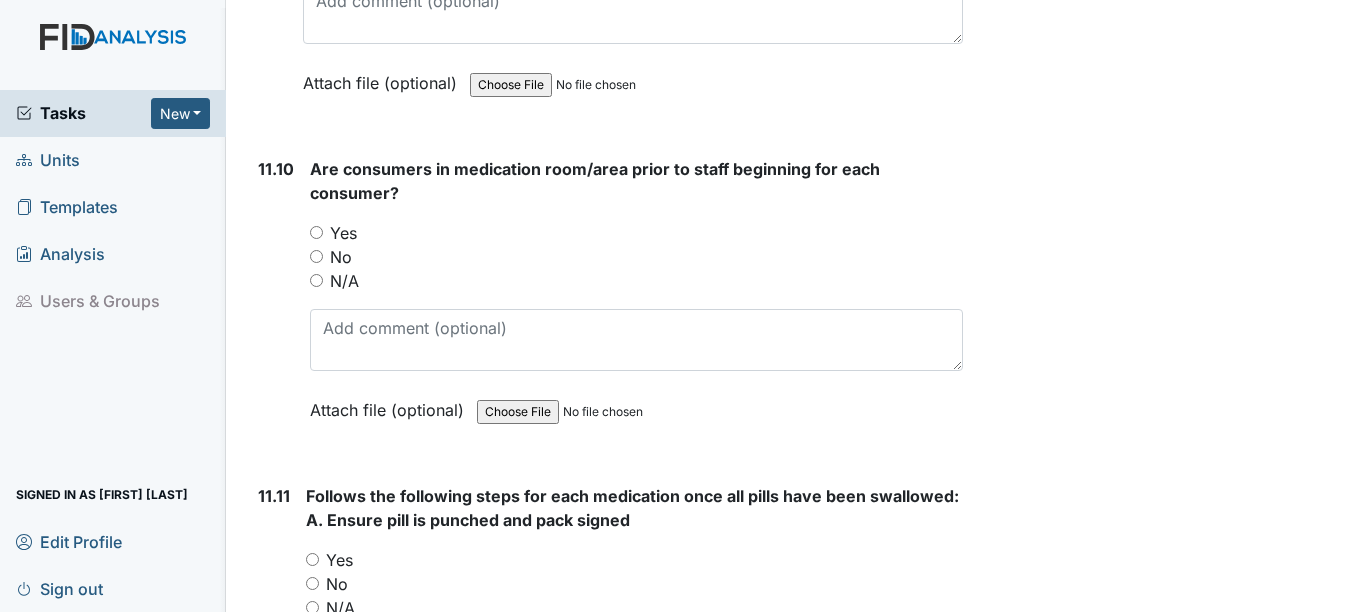 scroll, scrollTop: 25600, scrollLeft: 0, axis: vertical 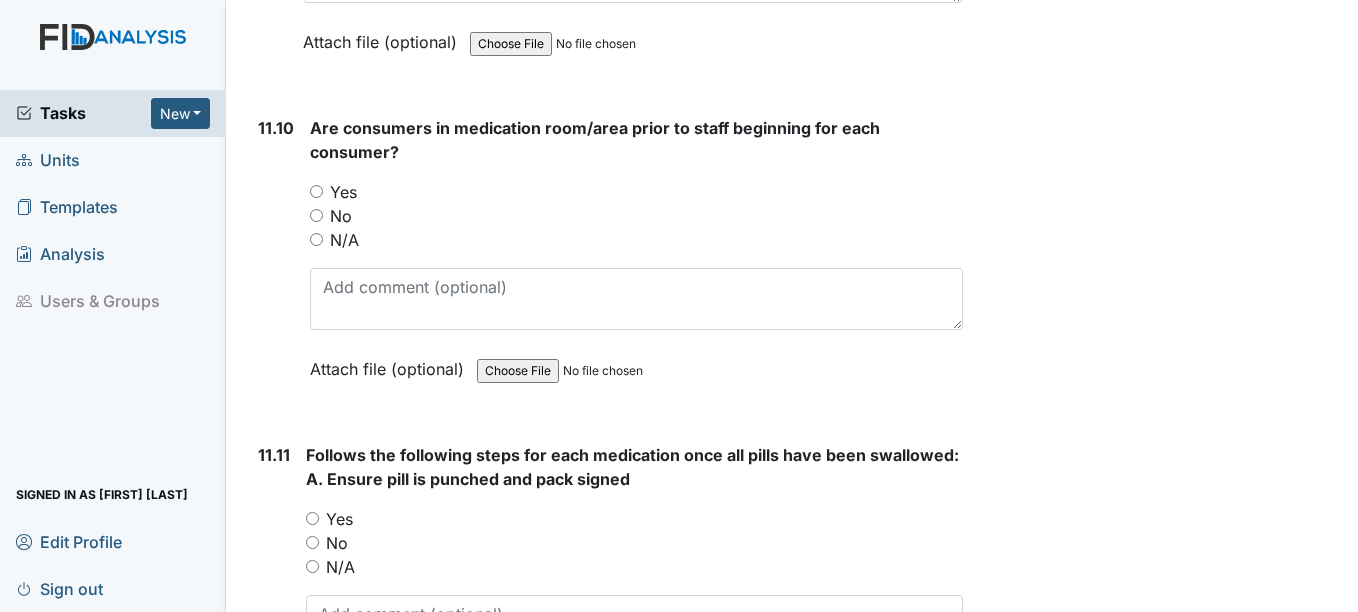 click on "Yes" at bounding box center [316, 191] 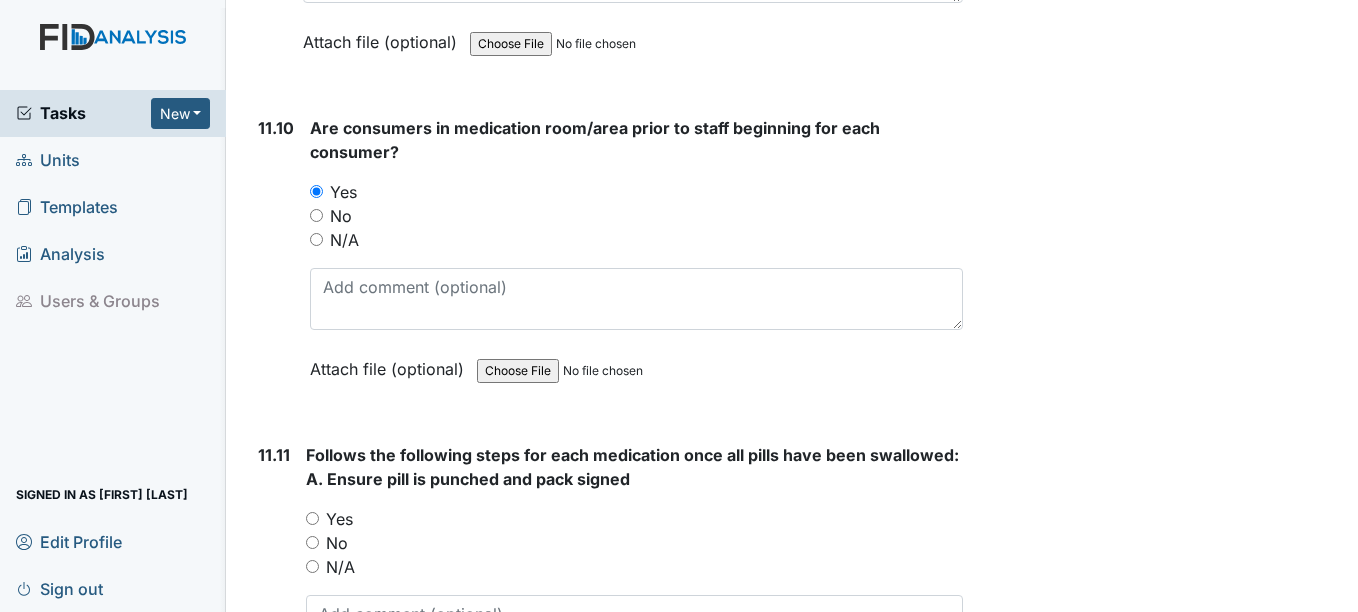 scroll, scrollTop: 25900, scrollLeft: 0, axis: vertical 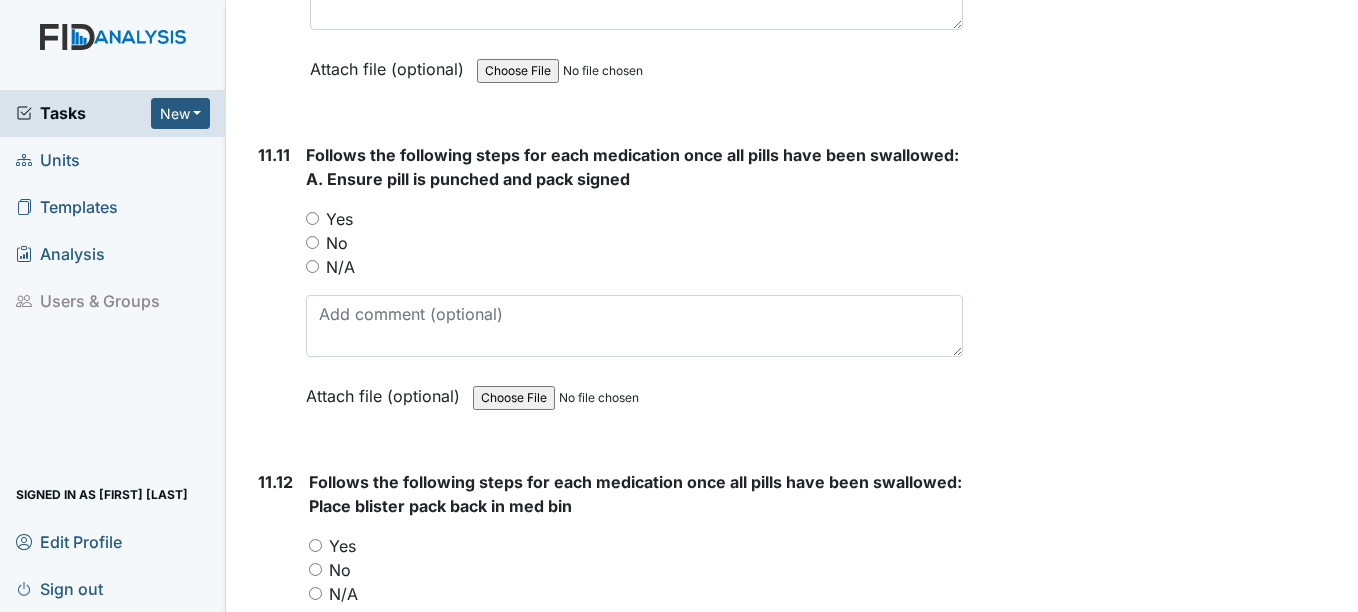 click on "Yes" at bounding box center (312, 218) 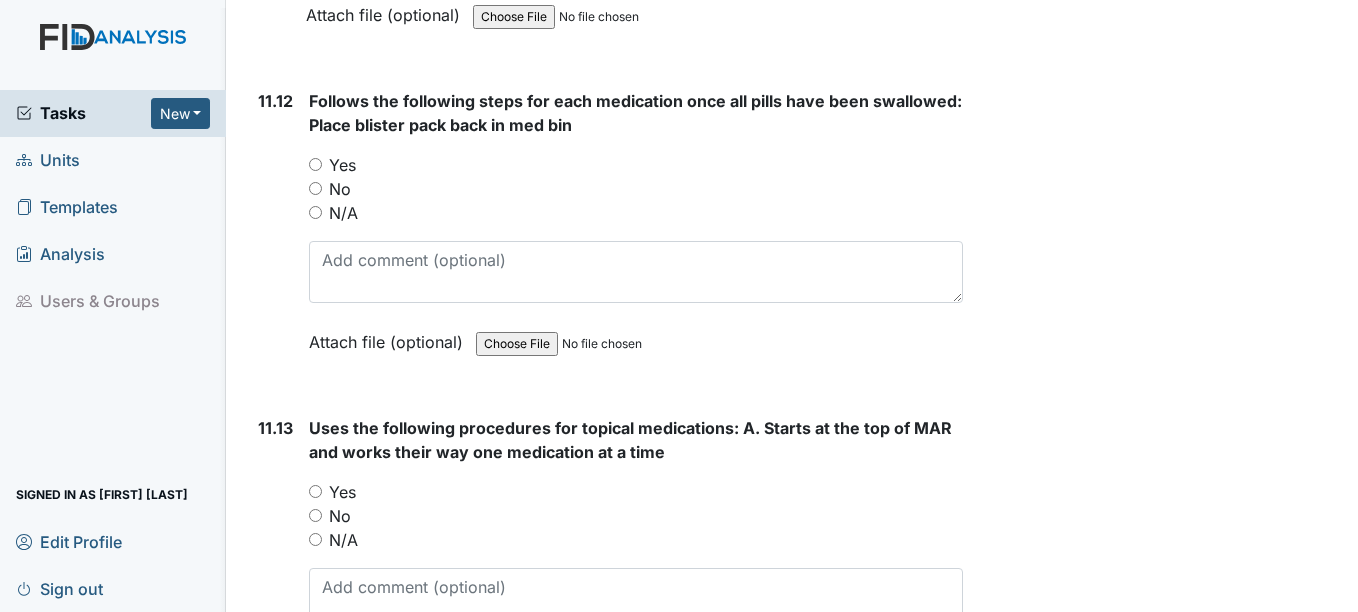 scroll, scrollTop: 26300, scrollLeft: 0, axis: vertical 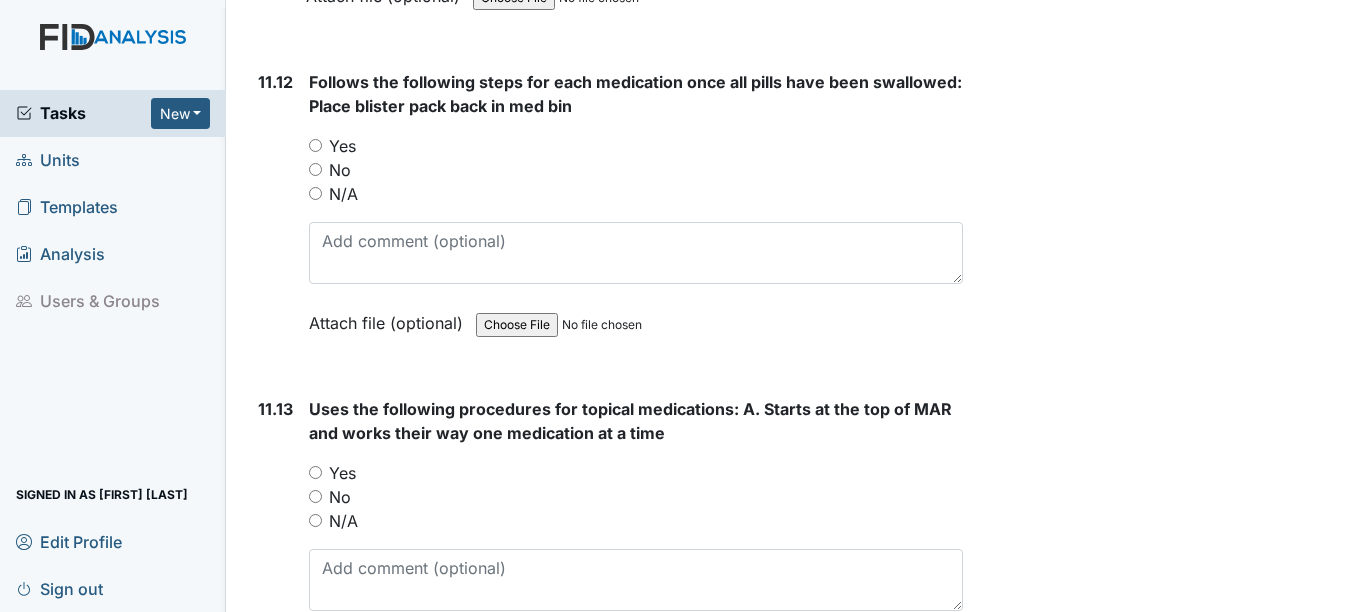 click on "Yes" at bounding box center (315, 145) 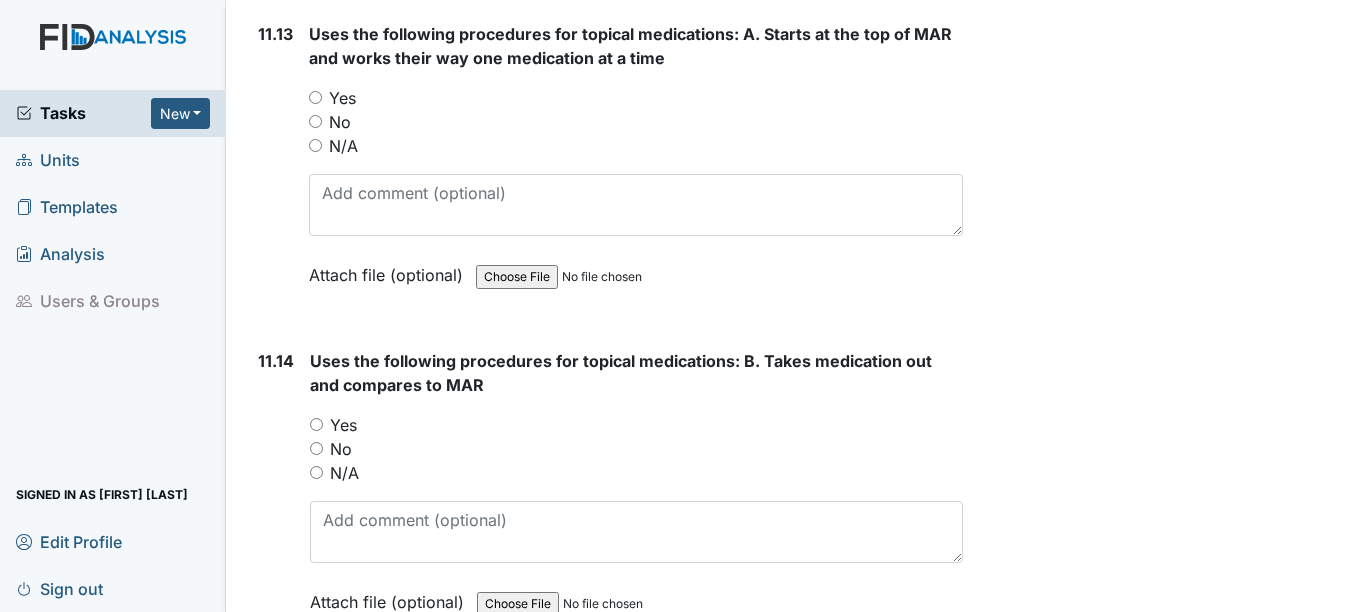 scroll, scrollTop: 26700, scrollLeft: 0, axis: vertical 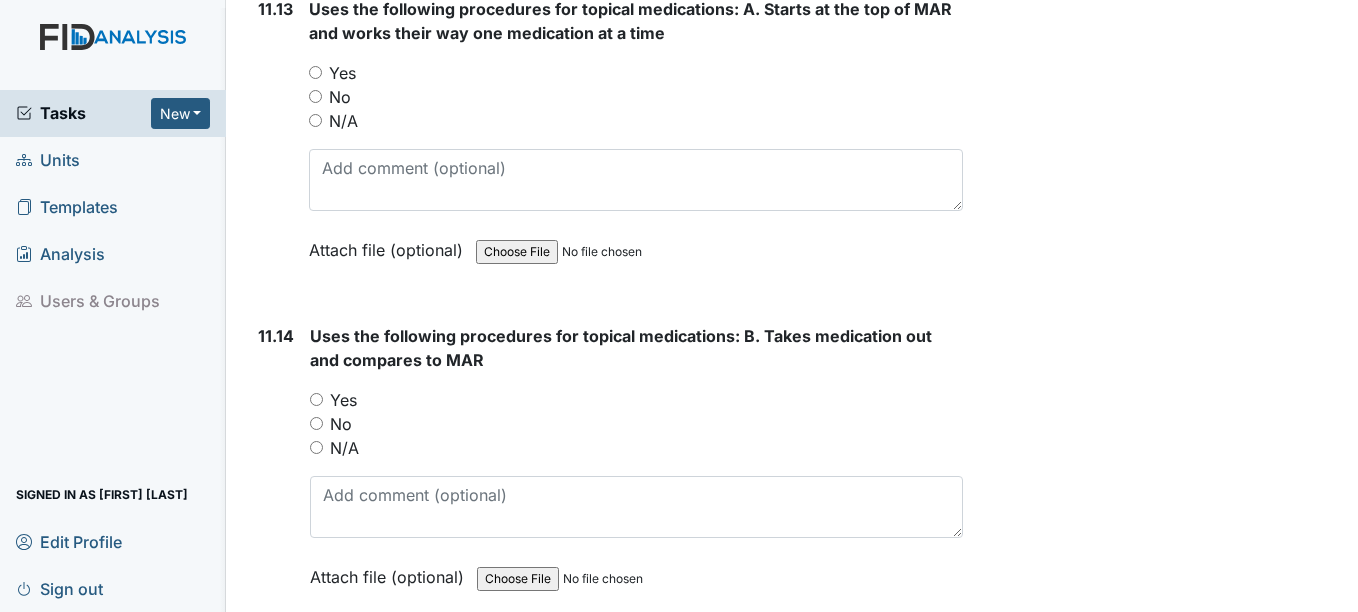 click on "Yes" at bounding box center (315, 72) 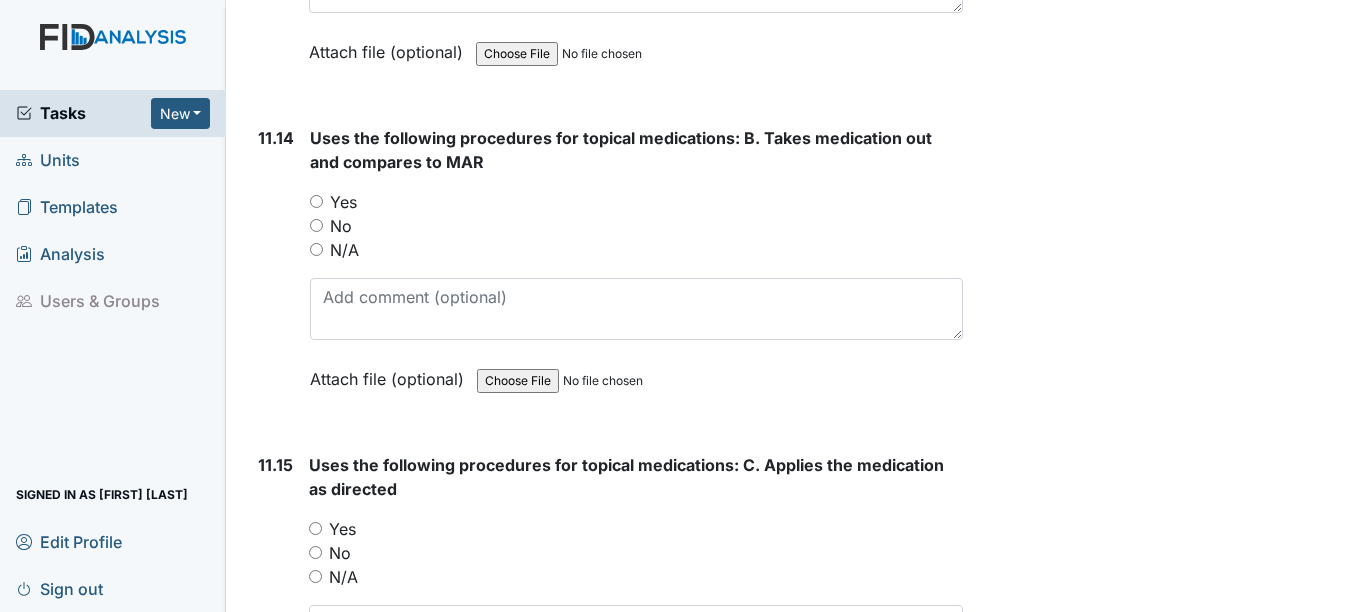 scroll, scrollTop: 26900, scrollLeft: 0, axis: vertical 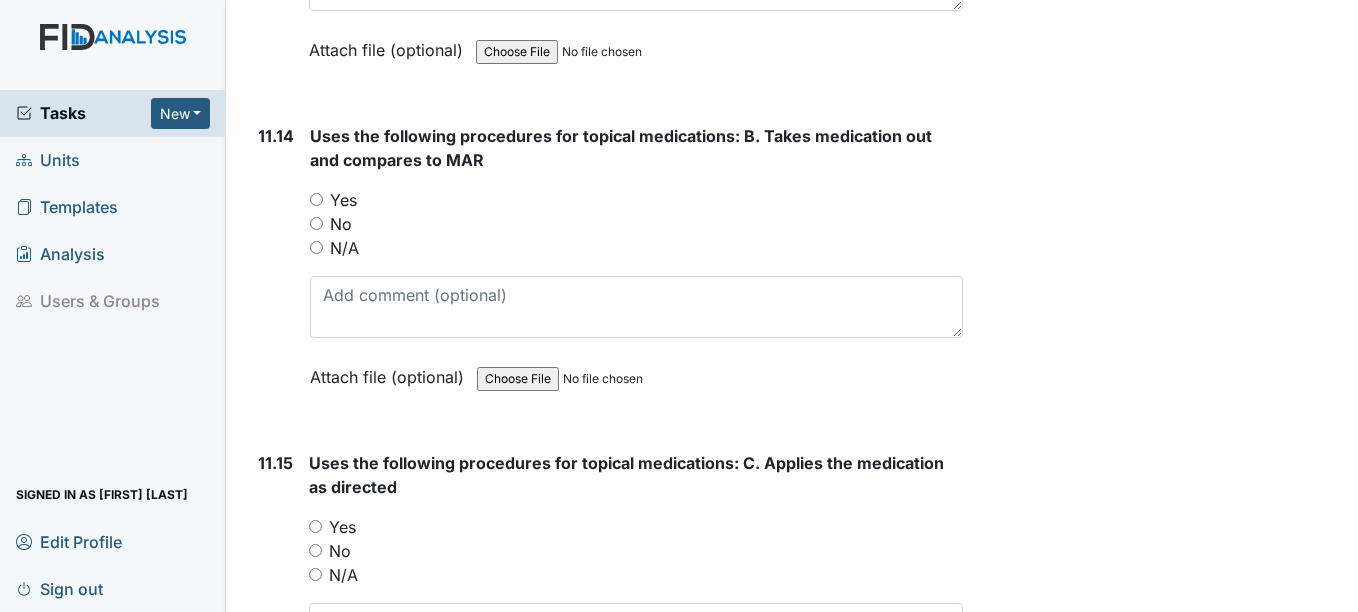 click on "Yes" at bounding box center (316, 199) 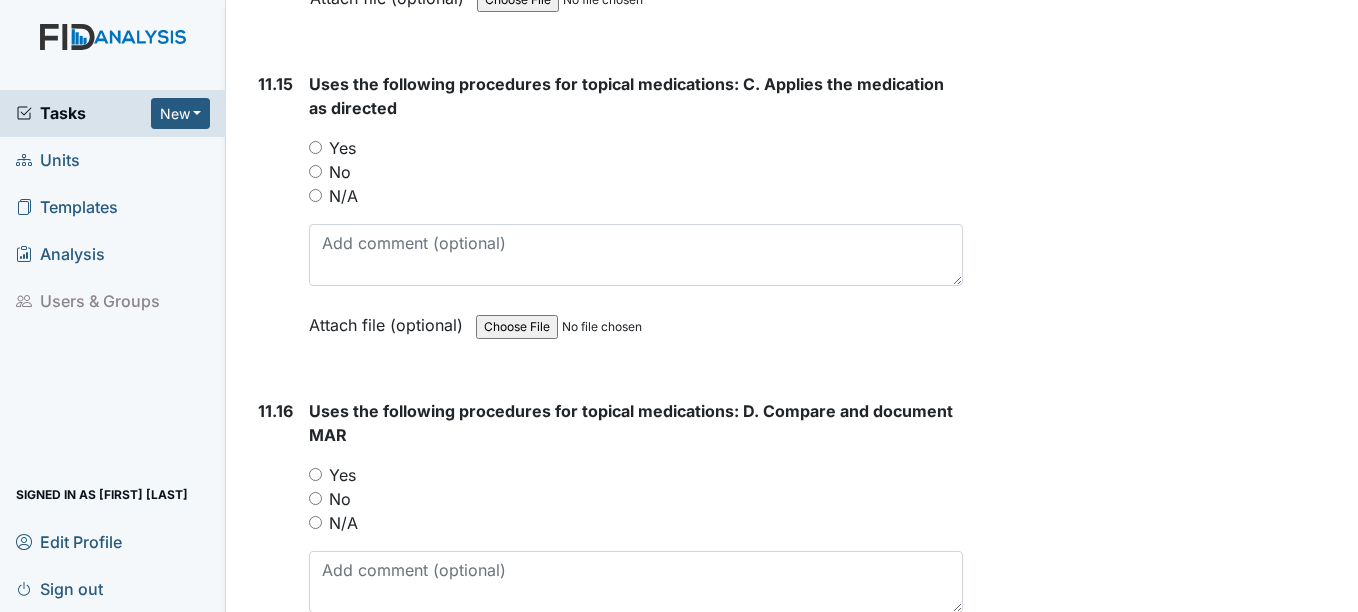 scroll, scrollTop: 27300, scrollLeft: 0, axis: vertical 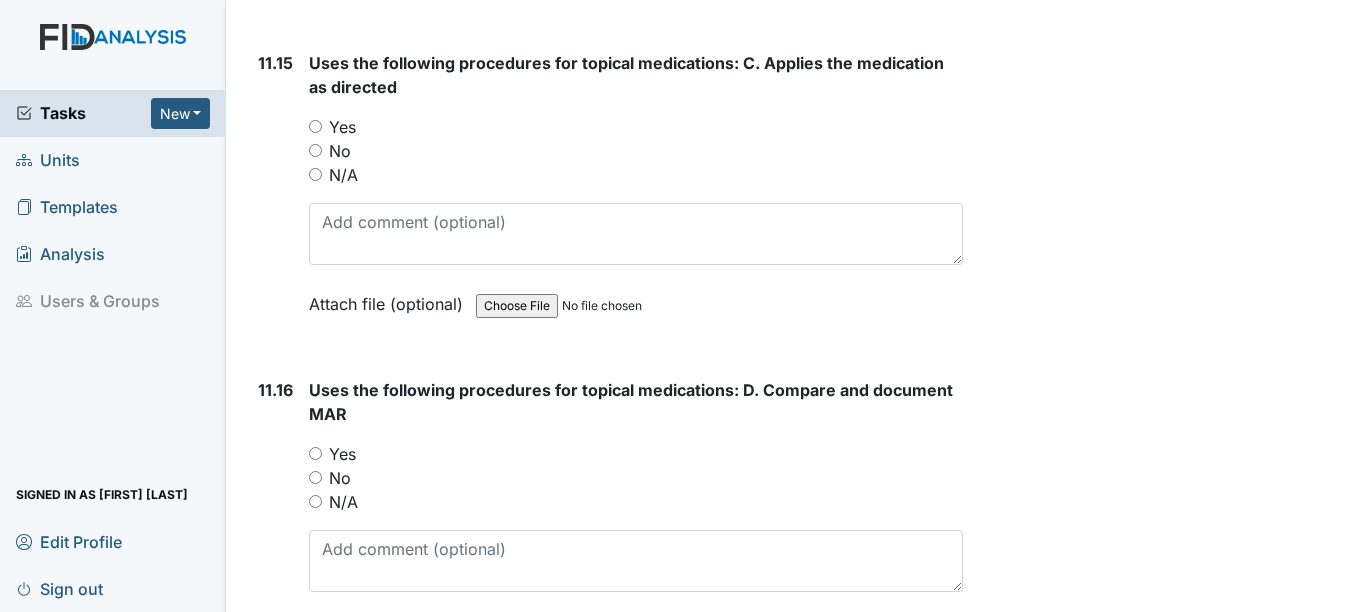 click on "Yes" at bounding box center (315, 126) 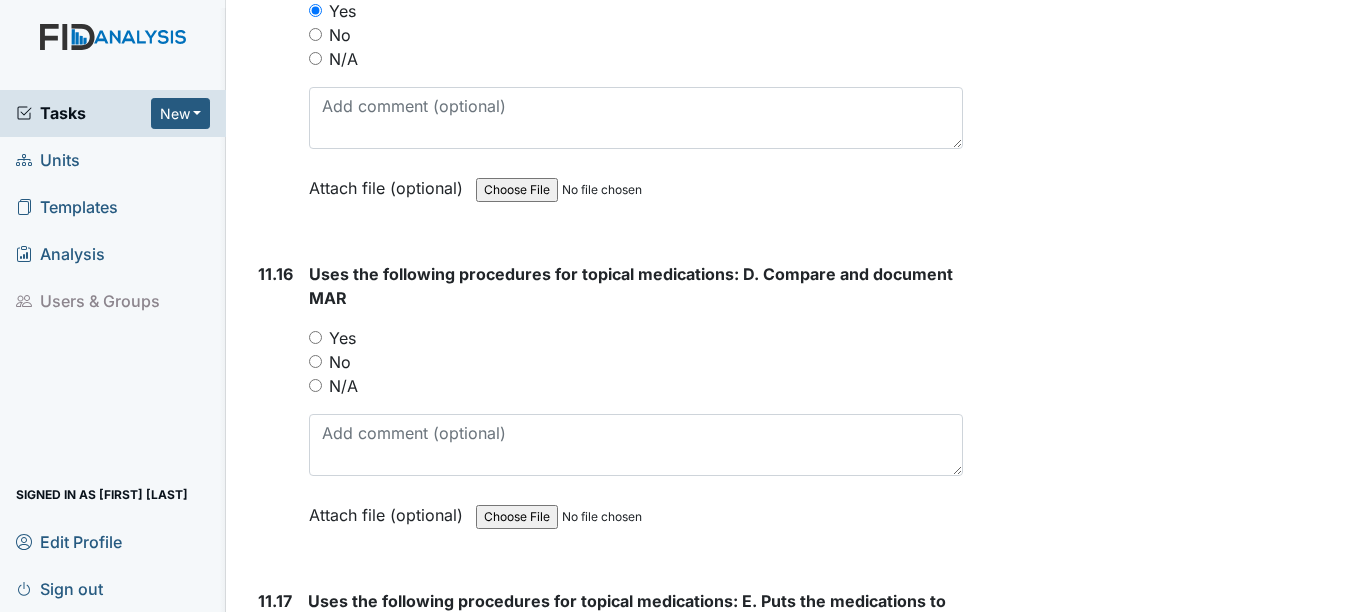 scroll, scrollTop: 27600, scrollLeft: 0, axis: vertical 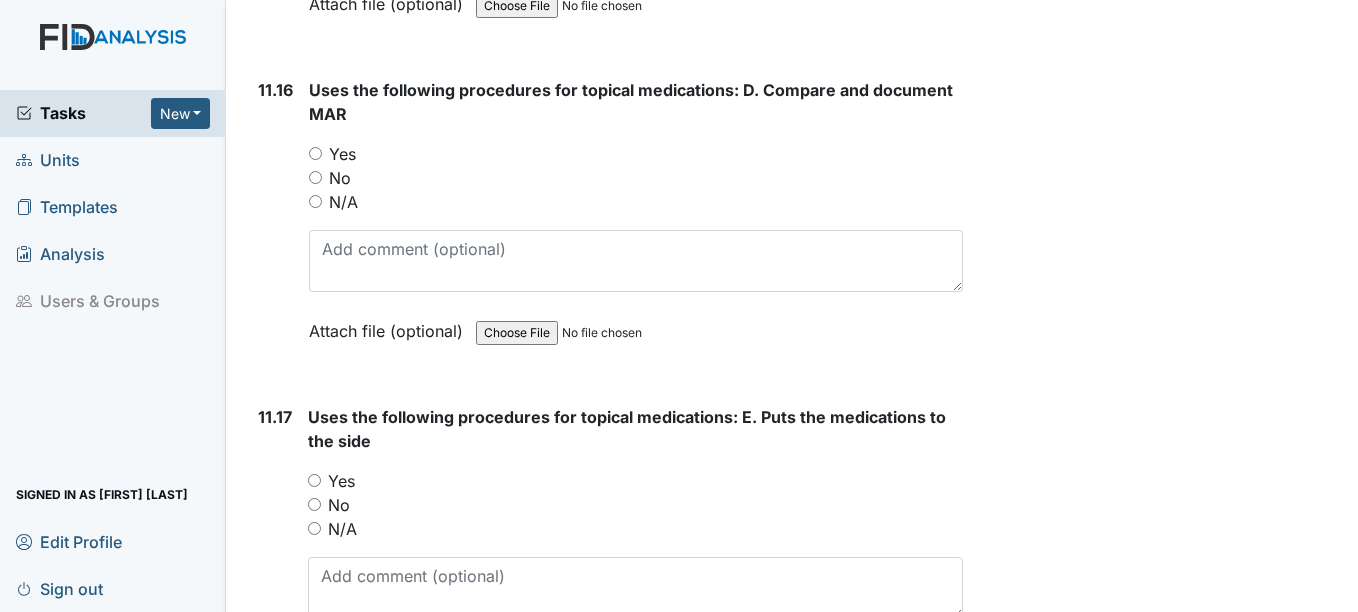 click on "11.16
Uses the following procedures for topical medications: D. Compare and document MAR
You must select one of the below options.
Yes
No
N/A
Attach file (optional)
You can upload .pdf, .txt, .jpg, .jpeg, .png, .csv, .xls, or .doc files under 100MB." at bounding box center (606, 225) 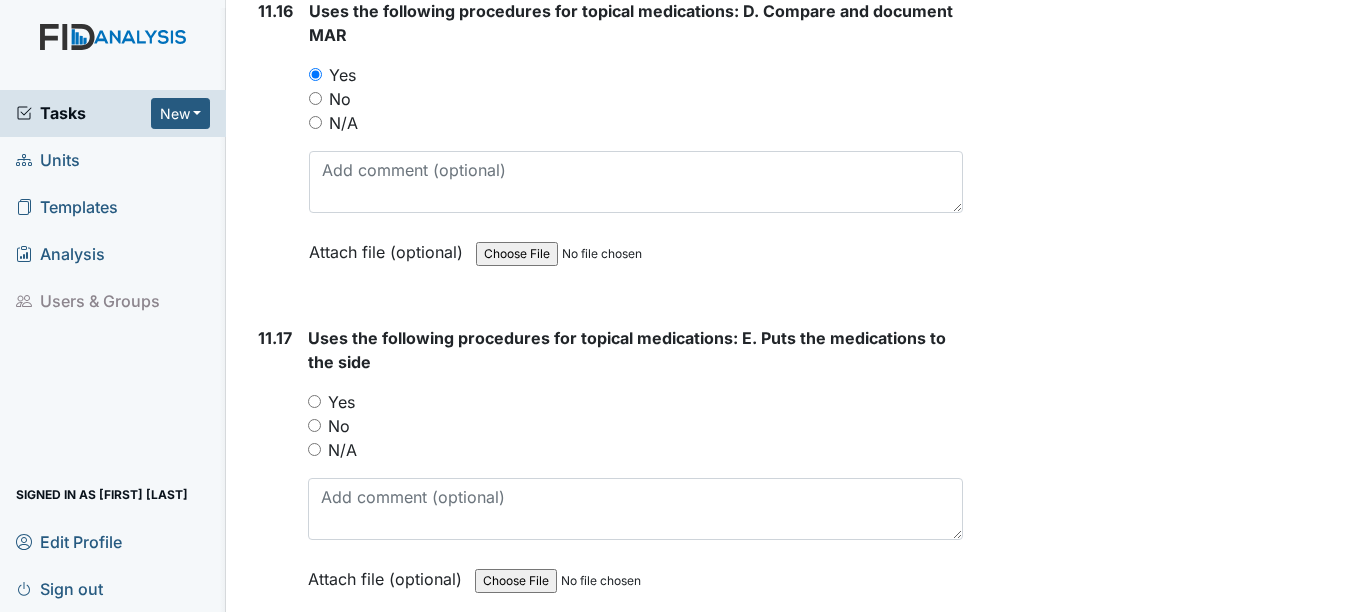 scroll, scrollTop: 27800, scrollLeft: 0, axis: vertical 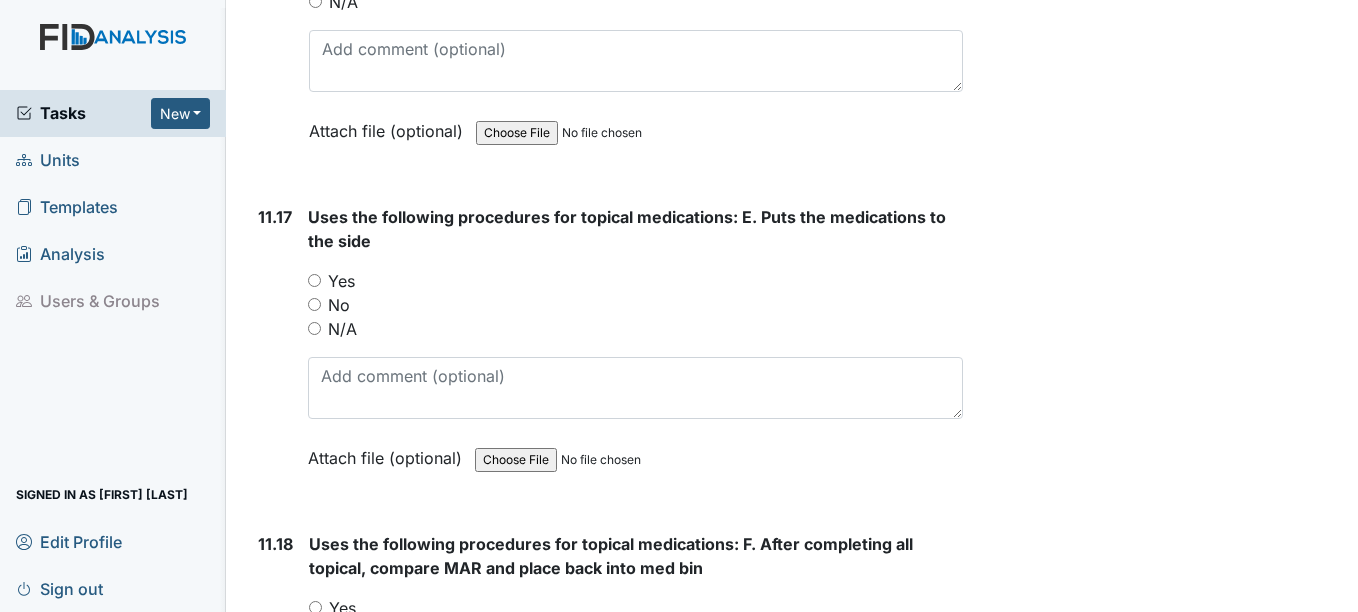 click on "Yes" at bounding box center [314, 280] 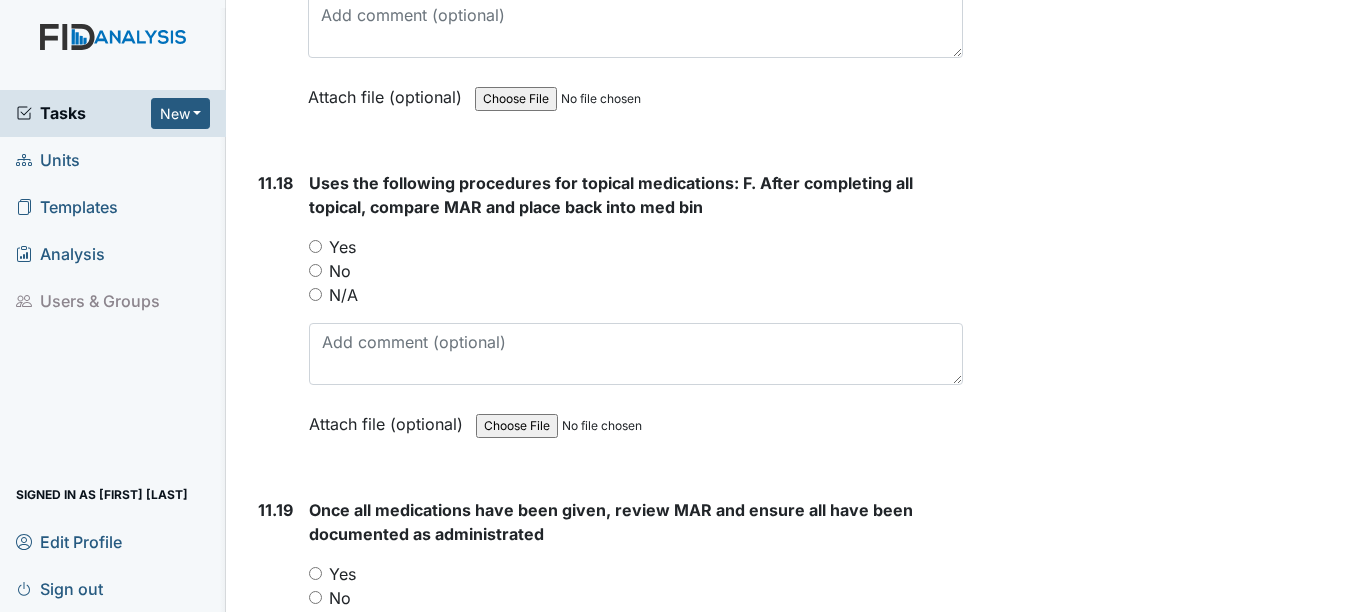 scroll, scrollTop: 28200, scrollLeft: 0, axis: vertical 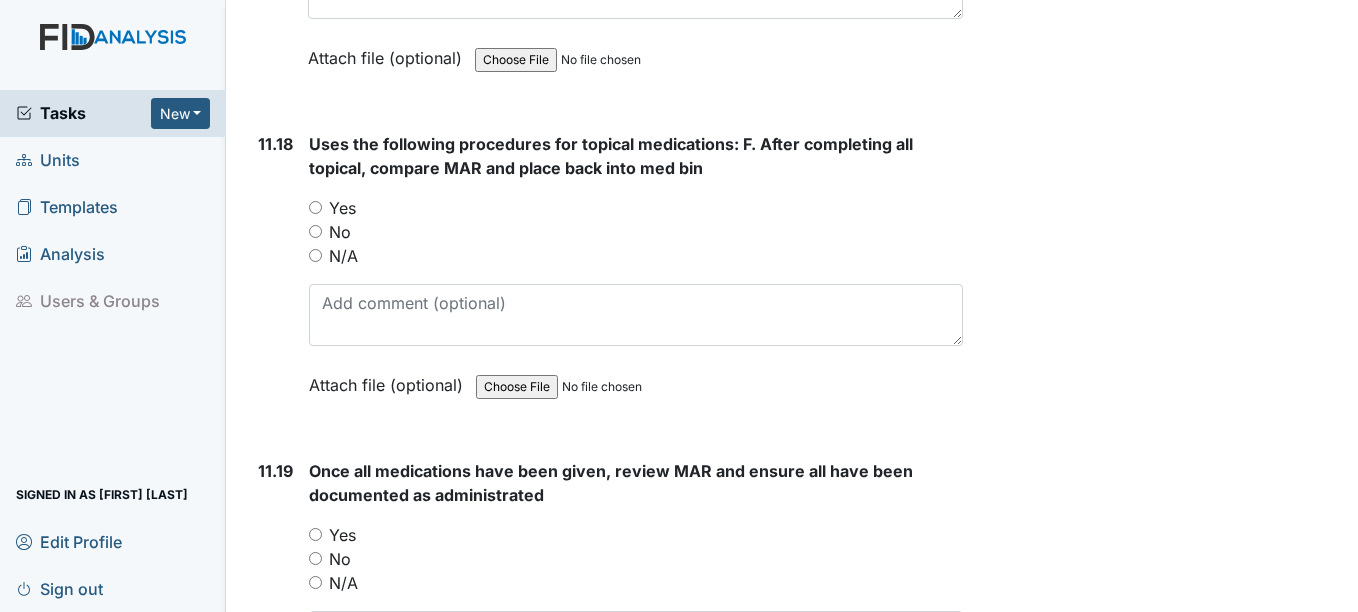 click on "Yes" at bounding box center [315, 207] 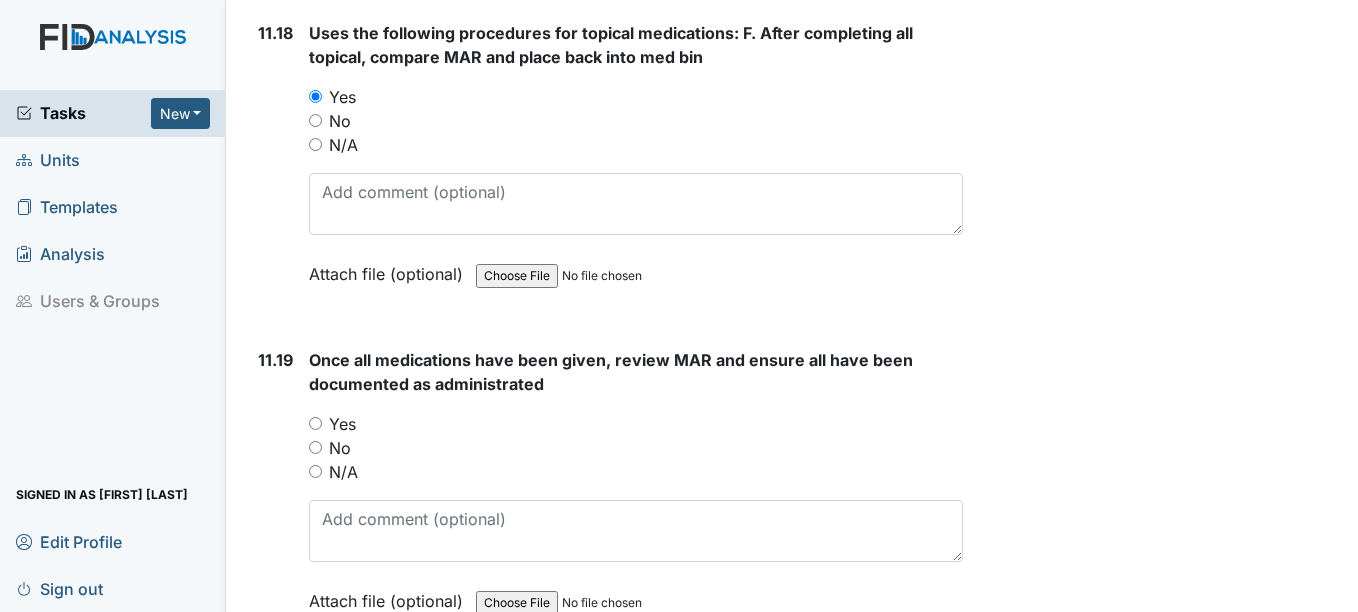 scroll, scrollTop: 28500, scrollLeft: 0, axis: vertical 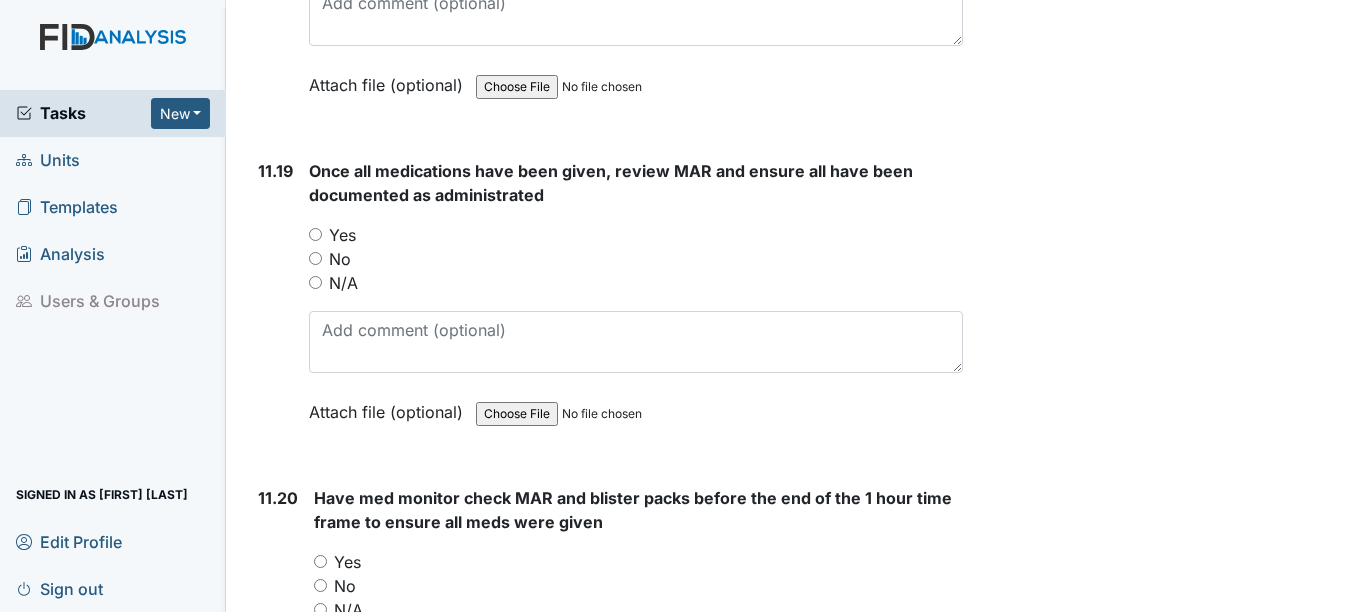 click on "Yes" at bounding box center [315, 234] 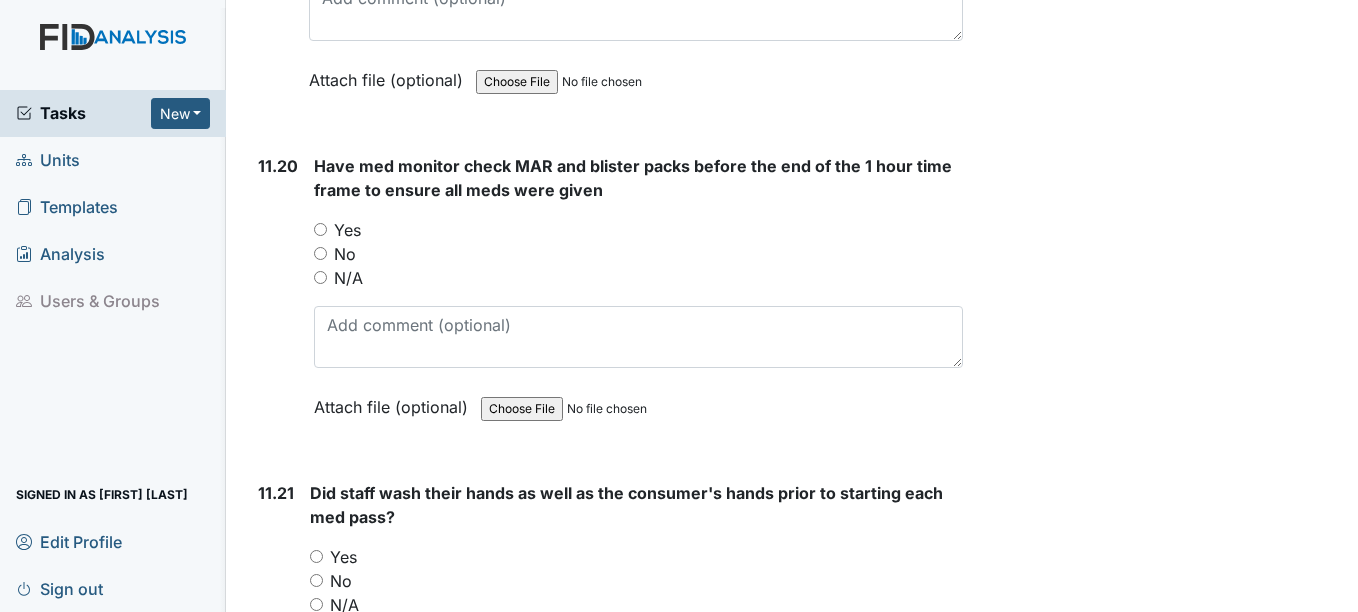 scroll, scrollTop: 28900, scrollLeft: 0, axis: vertical 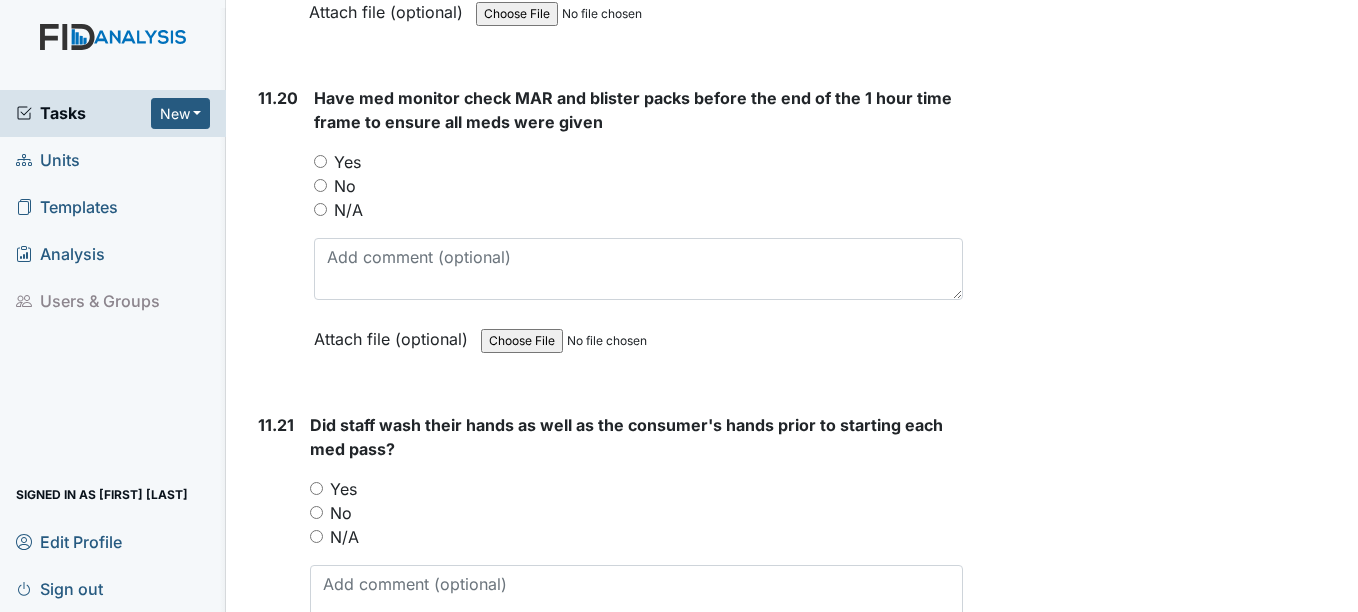 click on "Yes" at bounding box center (320, 161) 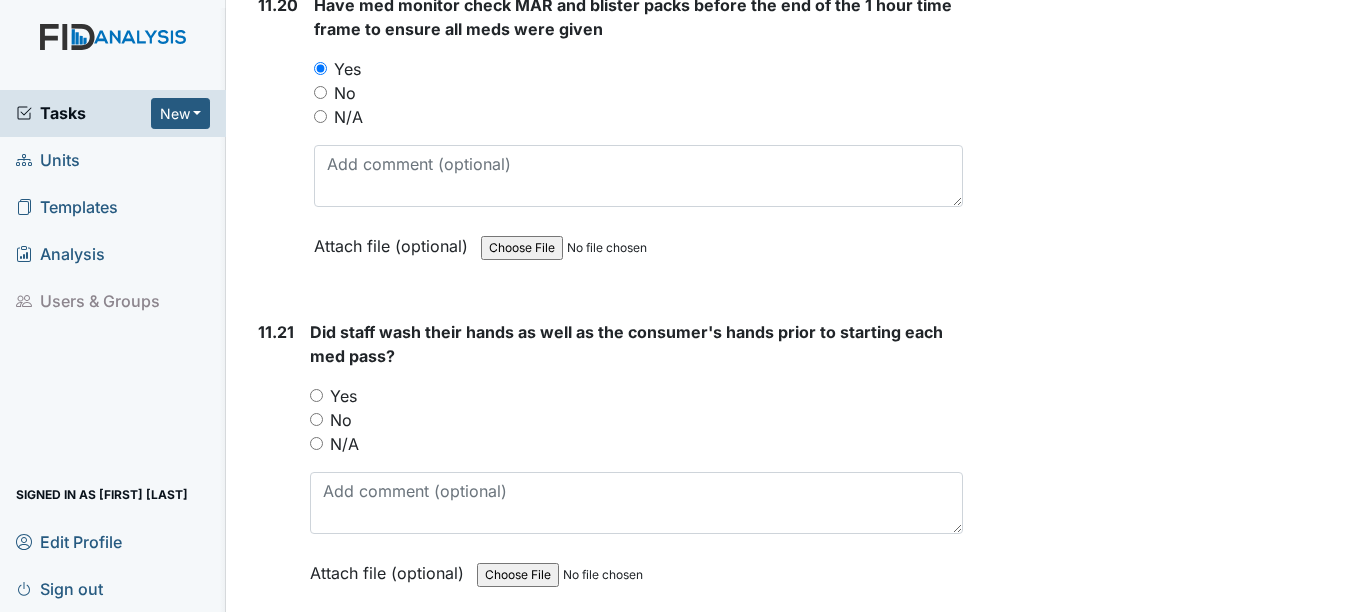 scroll, scrollTop: 29100, scrollLeft: 0, axis: vertical 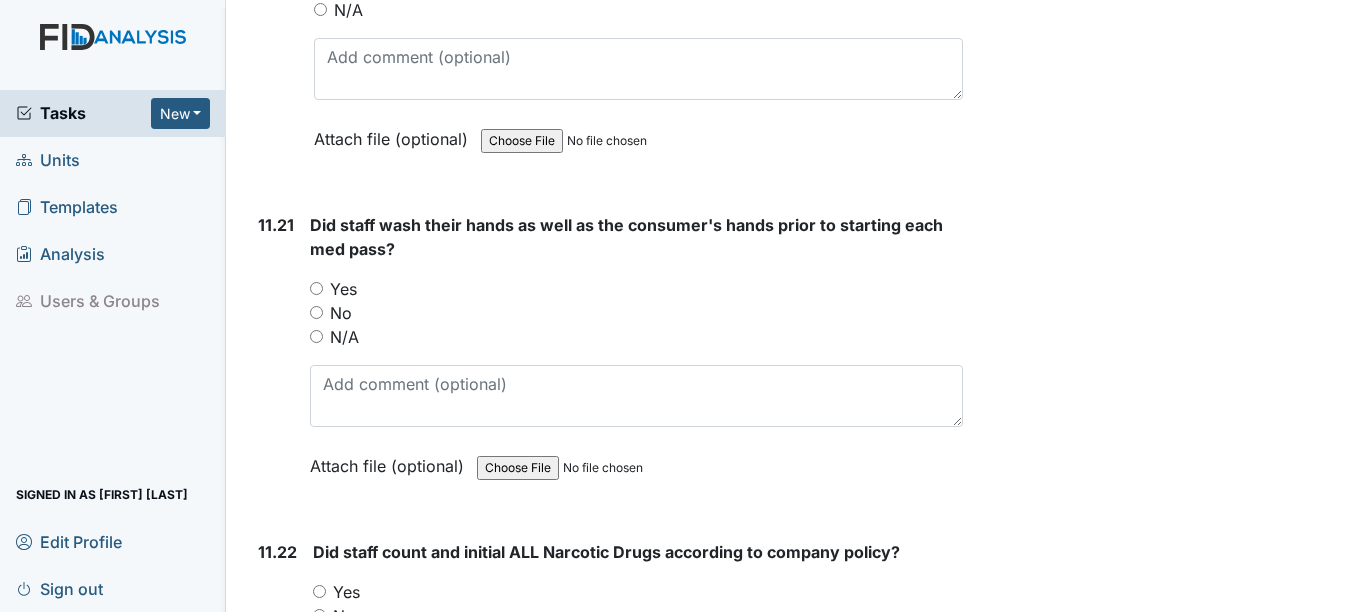 click on "Yes" at bounding box center (316, 288) 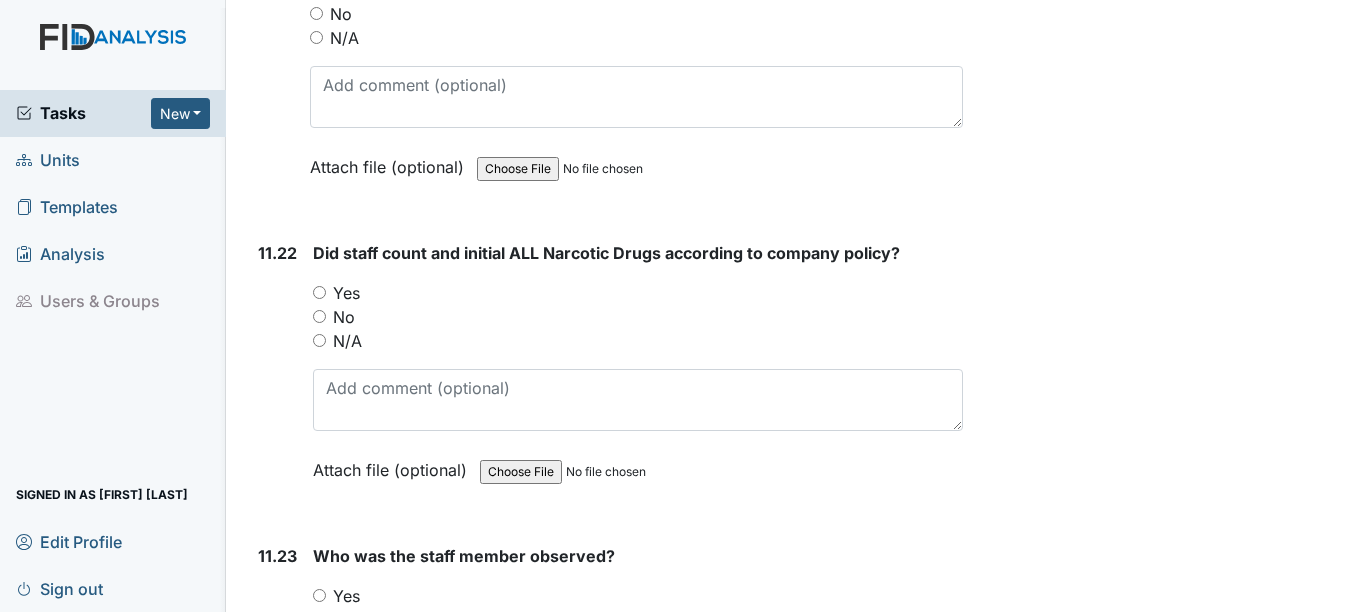 scroll, scrollTop: 29400, scrollLeft: 0, axis: vertical 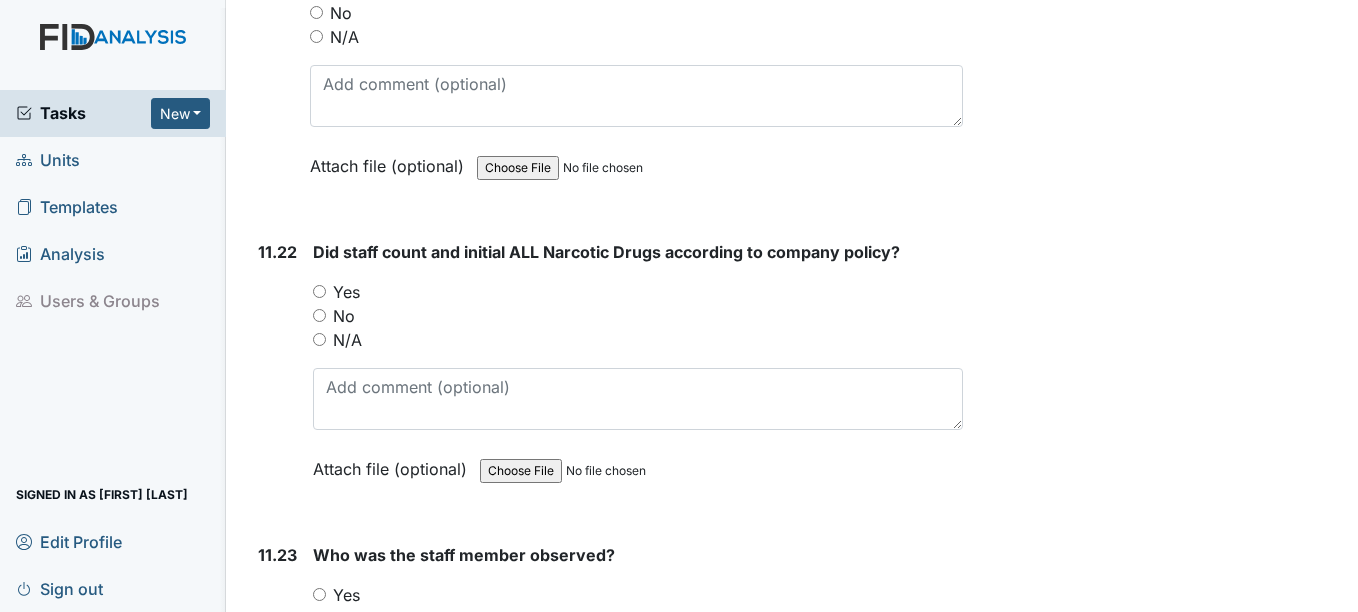 click on "Yes" at bounding box center [319, 291] 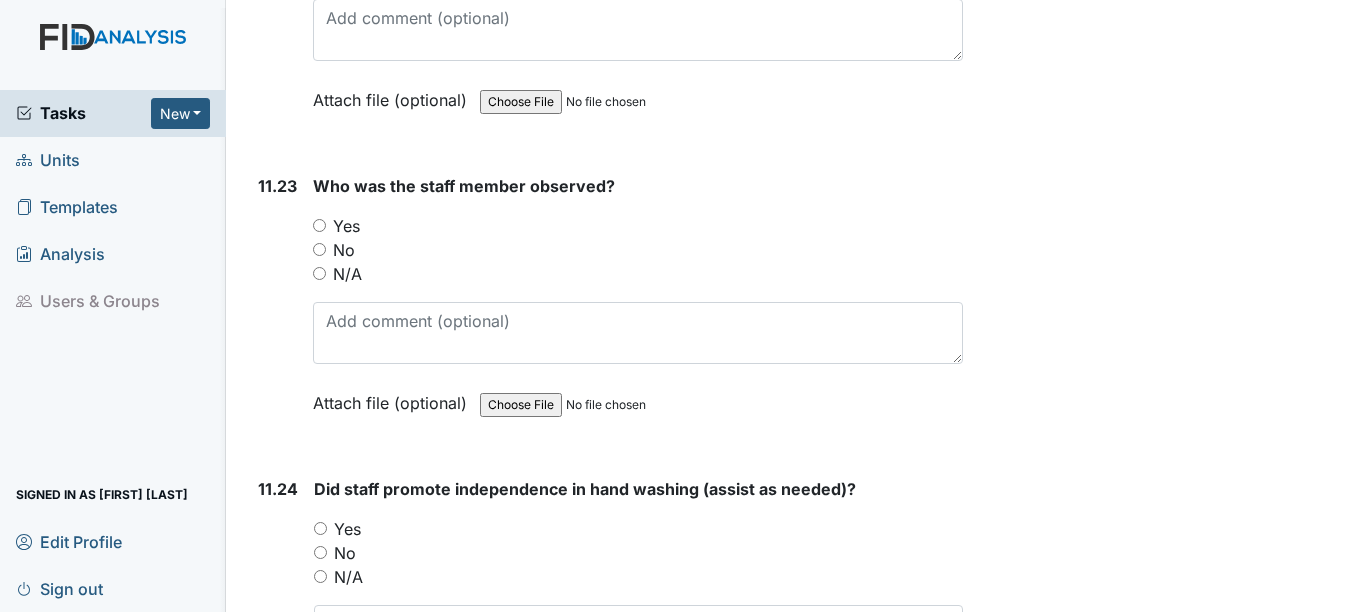 scroll, scrollTop: 29800, scrollLeft: 0, axis: vertical 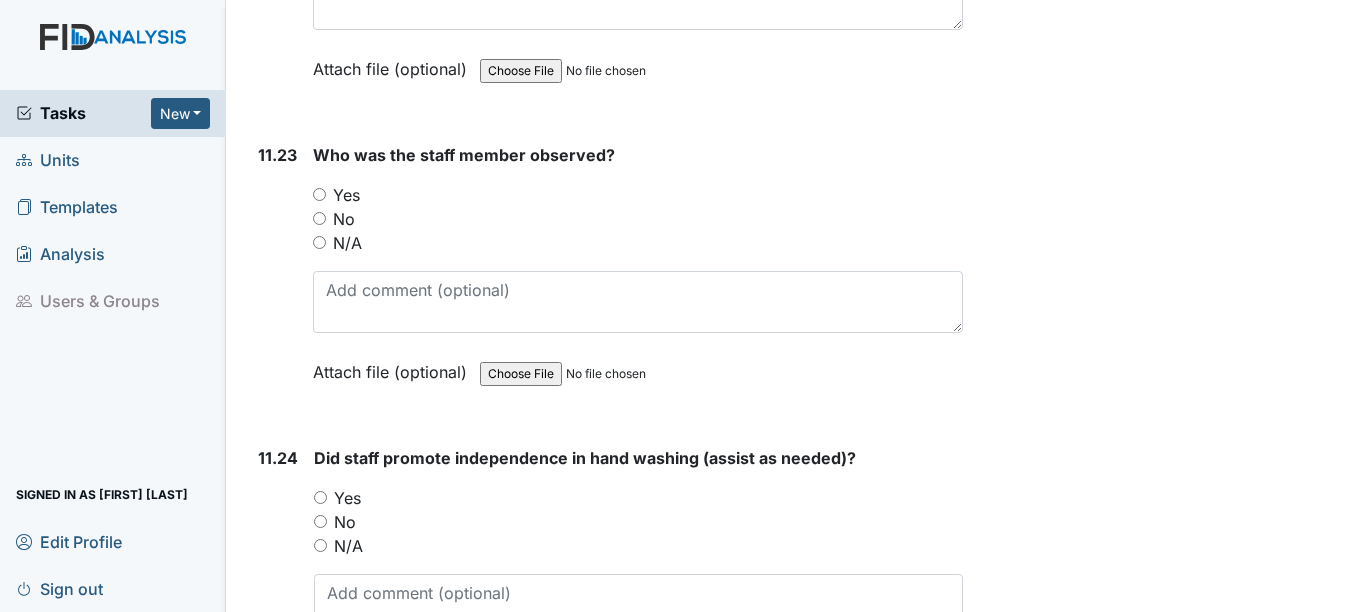 click on "11.23
Who was the staff member observed?
You must select one of the below options.
Yes
No
N/A
Attach file (optional)
You can upload .pdf, .txt, .jpg, .jpeg, .png, .csv, .xls, or .doc files under 100MB." at bounding box center [606, 278] 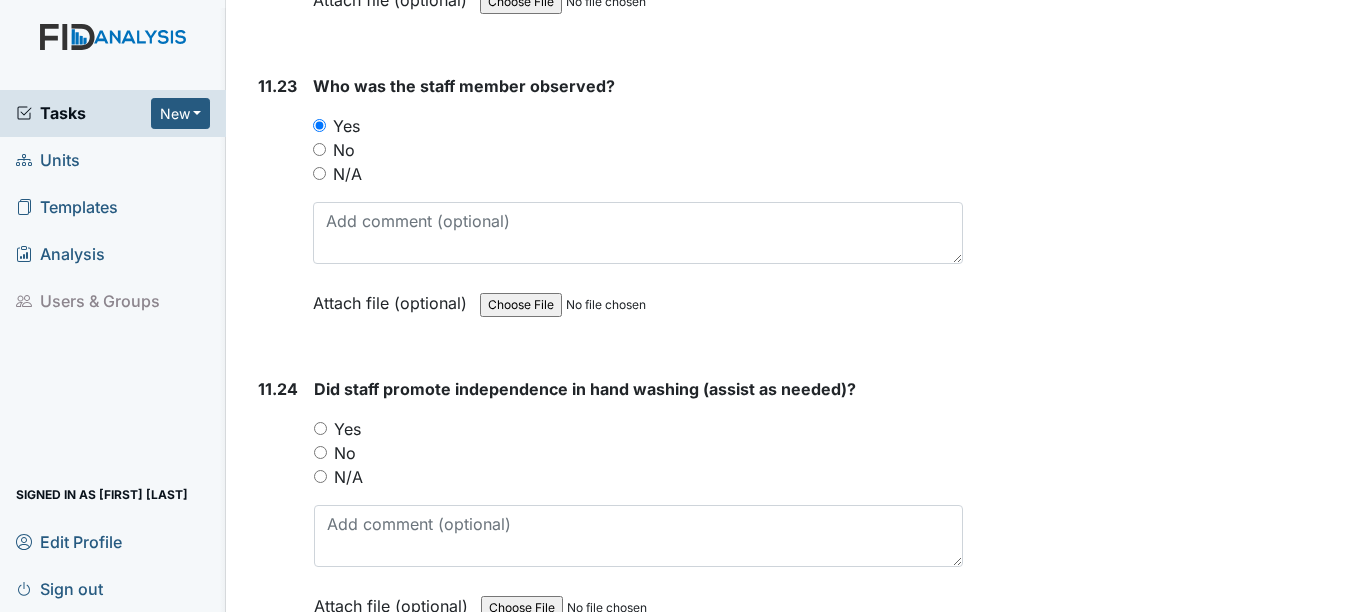 scroll, scrollTop: 30100, scrollLeft: 0, axis: vertical 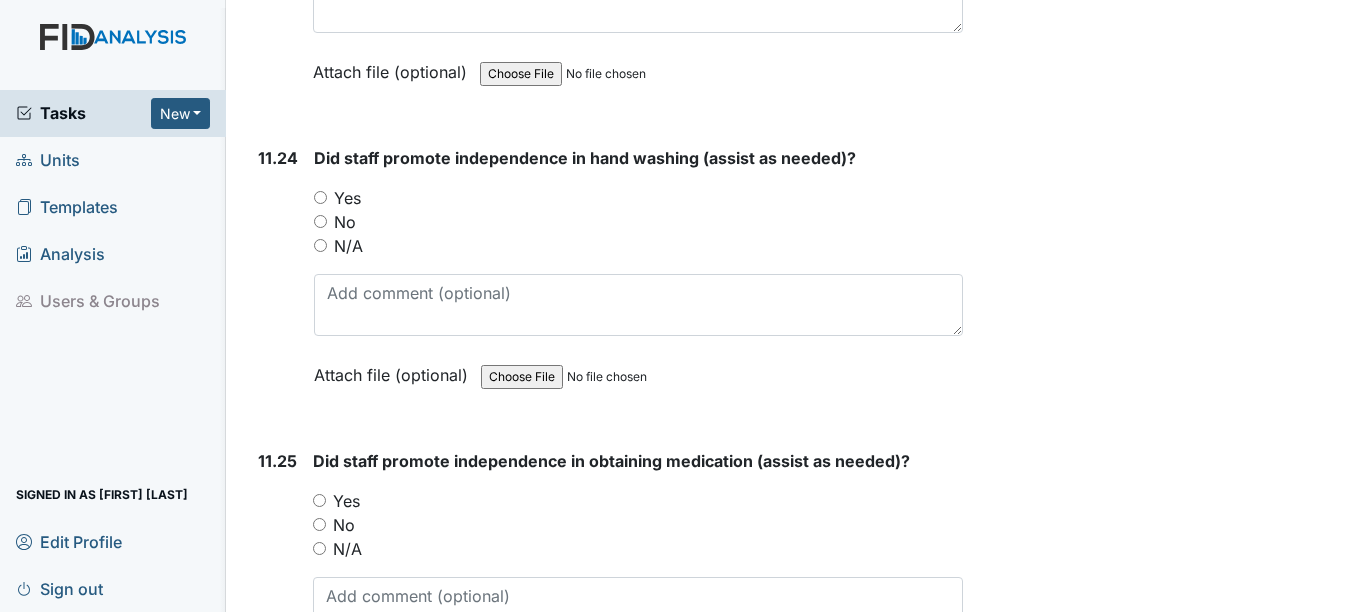 click on "Yes" at bounding box center [320, 197] 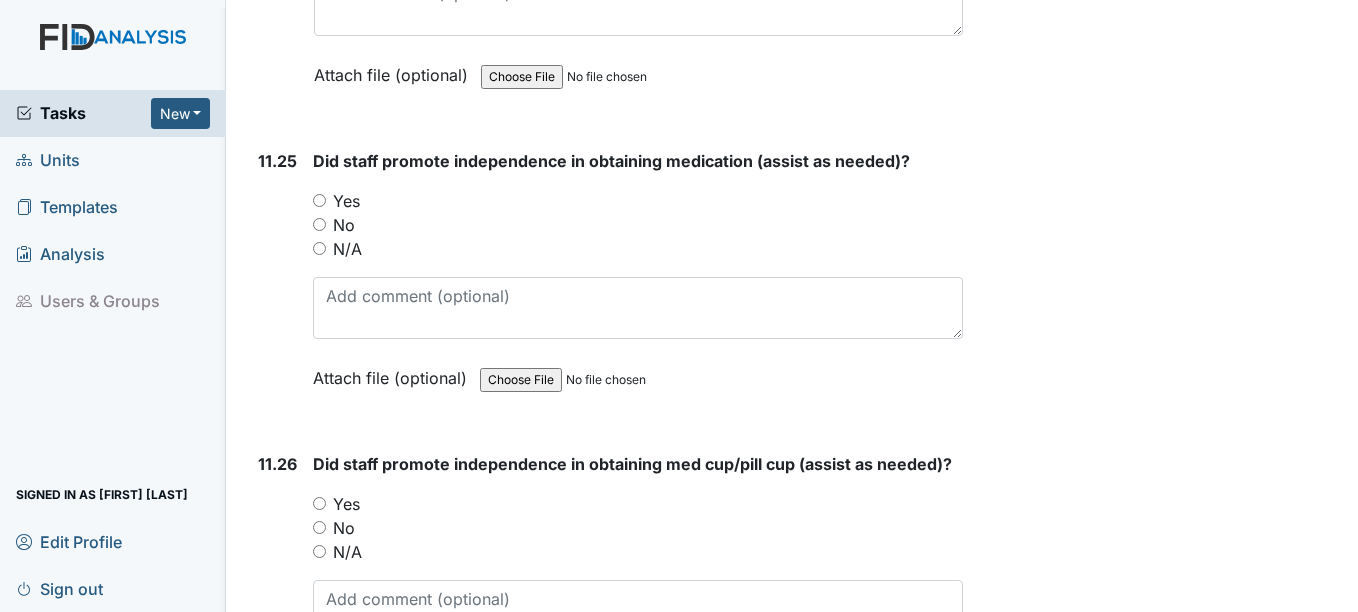 click on "Yes" at bounding box center (319, 200) 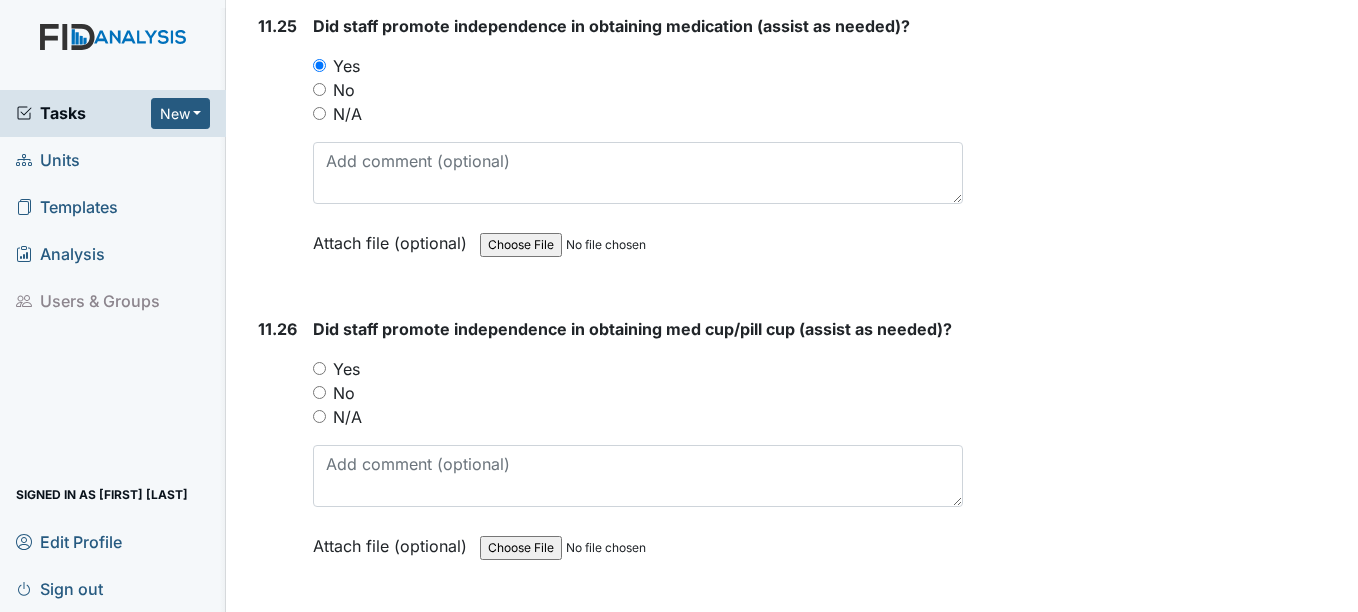 scroll, scrollTop: 30700, scrollLeft: 0, axis: vertical 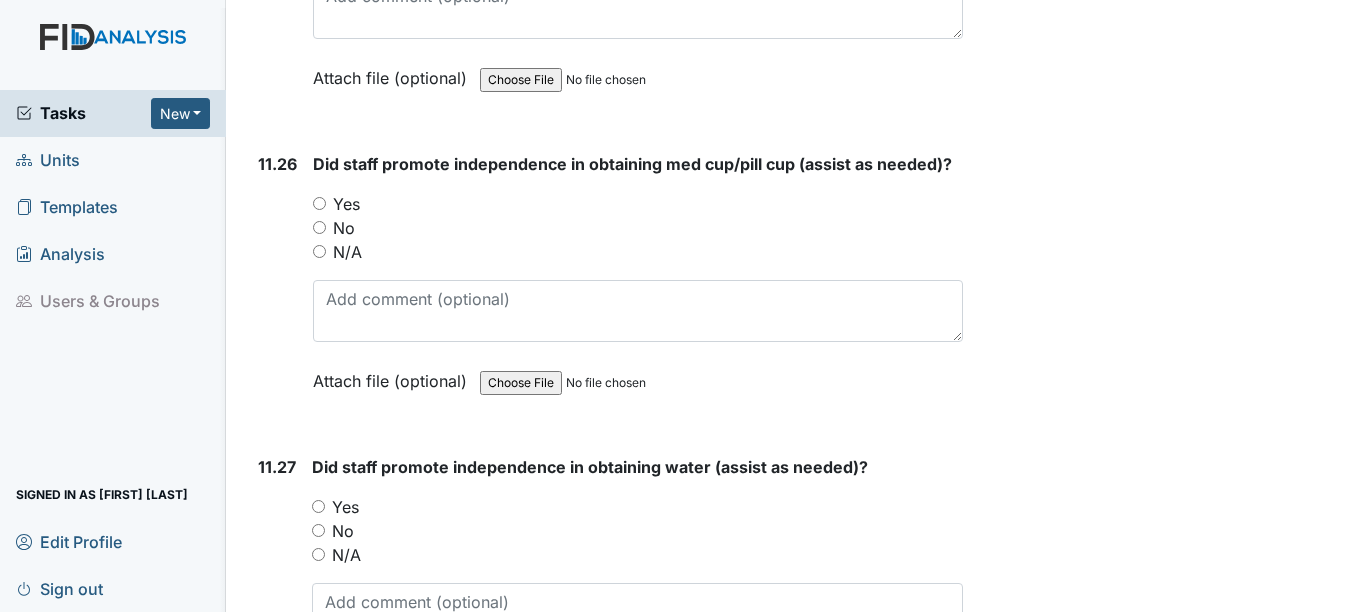 click on "Yes" at bounding box center (319, 203) 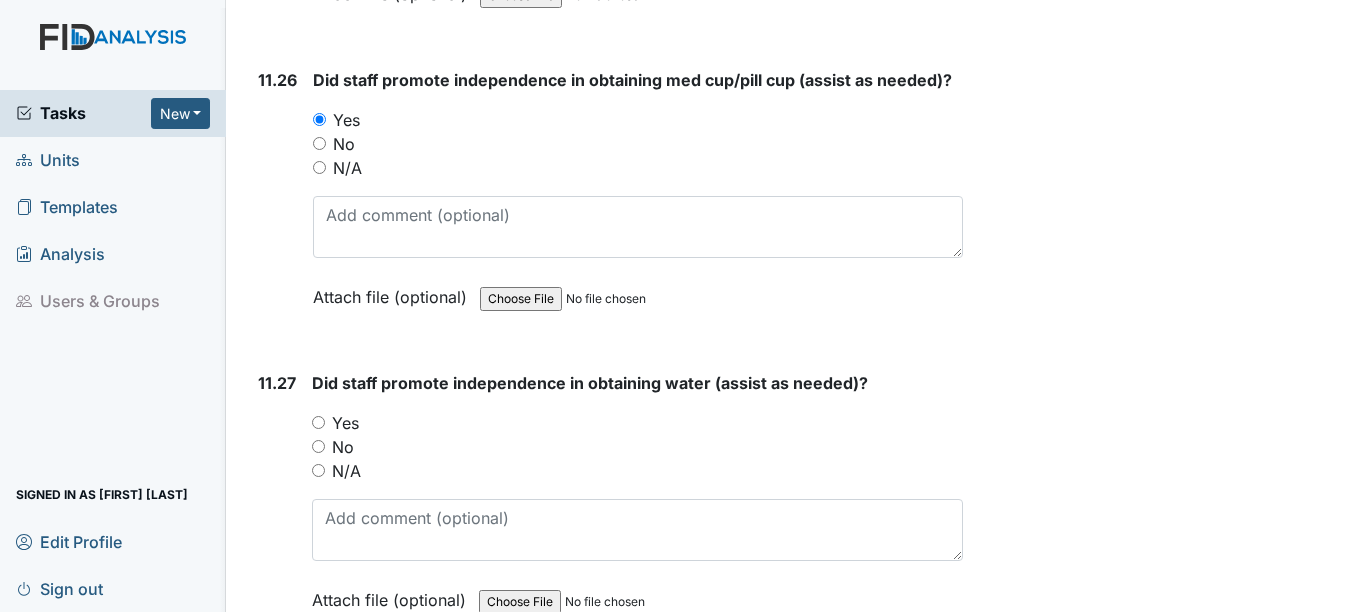 scroll, scrollTop: 30900, scrollLeft: 0, axis: vertical 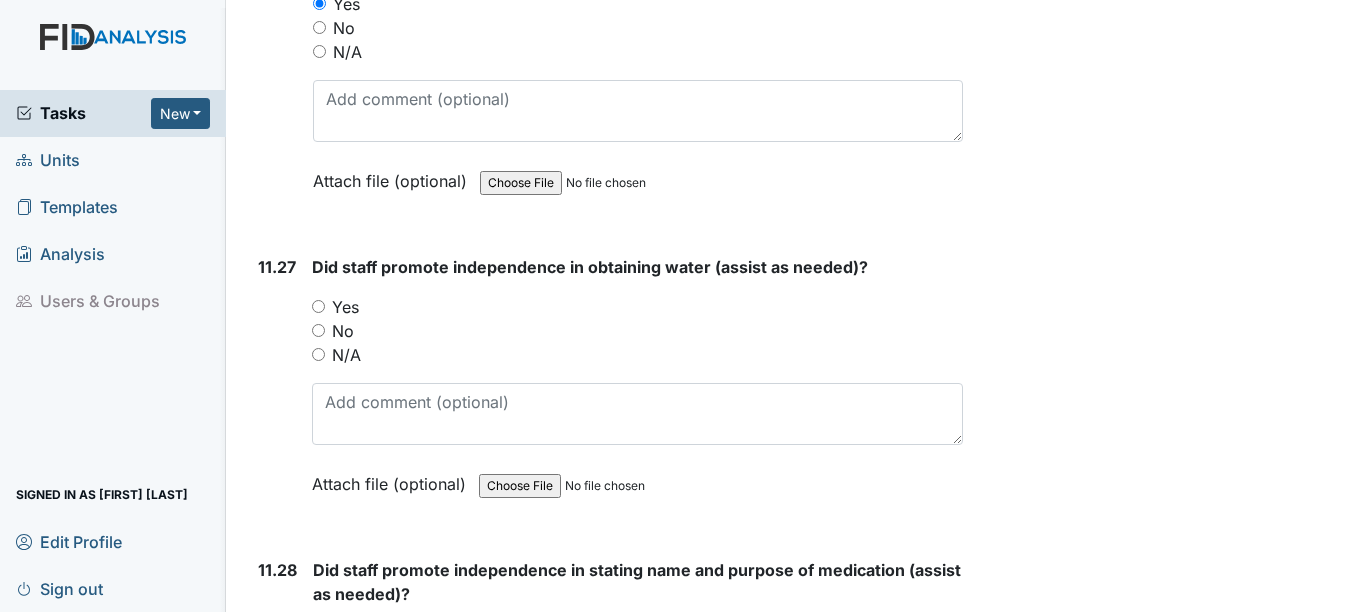 click on "Yes" at bounding box center [318, 306] 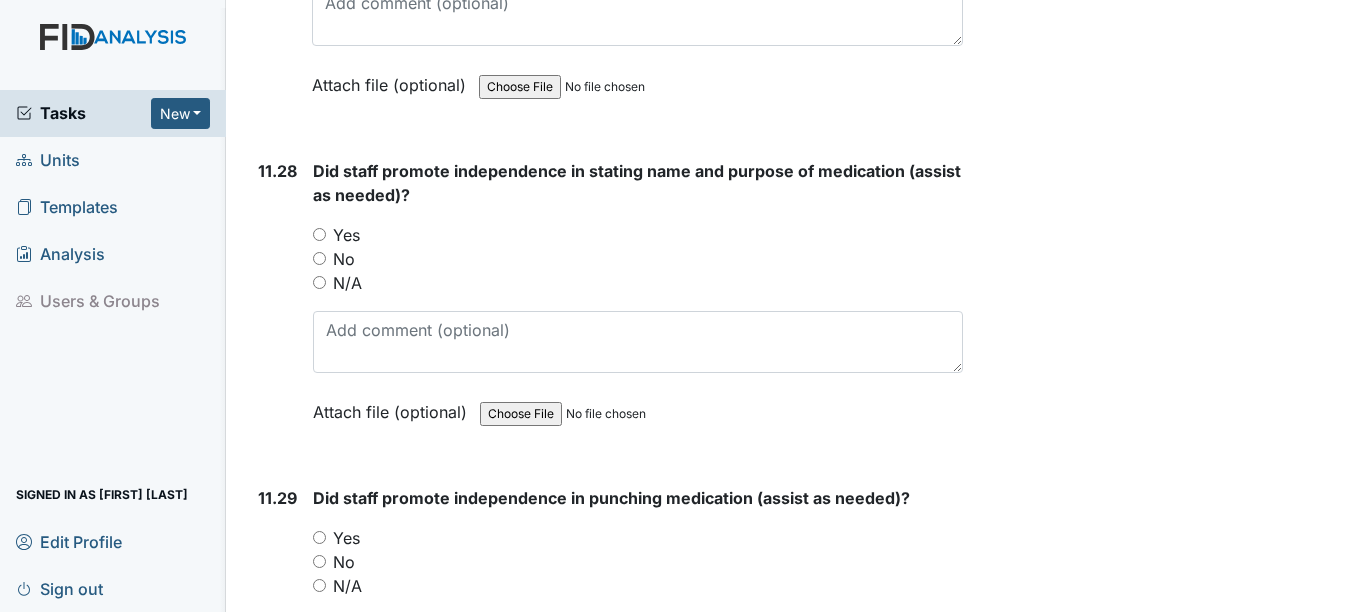 scroll, scrollTop: 31300, scrollLeft: 0, axis: vertical 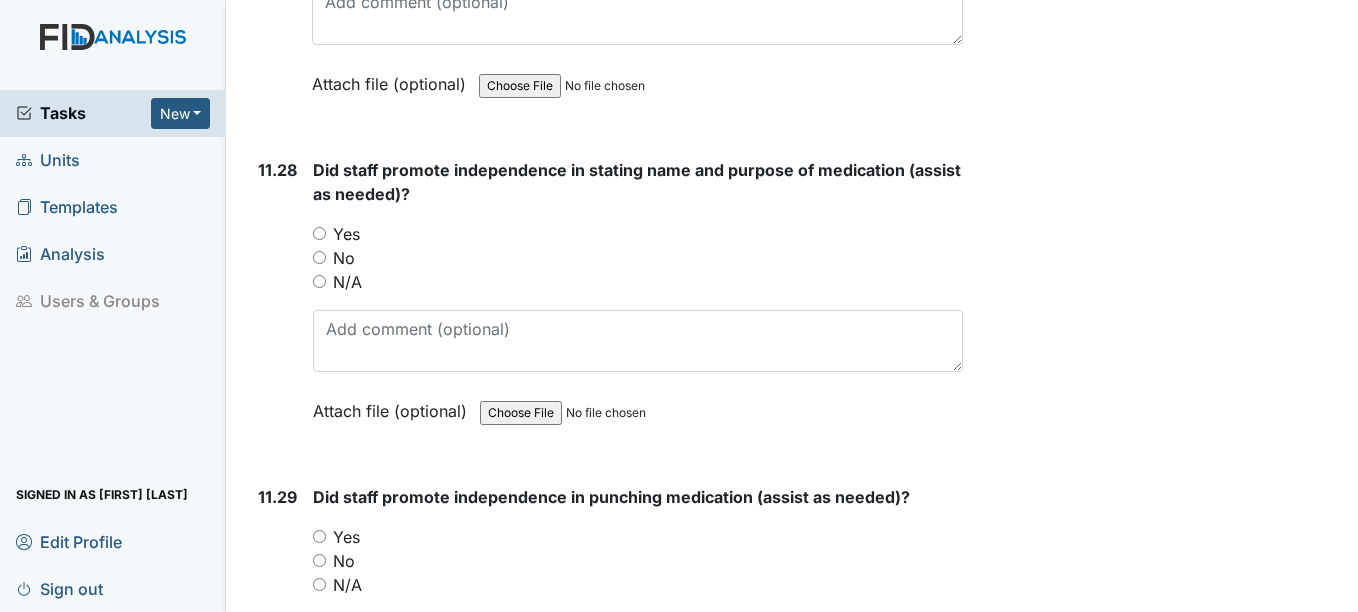 click on "Yes" at bounding box center [637, 234] 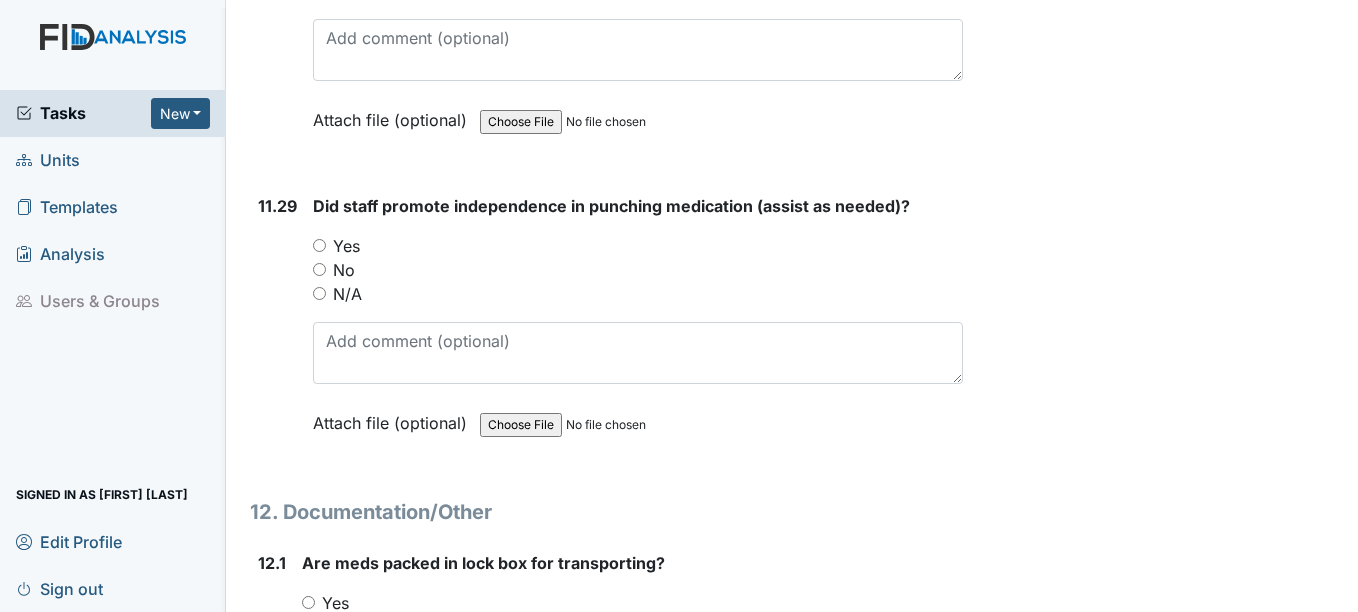 scroll, scrollTop: 31600, scrollLeft: 0, axis: vertical 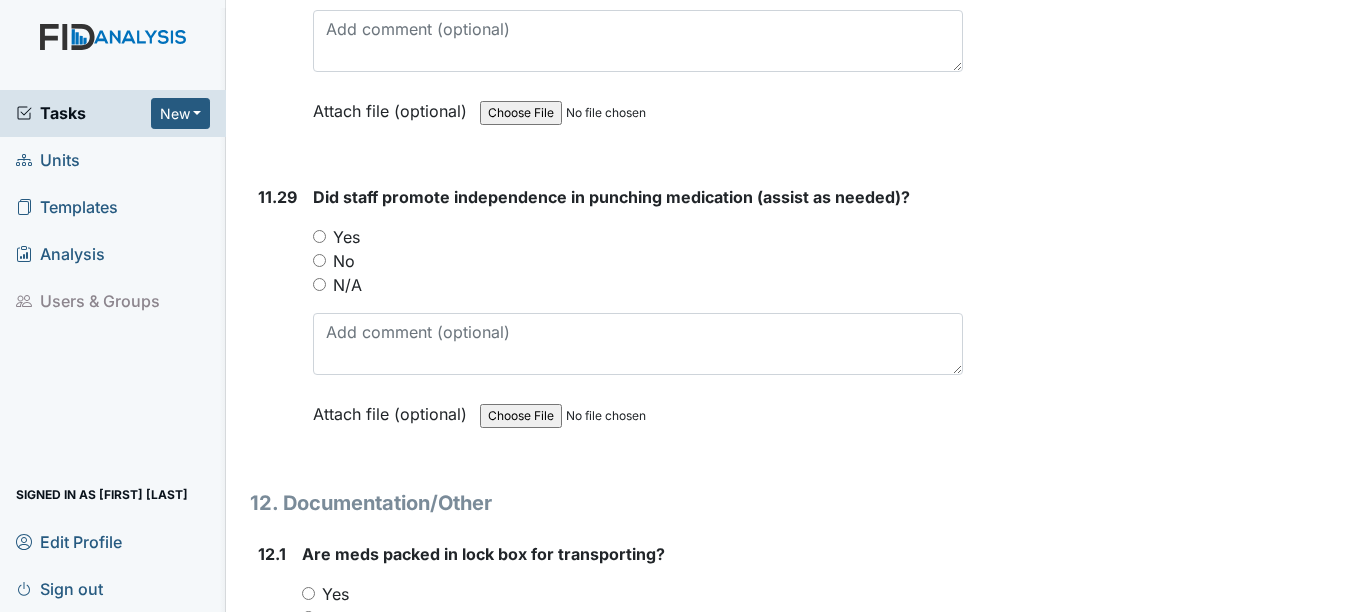 click on "Yes" at bounding box center (319, 236) 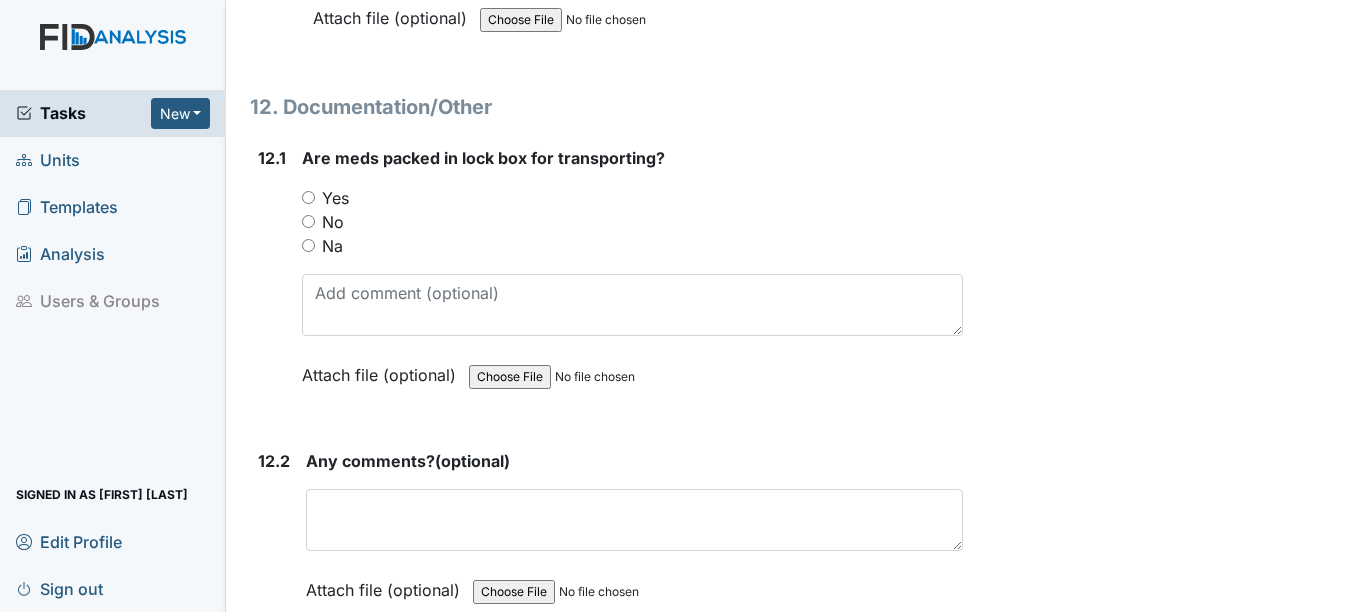 scroll, scrollTop: 32000, scrollLeft: 0, axis: vertical 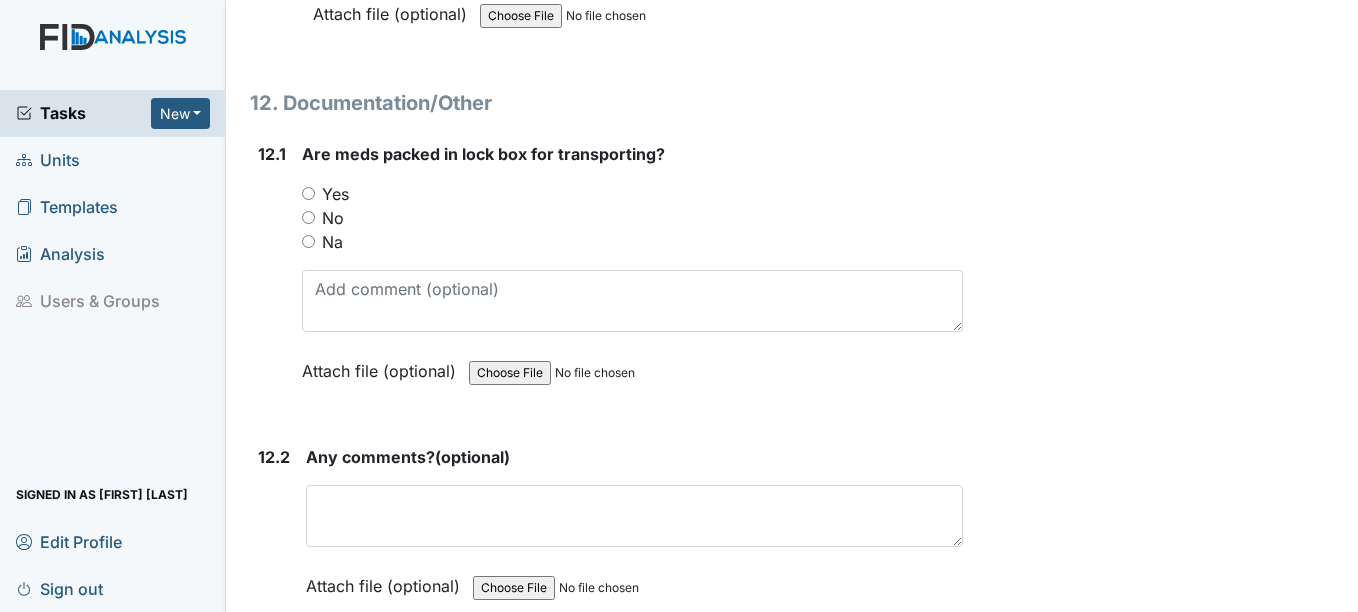 click on "Yes" at bounding box center [308, 193] 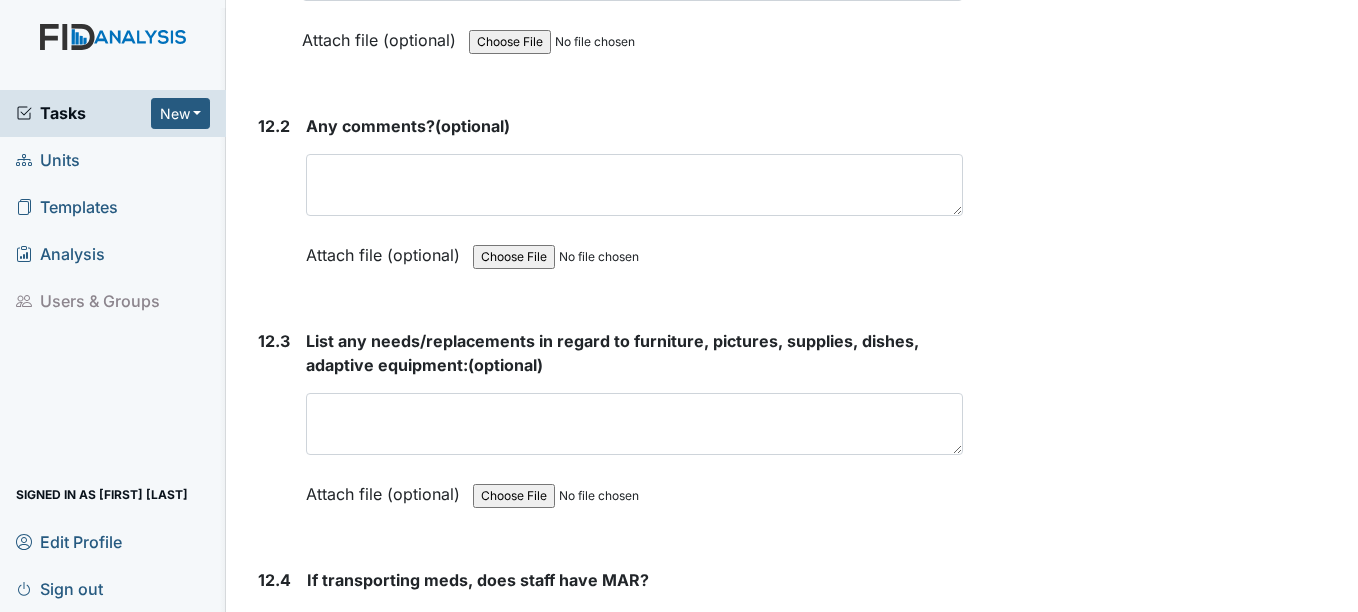 scroll, scrollTop: 32400, scrollLeft: 0, axis: vertical 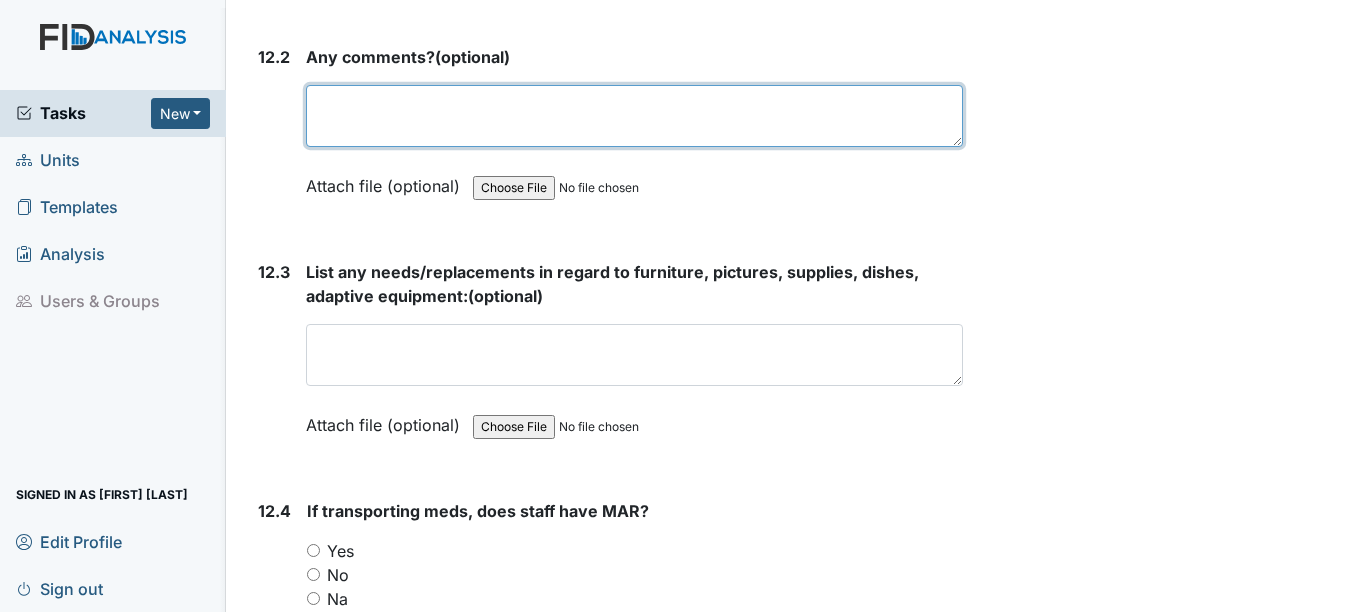 click at bounding box center [634, 116] 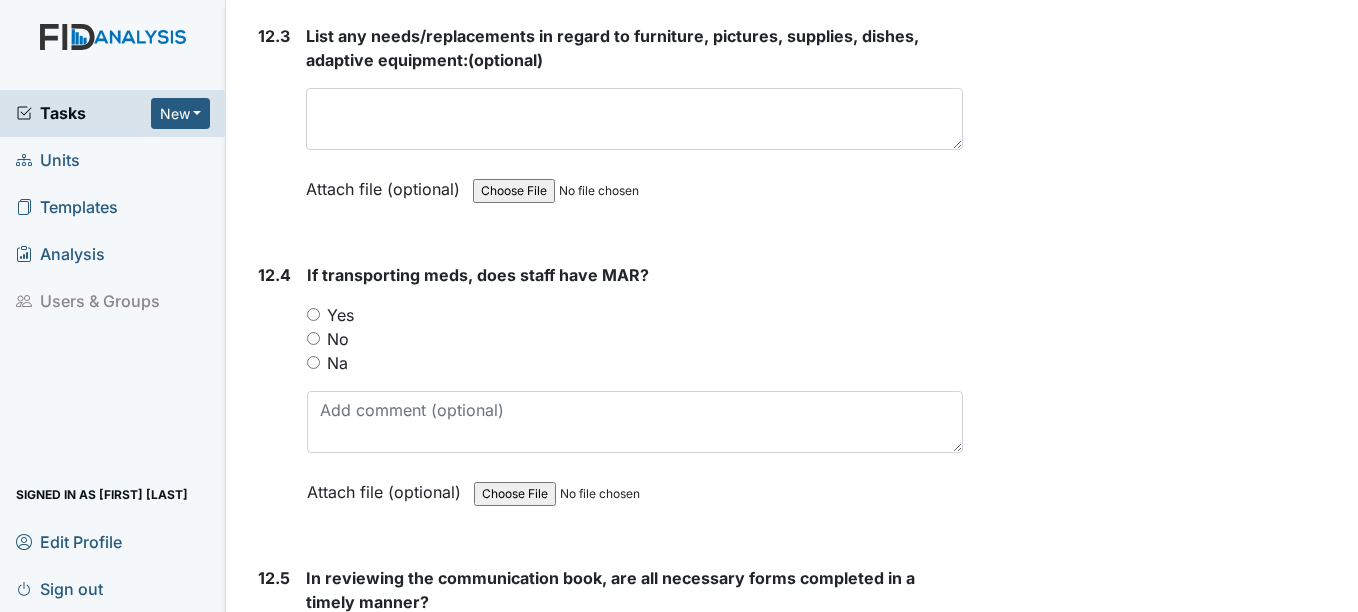 scroll, scrollTop: 32600, scrollLeft: 0, axis: vertical 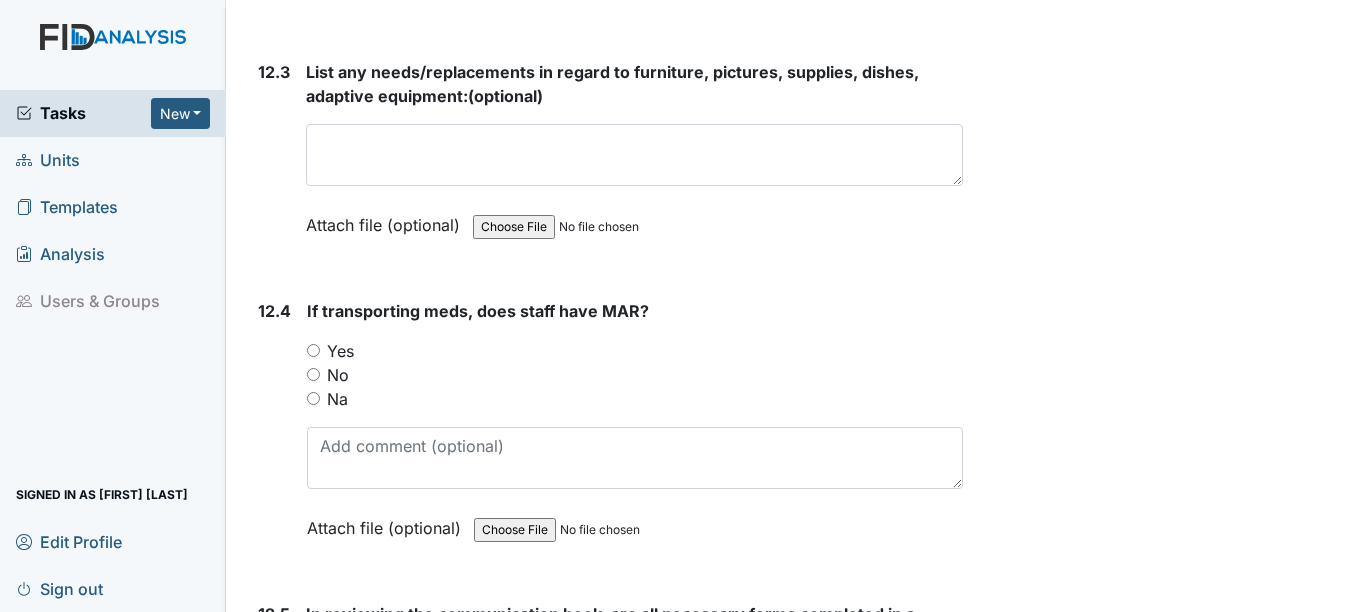 type on "no" 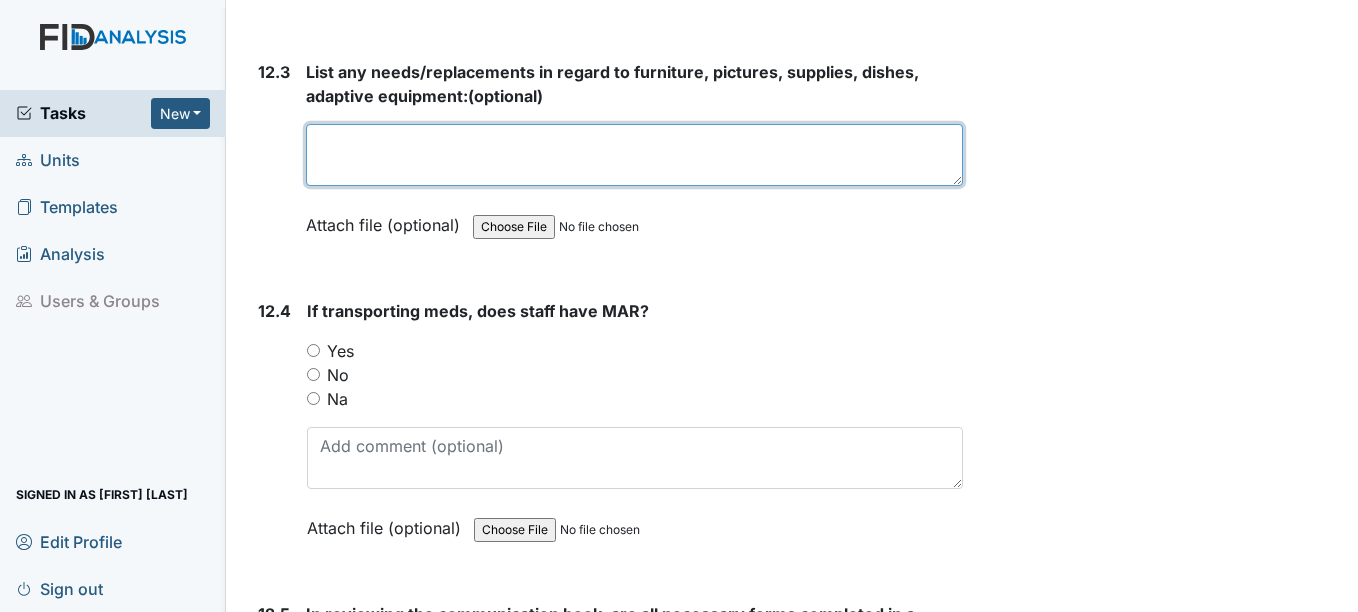 click at bounding box center (634, 155) 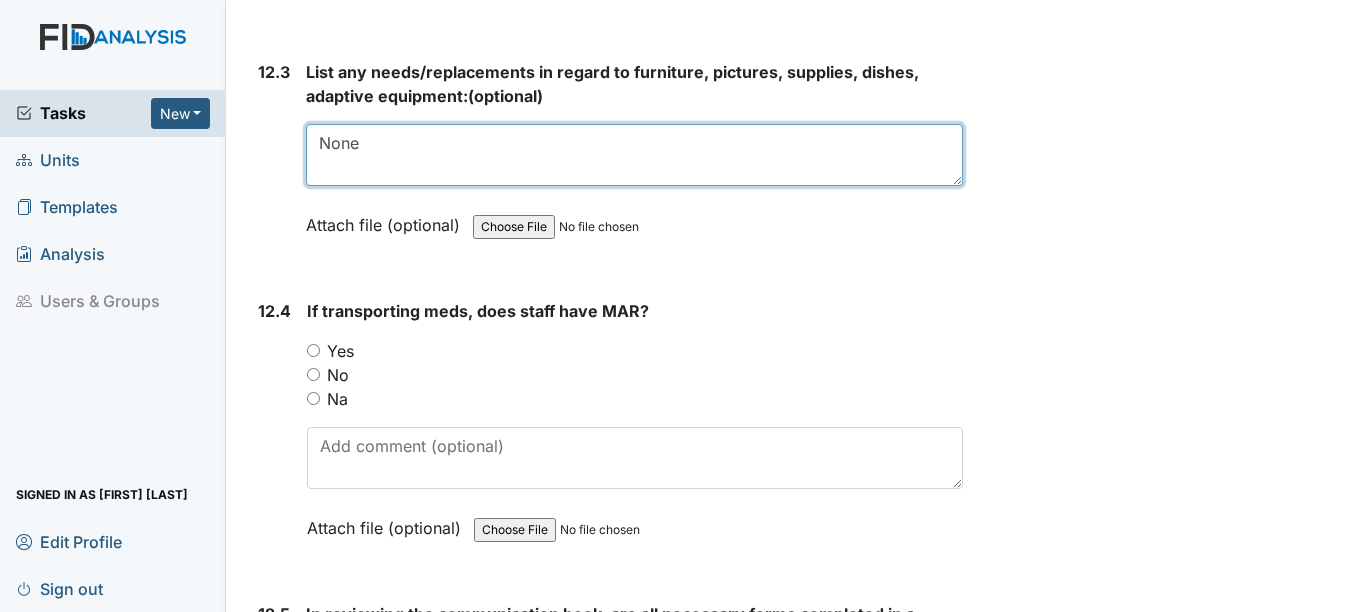 type on "None" 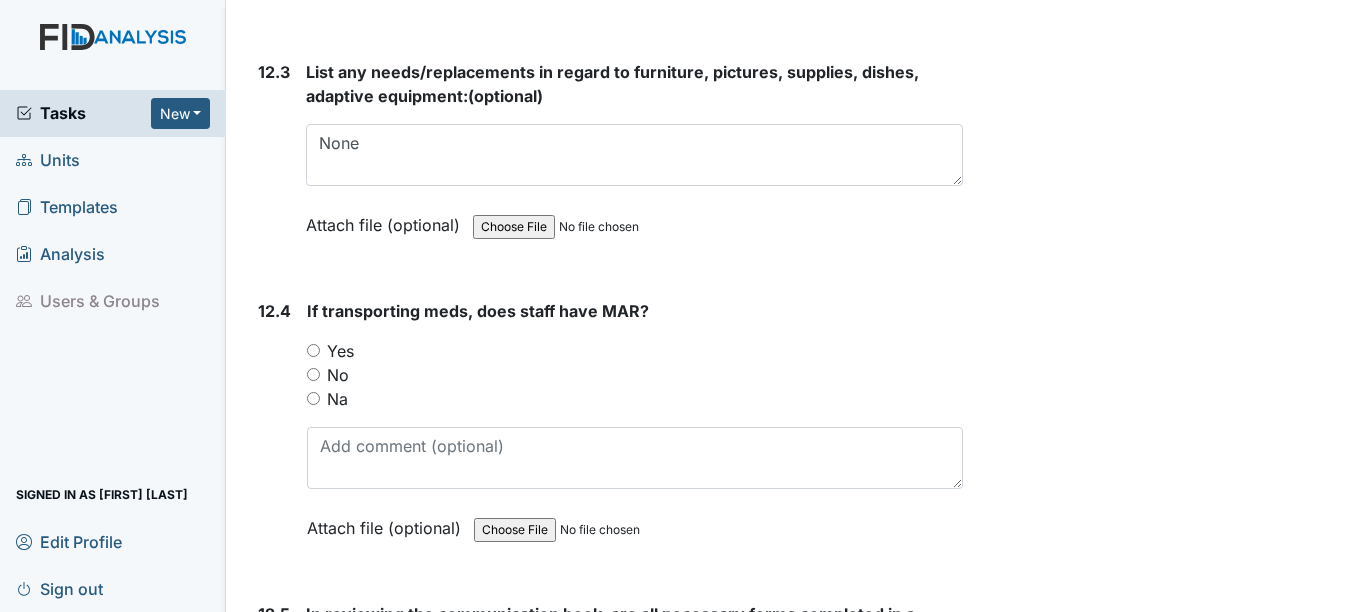click on "Yes" at bounding box center [313, 350] 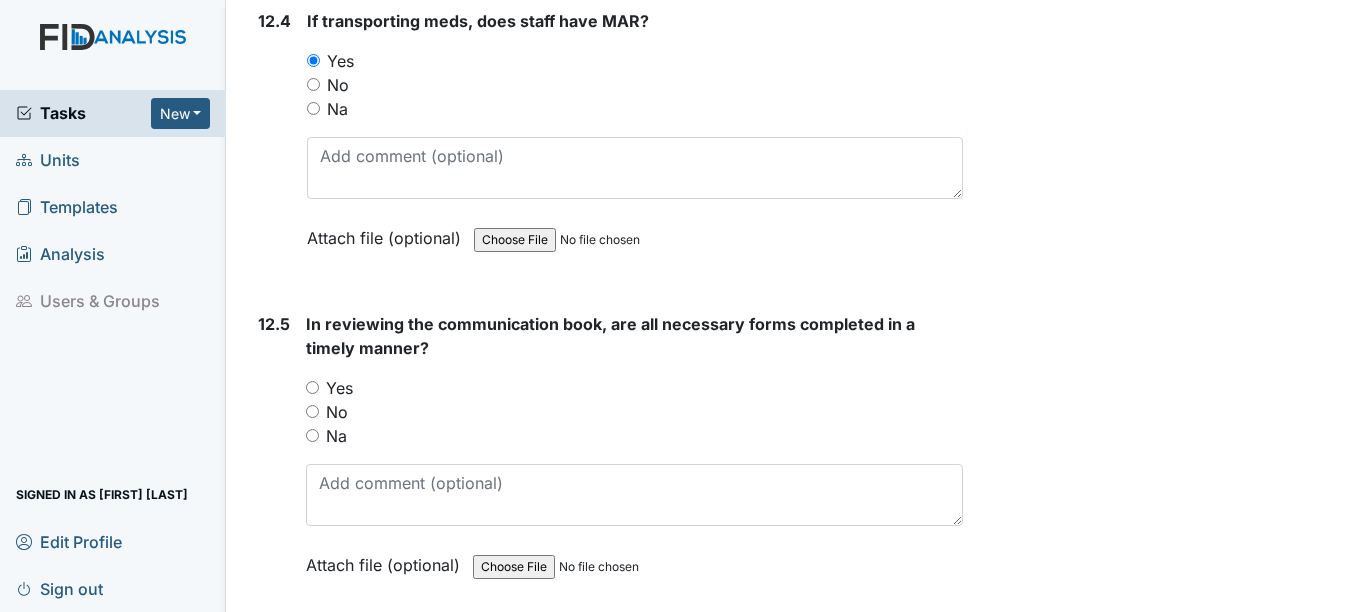 scroll, scrollTop: 32900, scrollLeft: 0, axis: vertical 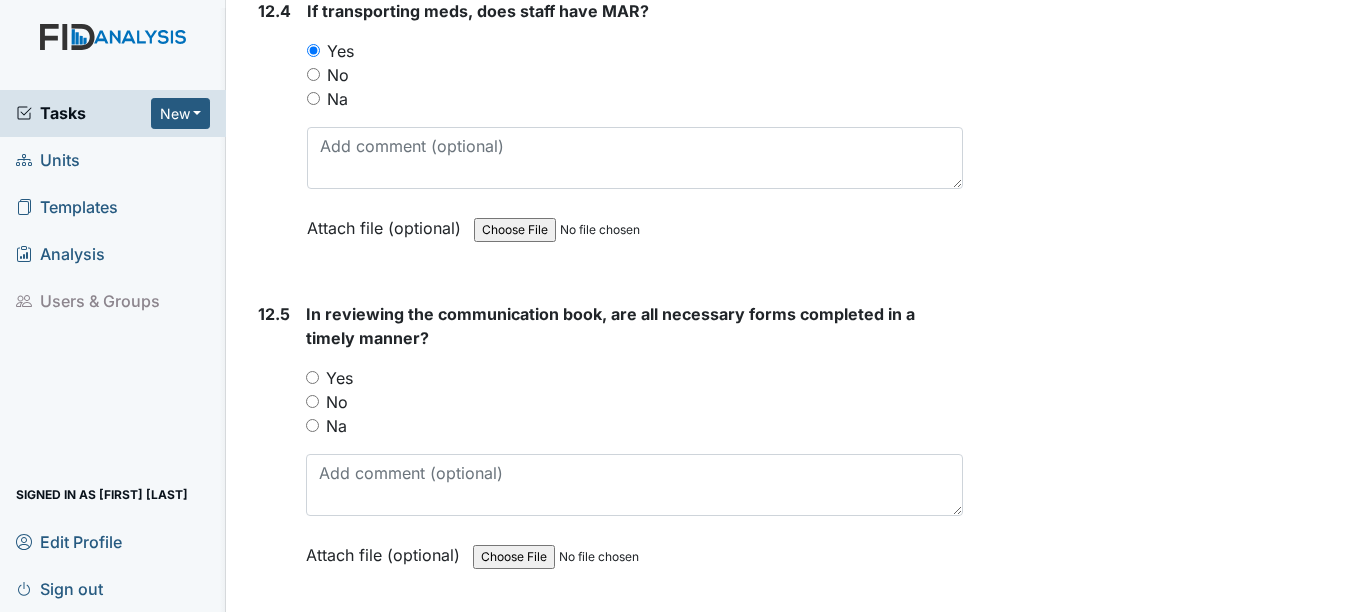 click on "Yes" at bounding box center [634, 378] 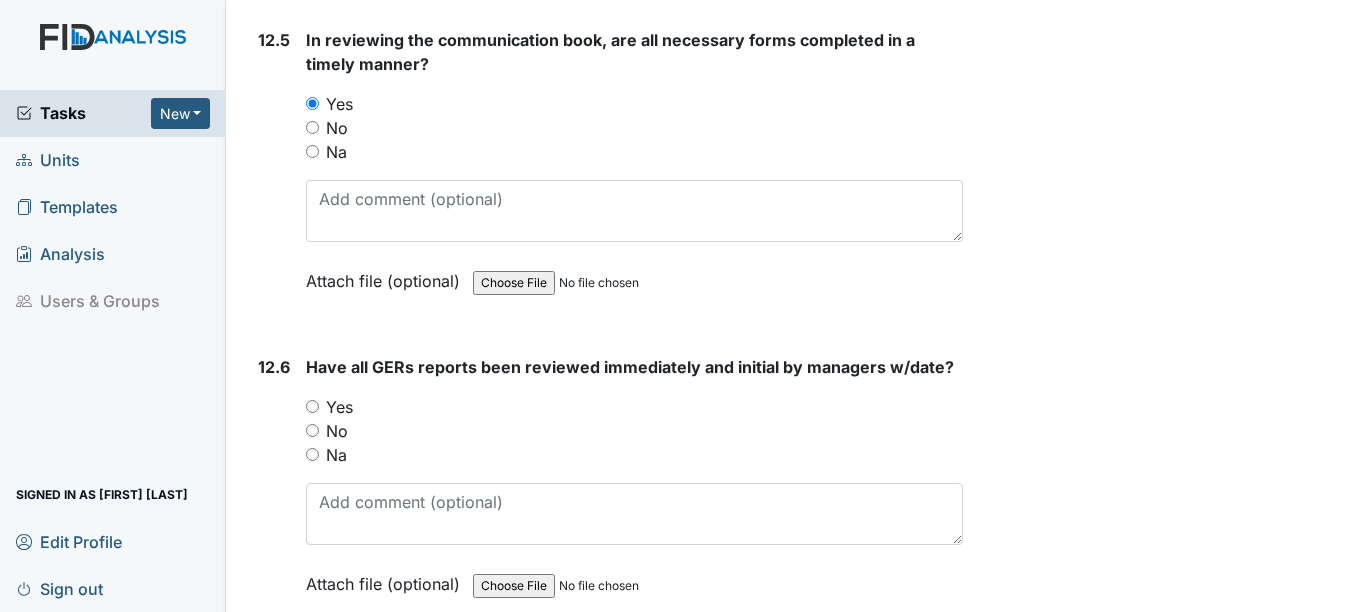 scroll, scrollTop: 33200, scrollLeft: 0, axis: vertical 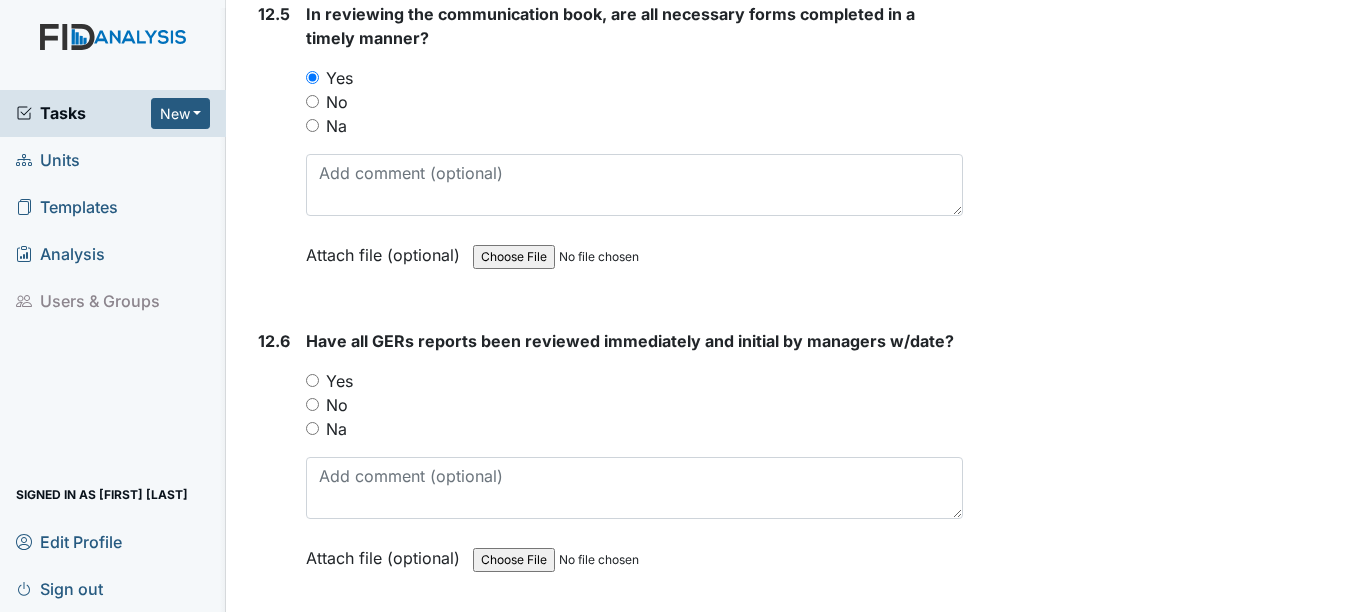 click on "Yes" at bounding box center [634, 381] 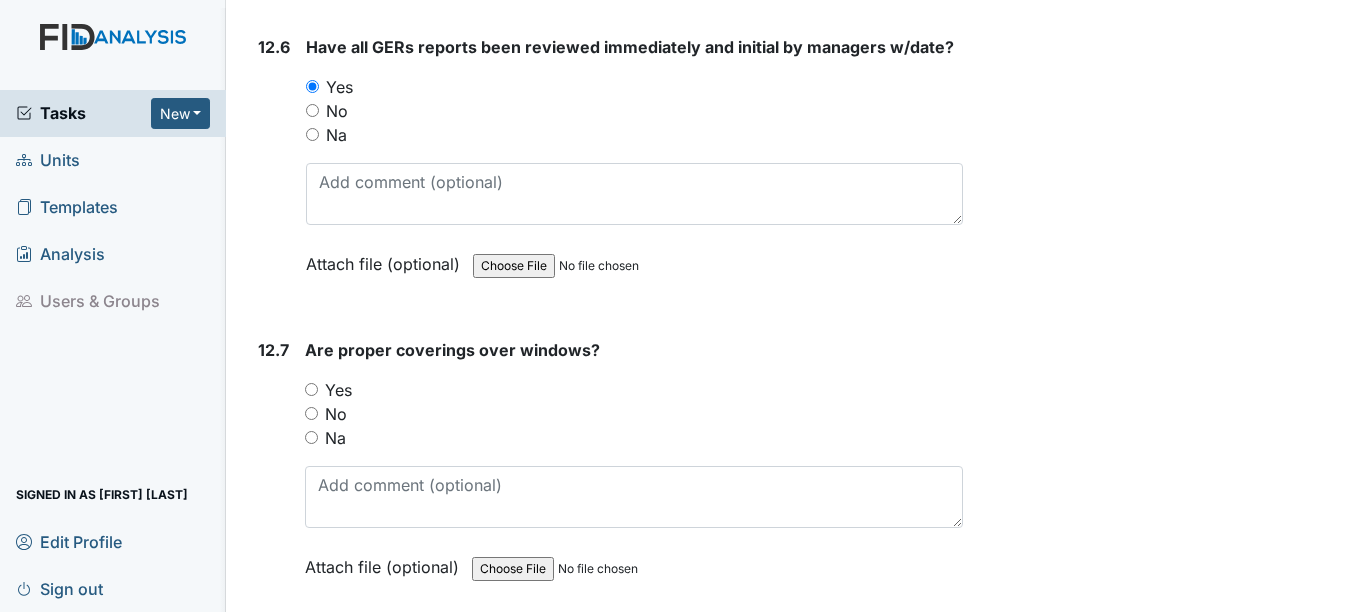 scroll, scrollTop: 33500, scrollLeft: 0, axis: vertical 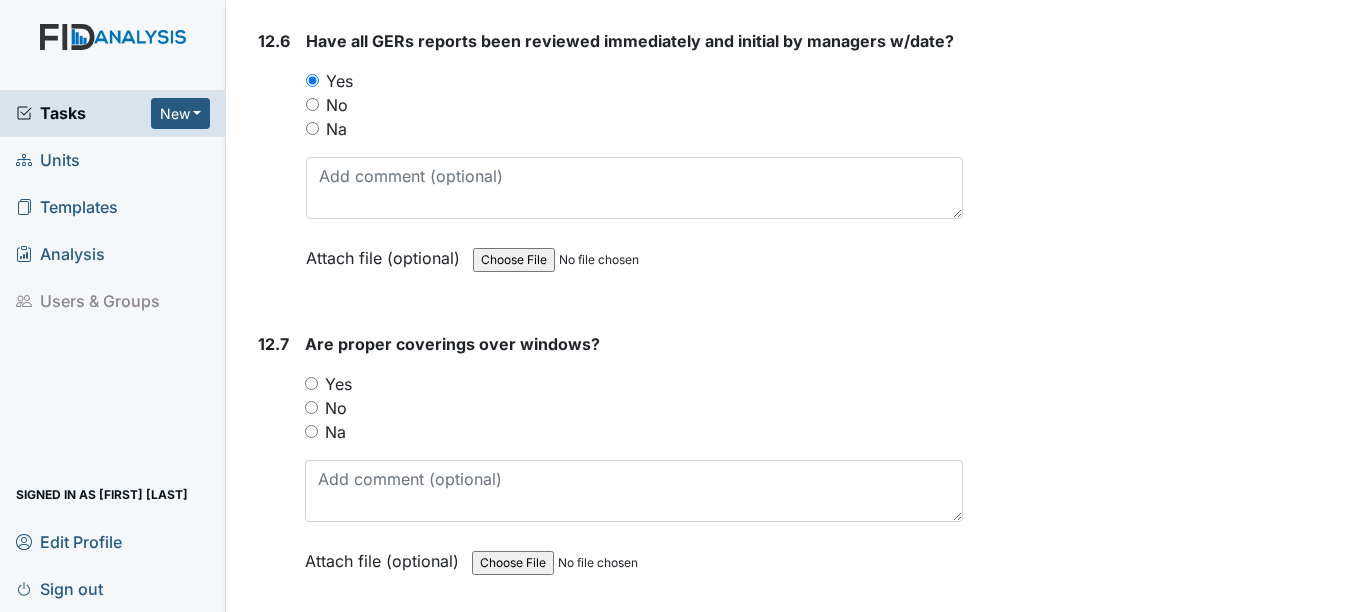 click on "Yes" at bounding box center [311, 383] 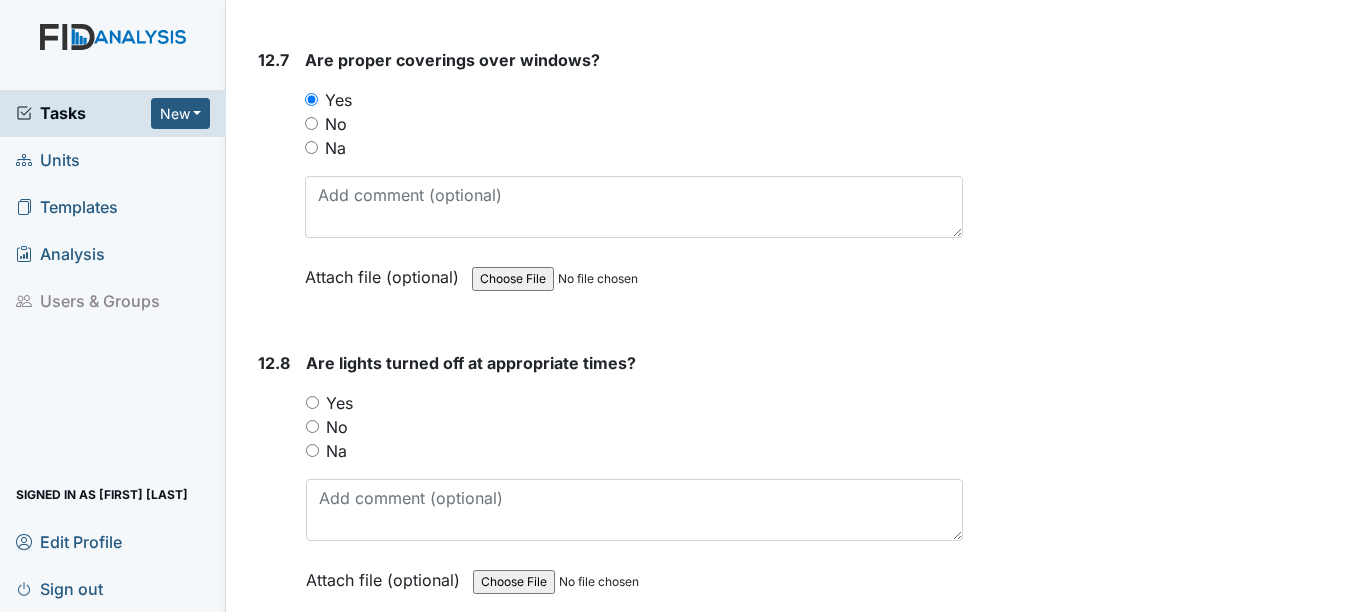 scroll, scrollTop: 33800, scrollLeft: 0, axis: vertical 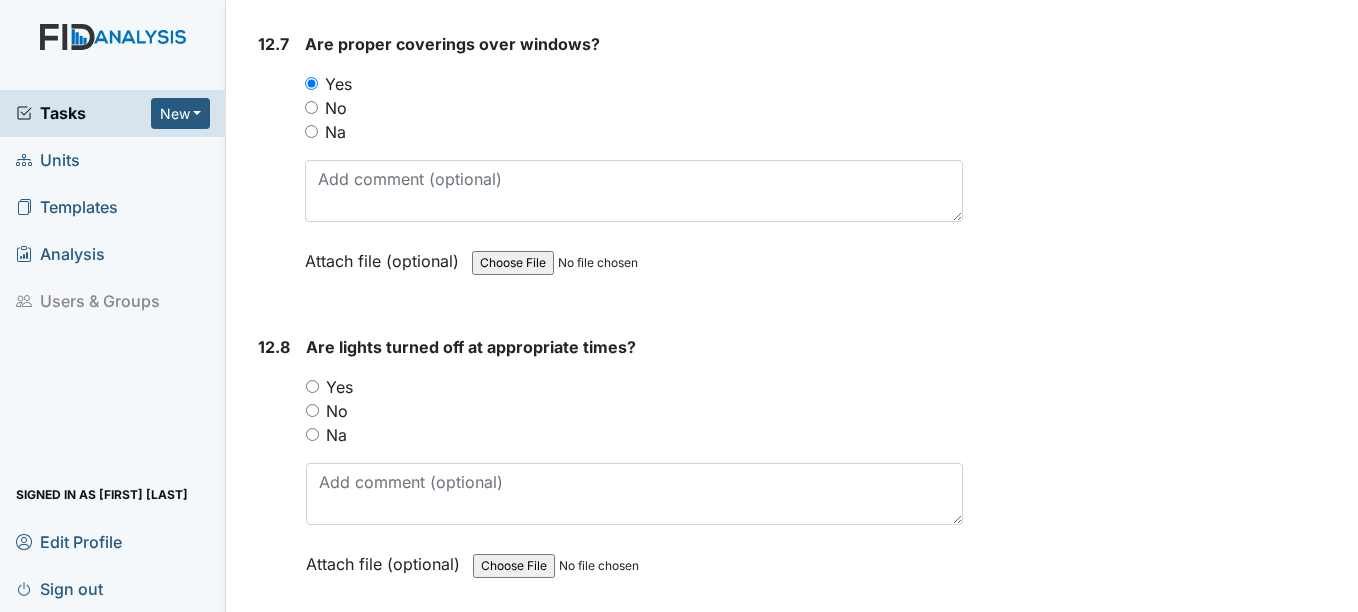 click on "Yes" at bounding box center [312, 386] 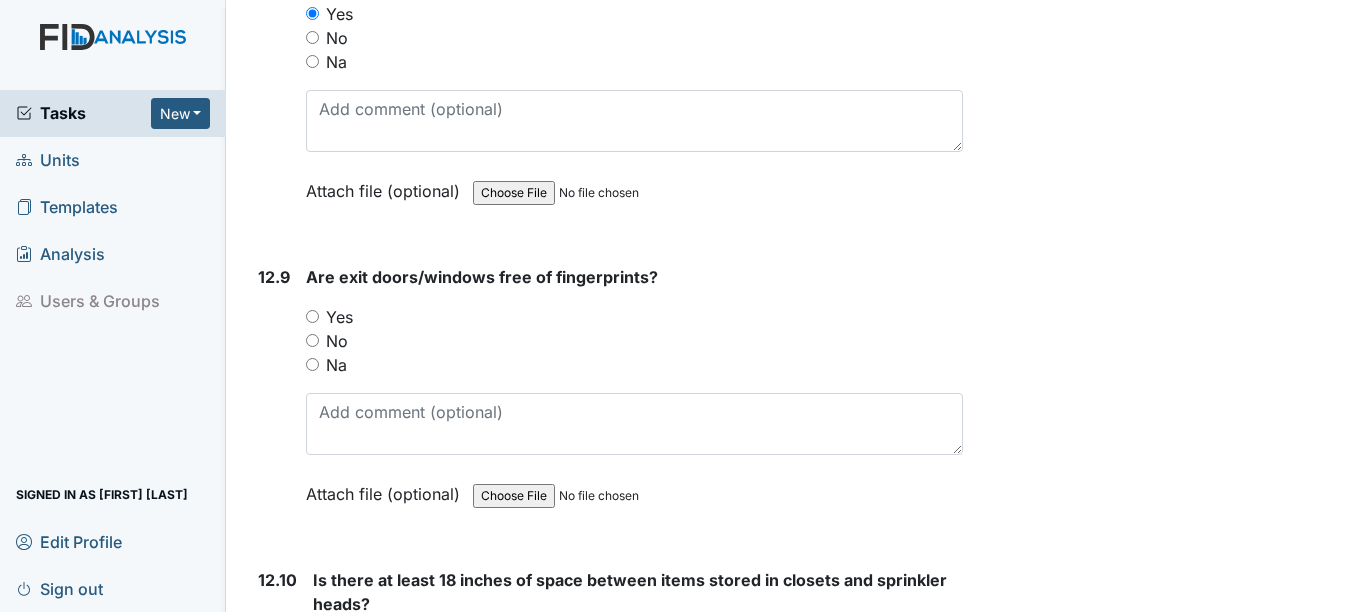 scroll, scrollTop: 34200, scrollLeft: 0, axis: vertical 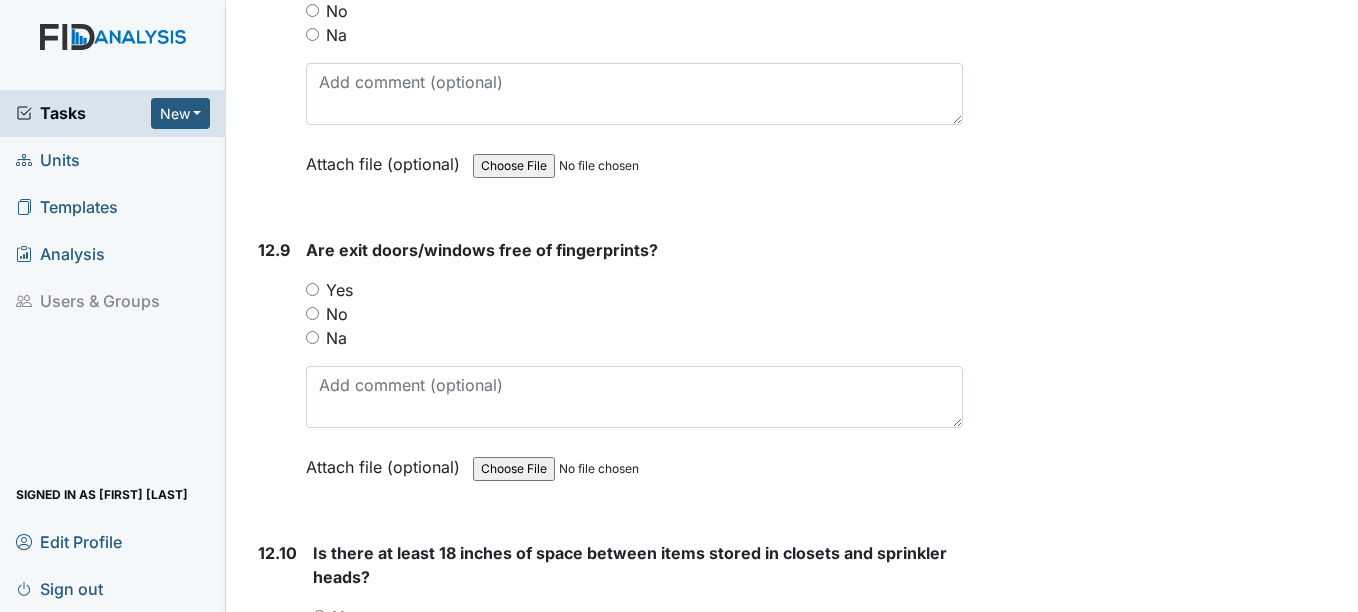 click on "Yes" at bounding box center [312, 289] 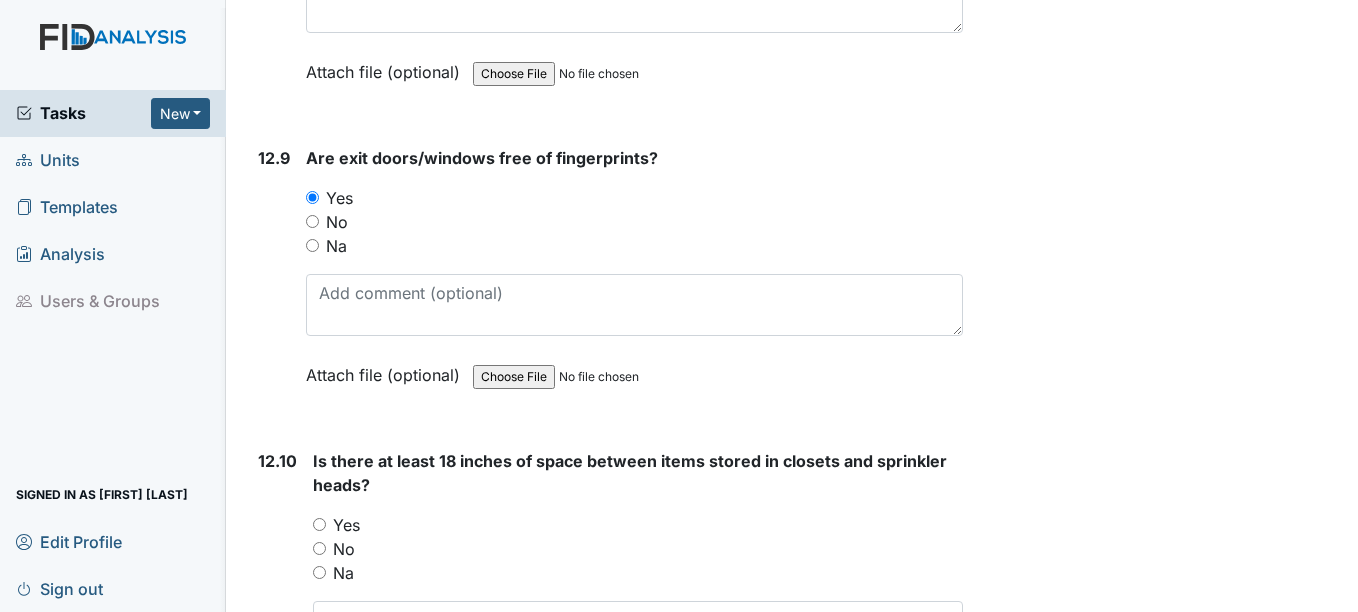 scroll, scrollTop: 34500, scrollLeft: 0, axis: vertical 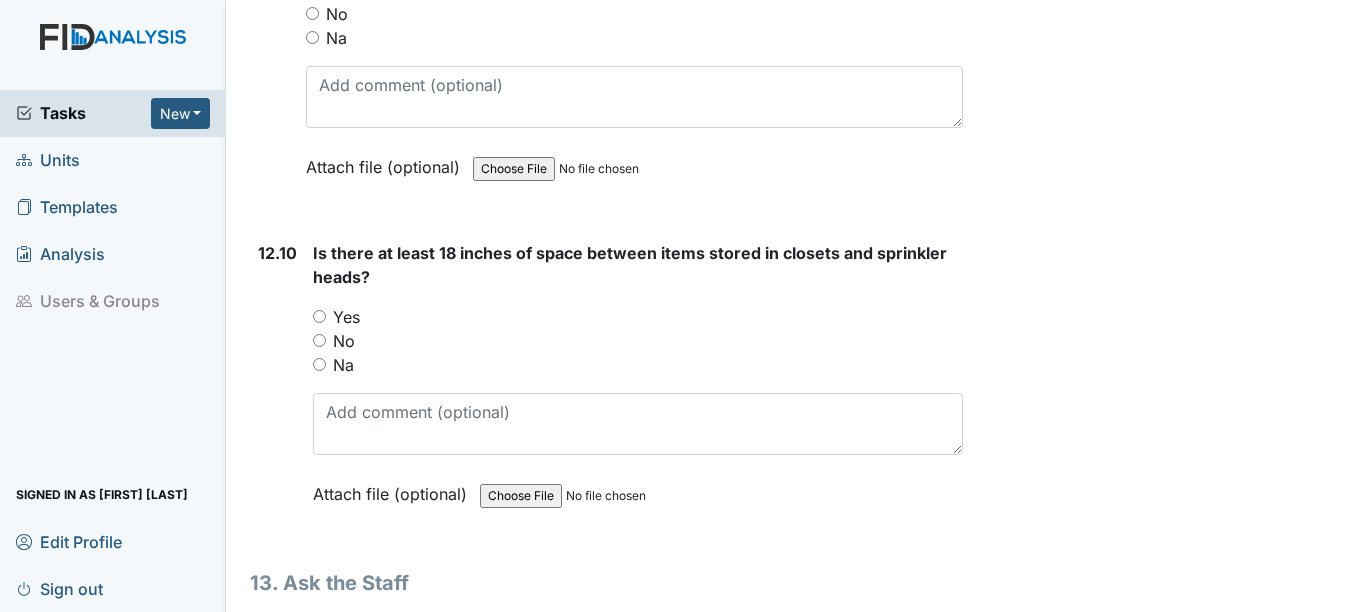 click on "Yes" at bounding box center (319, 316) 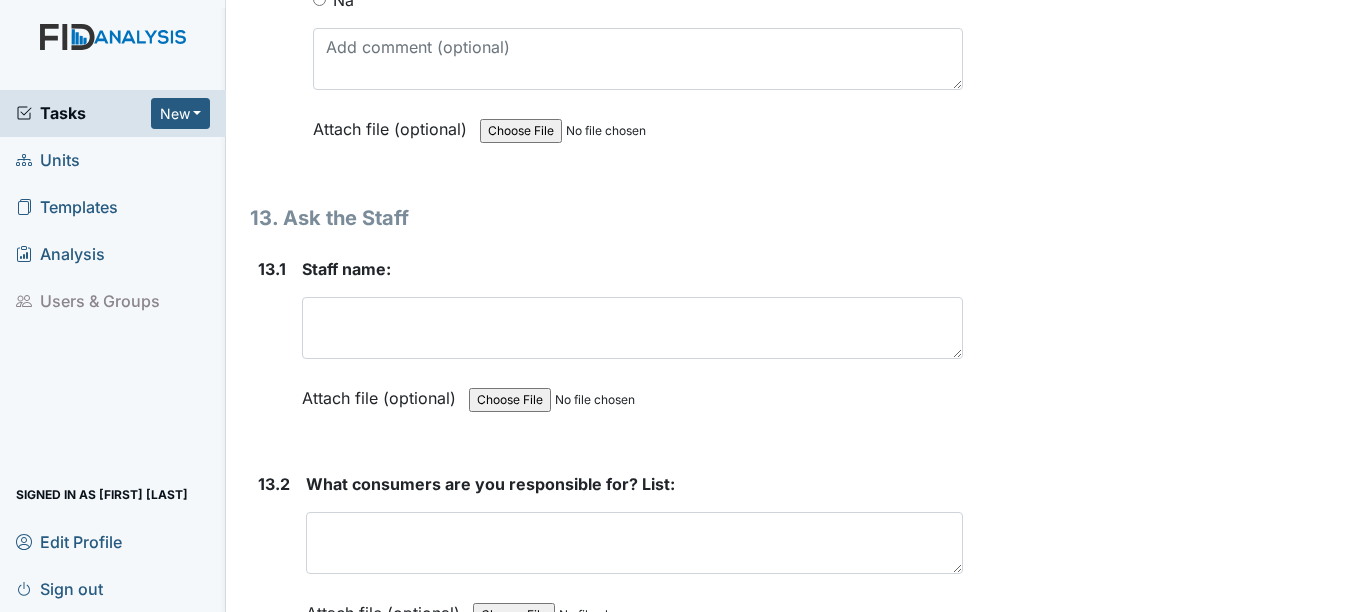 scroll, scrollTop: 34900, scrollLeft: 0, axis: vertical 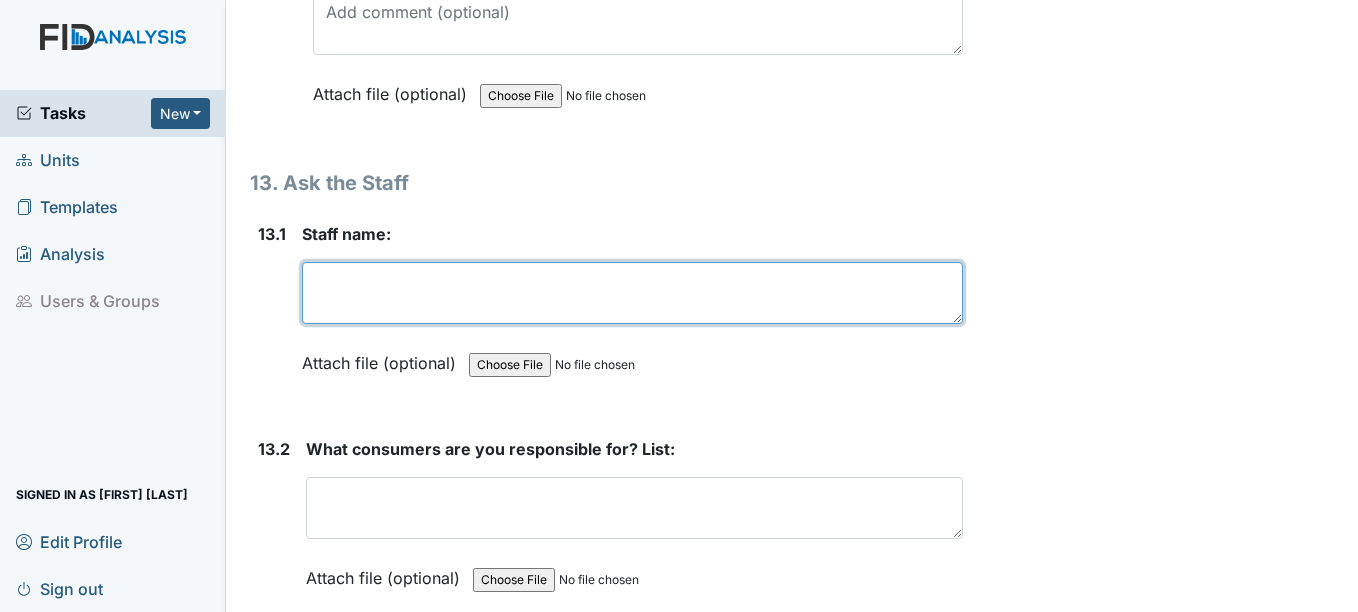 click at bounding box center [632, 293] 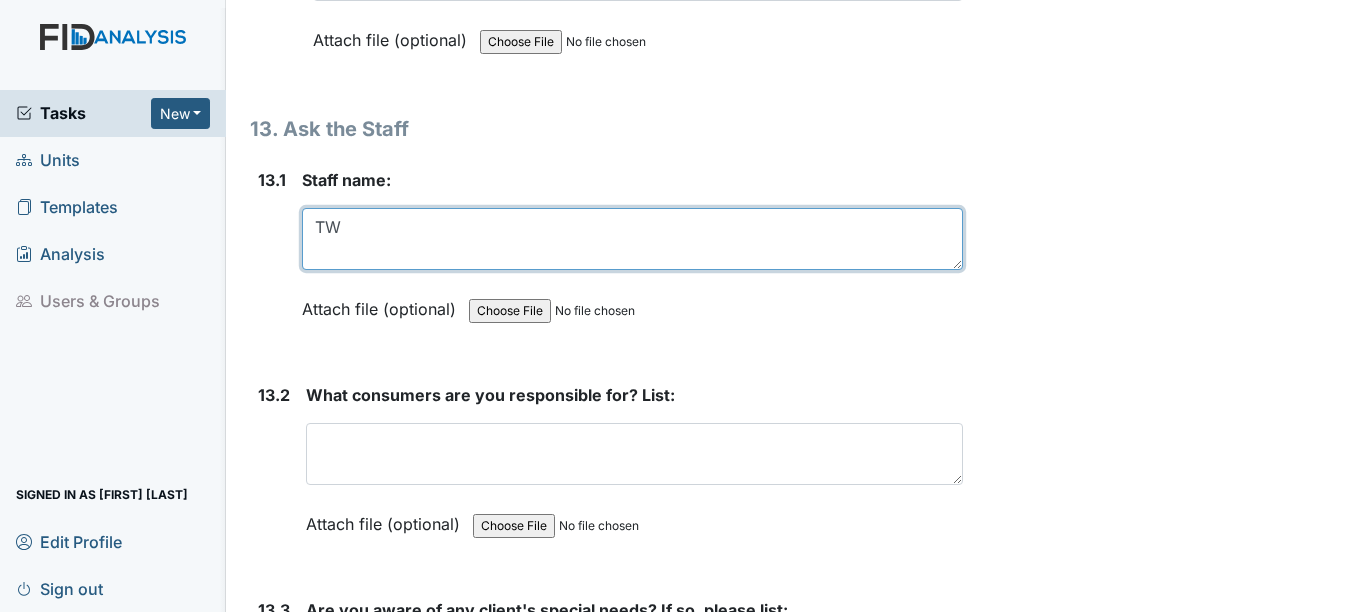 scroll, scrollTop: 35000, scrollLeft: 0, axis: vertical 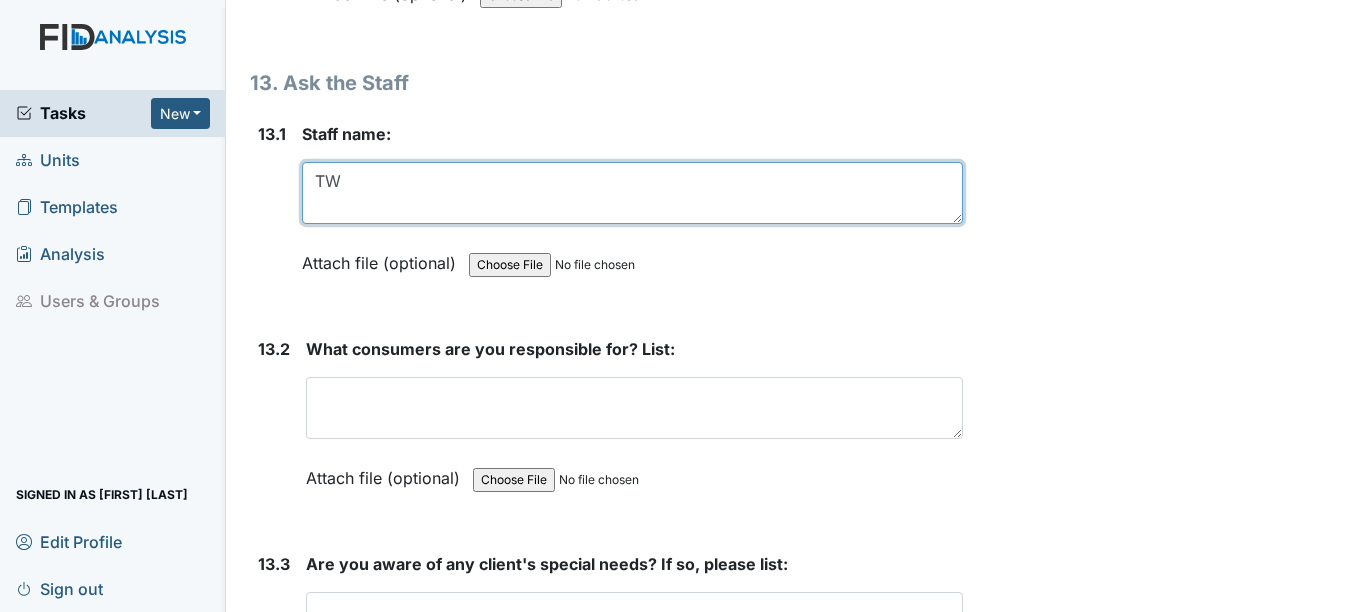 type on "TW" 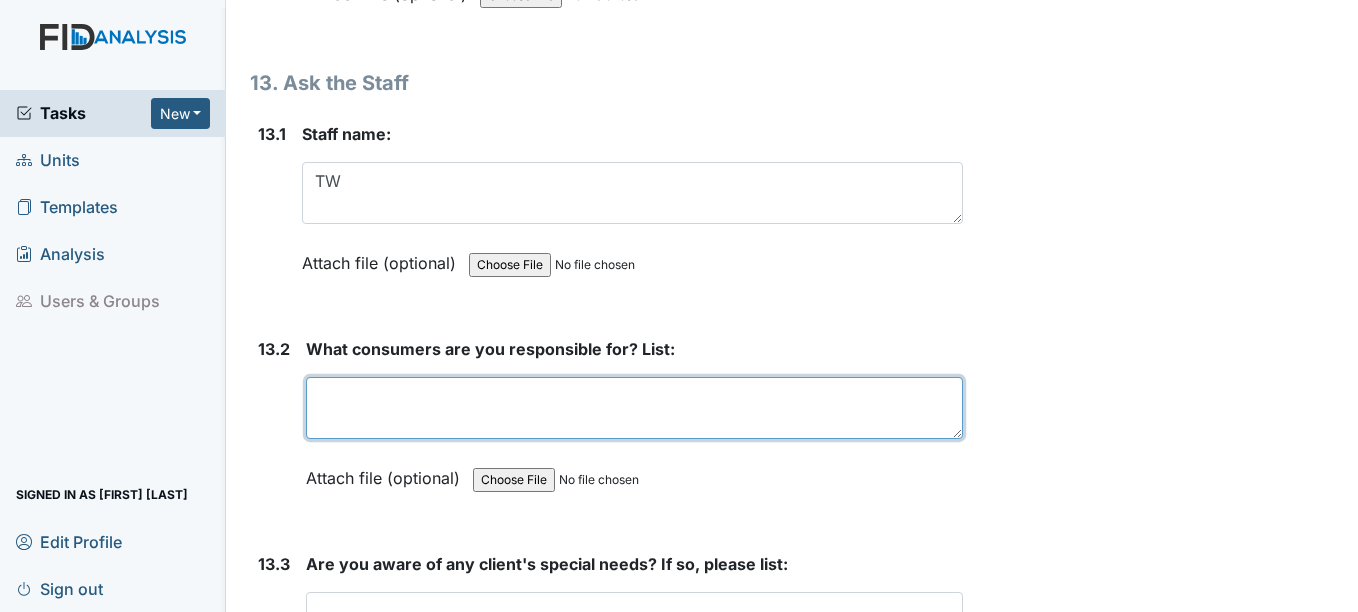 click at bounding box center [634, 408] 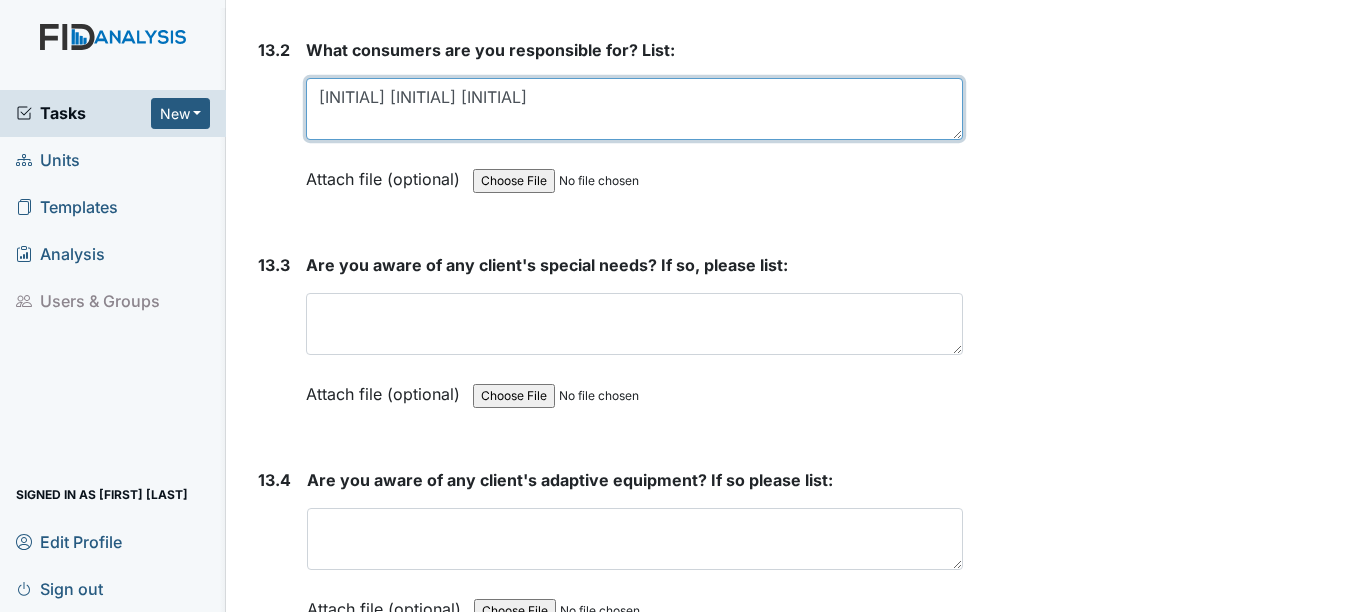 scroll, scrollTop: 35300, scrollLeft: 0, axis: vertical 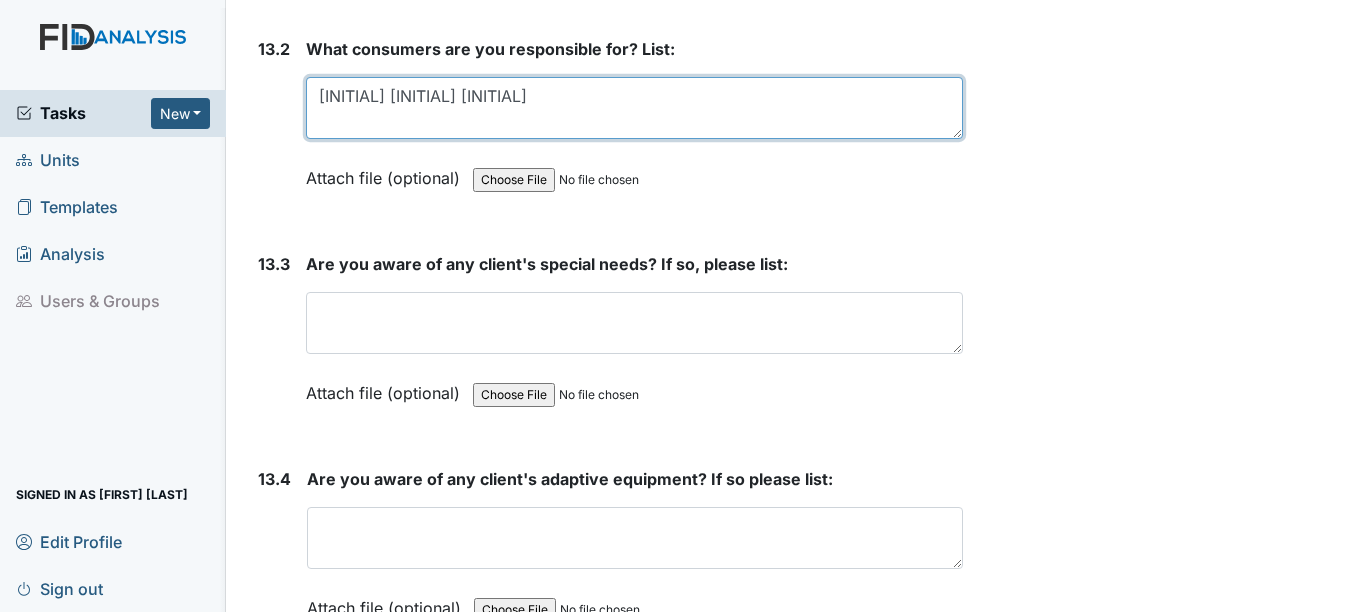 type on "[INITIAL] [INITIAL] [INITIAL]" 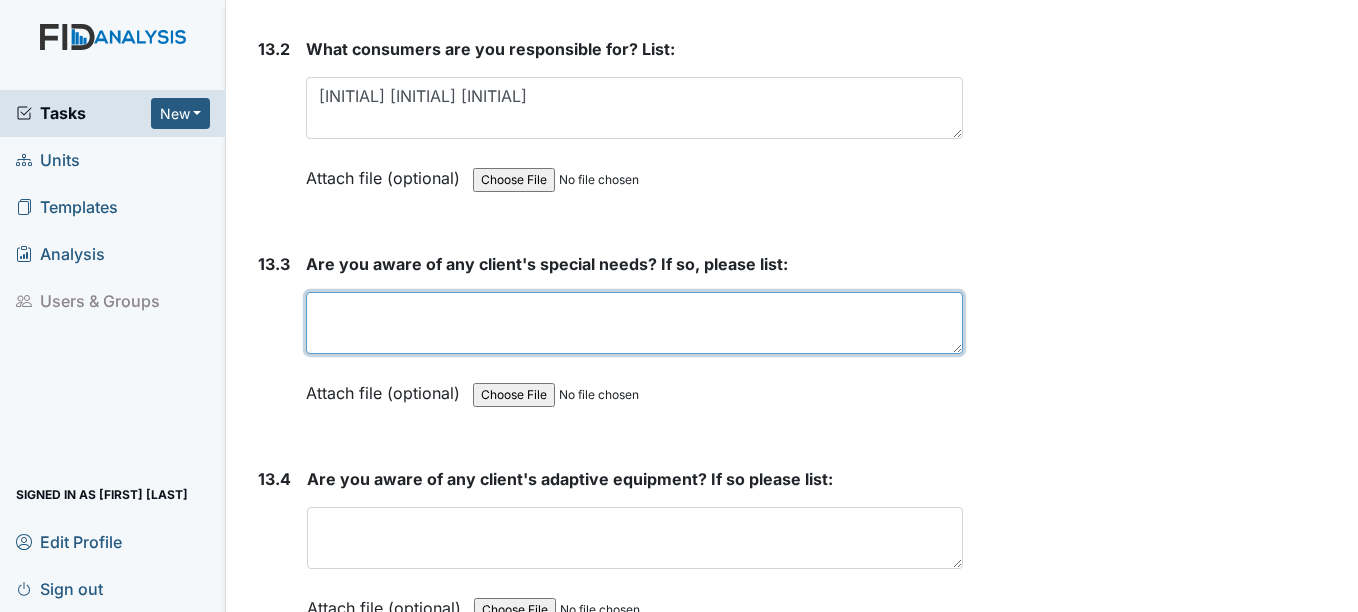 click at bounding box center (634, 323) 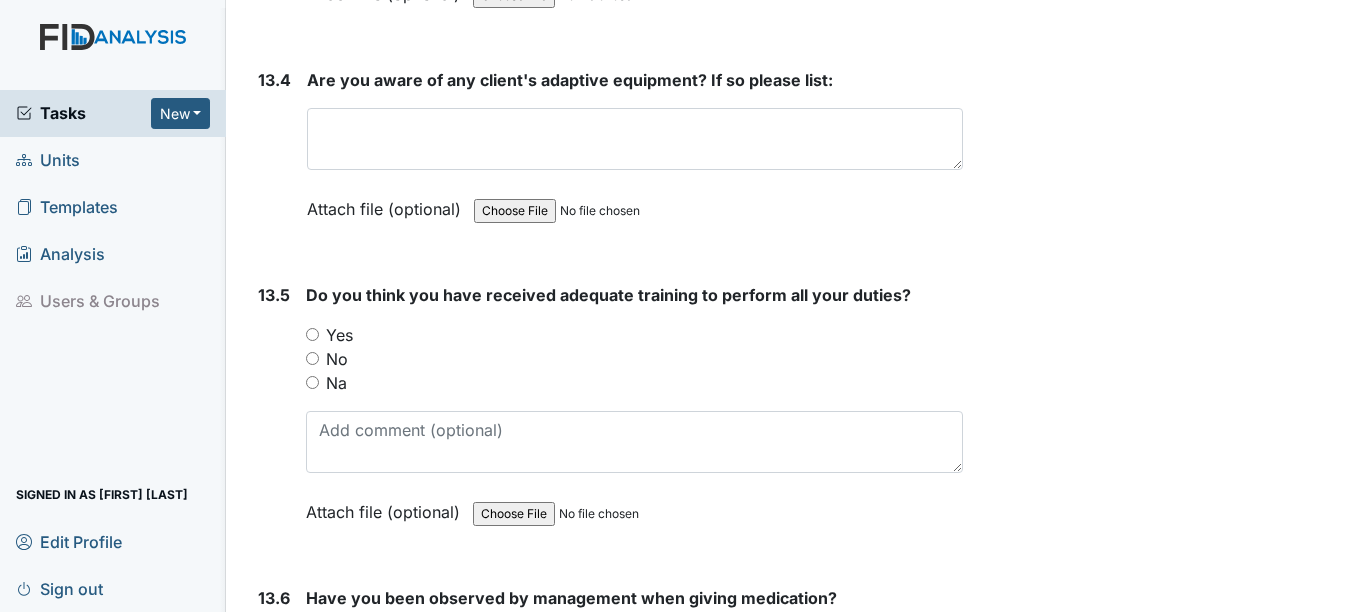 scroll, scrollTop: 35700, scrollLeft: 0, axis: vertical 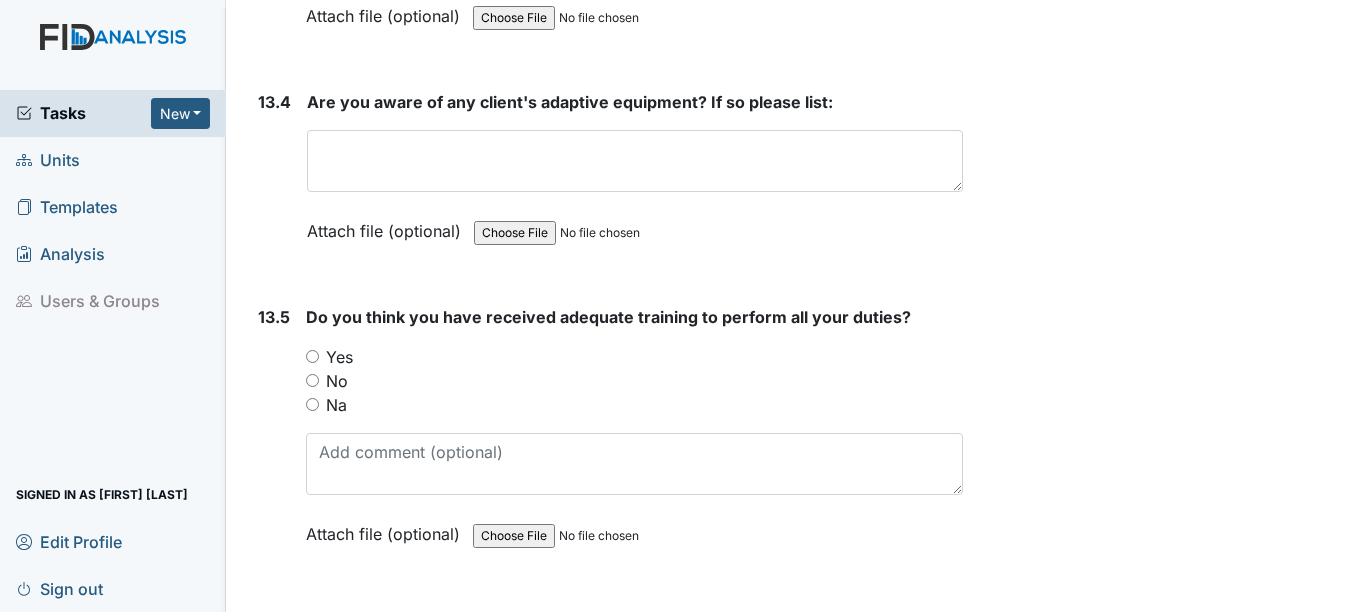 click on "Do you think you have received adequate training to perform all your duties?
You must select one of the below options.
Yes
No
Na
Attach file (optional)
You can upload .pdf, .txt, .jpg, .jpeg, .png, .csv, .xls, or .doc files under 100MB." at bounding box center [634, 432] 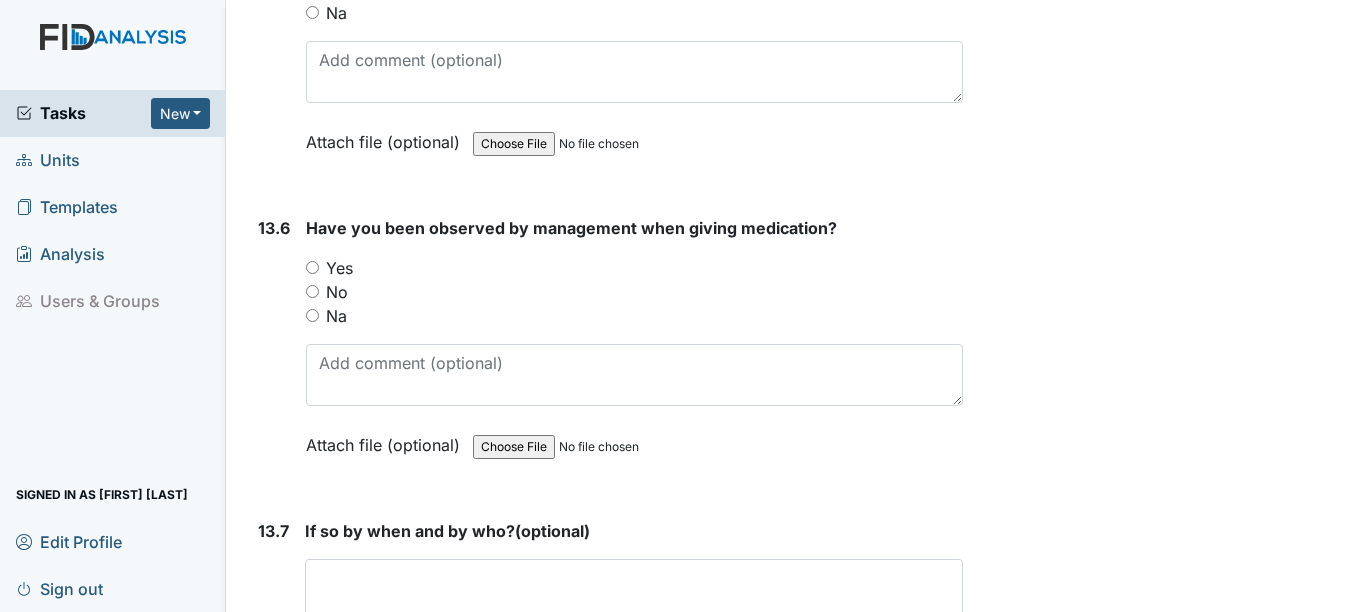 scroll, scrollTop: 36100, scrollLeft: 0, axis: vertical 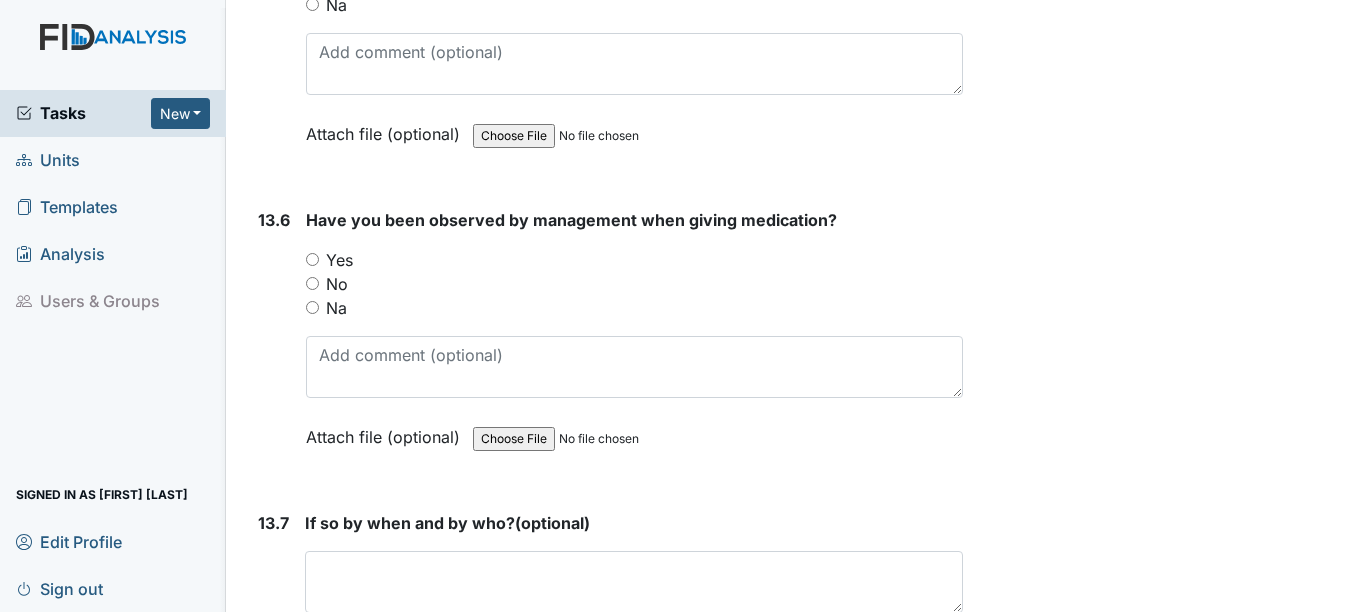click on "Yes" at bounding box center [312, 259] 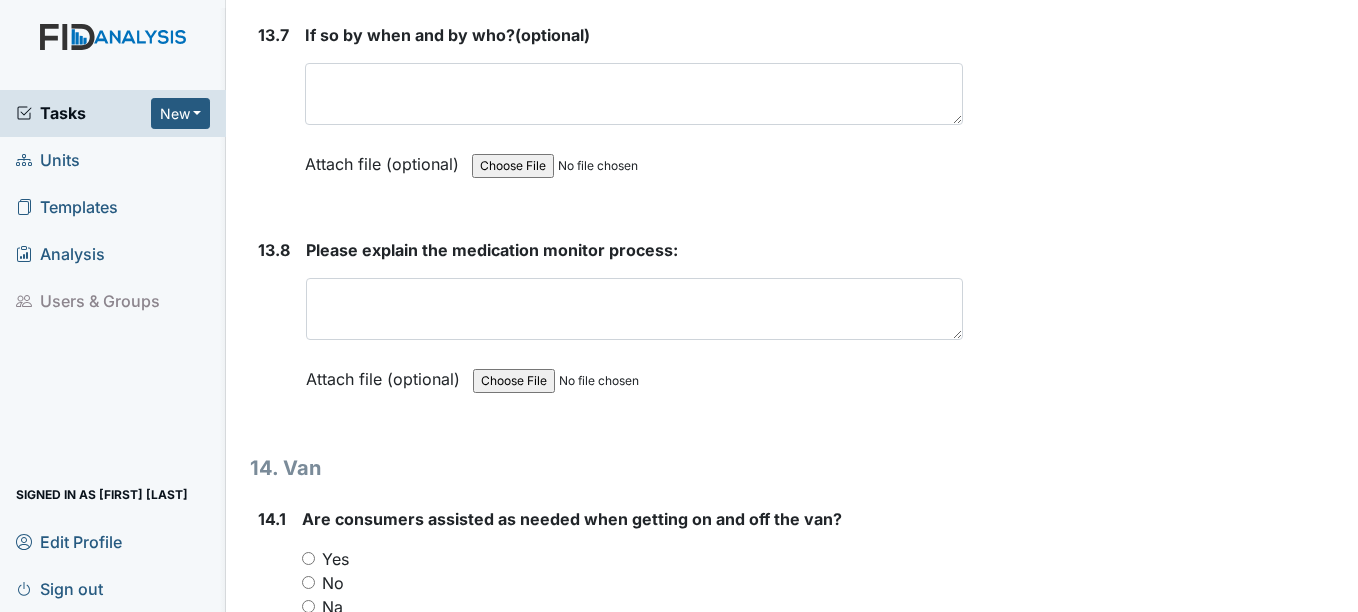scroll, scrollTop: 36600, scrollLeft: 0, axis: vertical 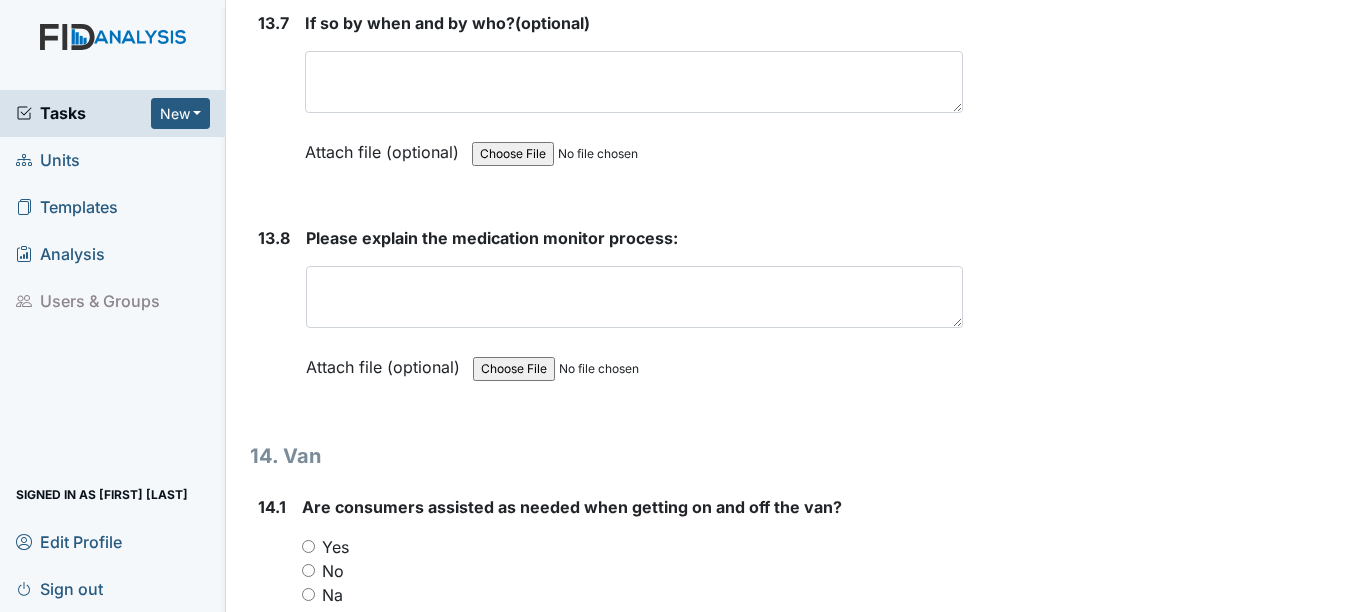 click on "Please explain the medication monitor process:
This field is required.
Attach file (optional)
You can upload .pdf, .txt, .jpg, .jpeg, .png, .csv, .xls, or .doc files under 100MB." at bounding box center [634, 309] 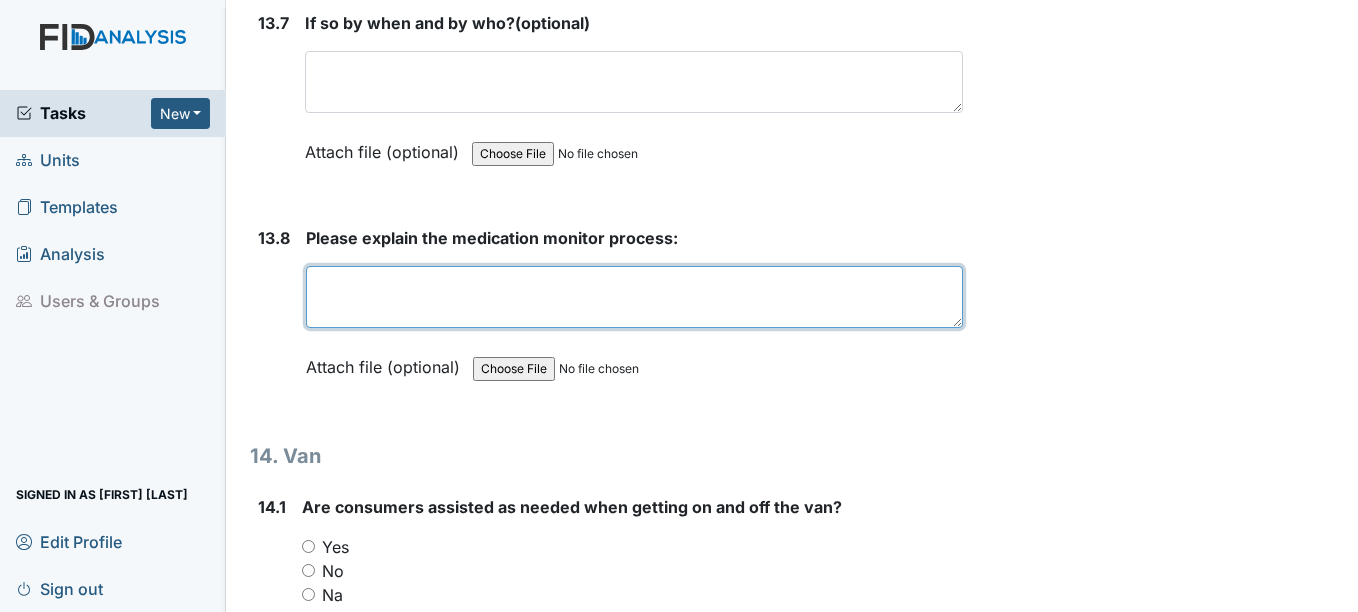 click at bounding box center [634, 297] 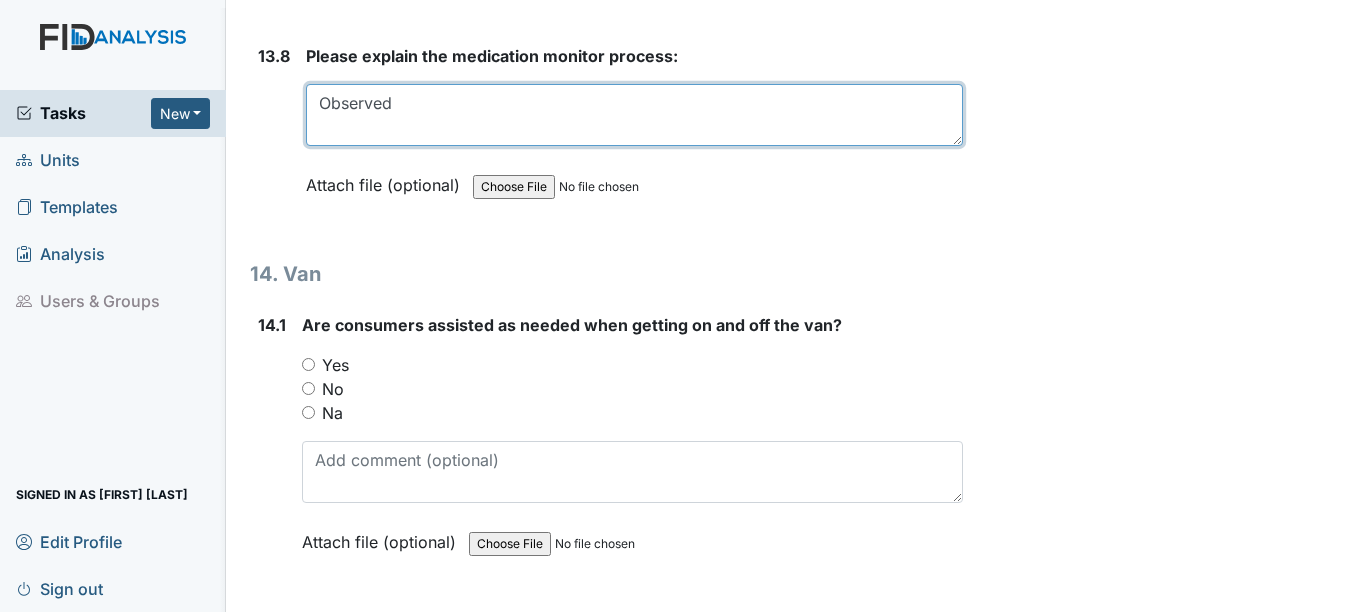 scroll, scrollTop: 36800, scrollLeft: 0, axis: vertical 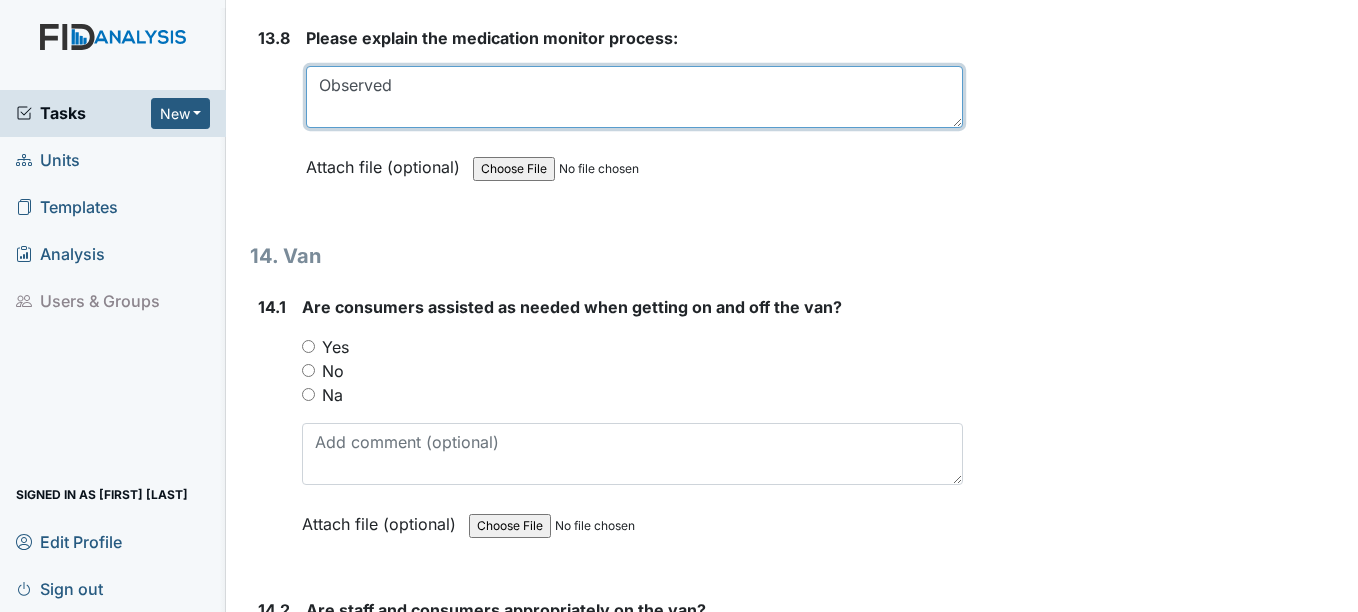 type on "Observed" 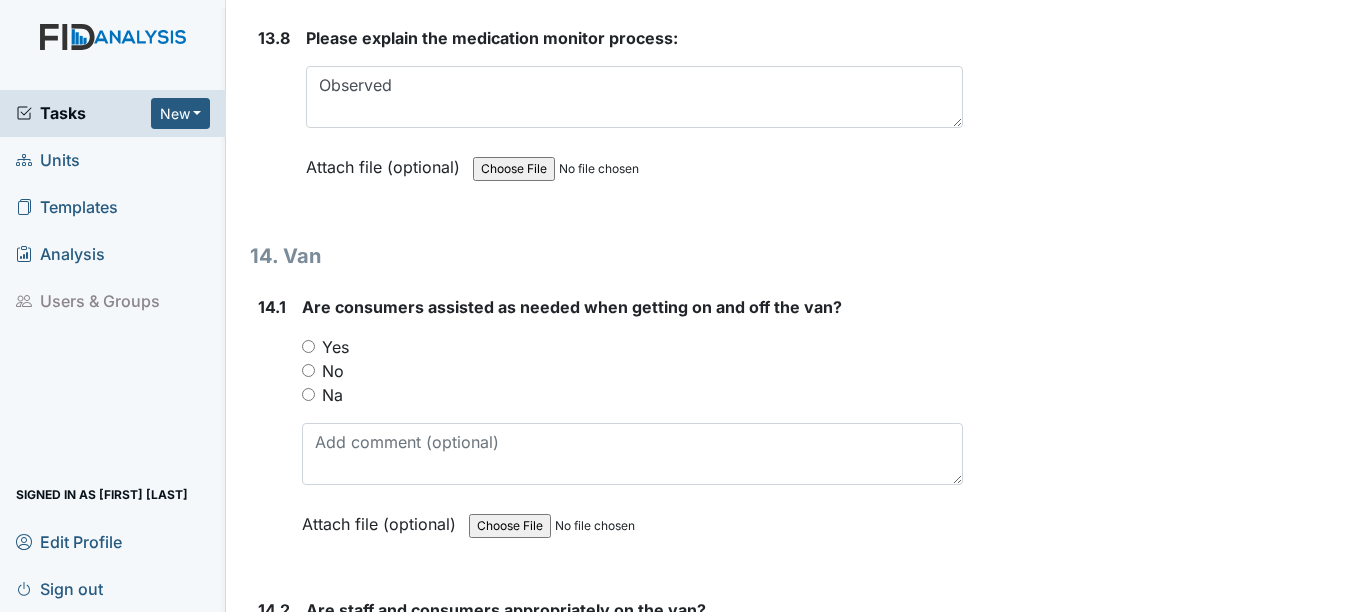 click on "Yes" at bounding box center (308, 346) 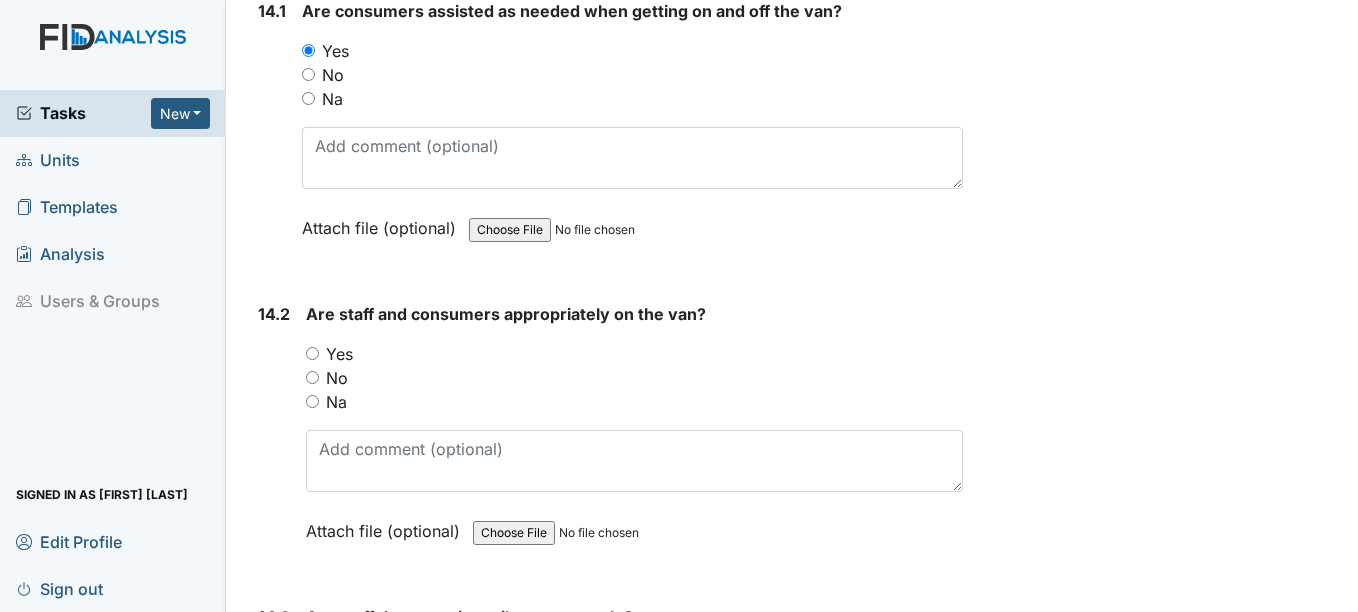 scroll, scrollTop: 37100, scrollLeft: 0, axis: vertical 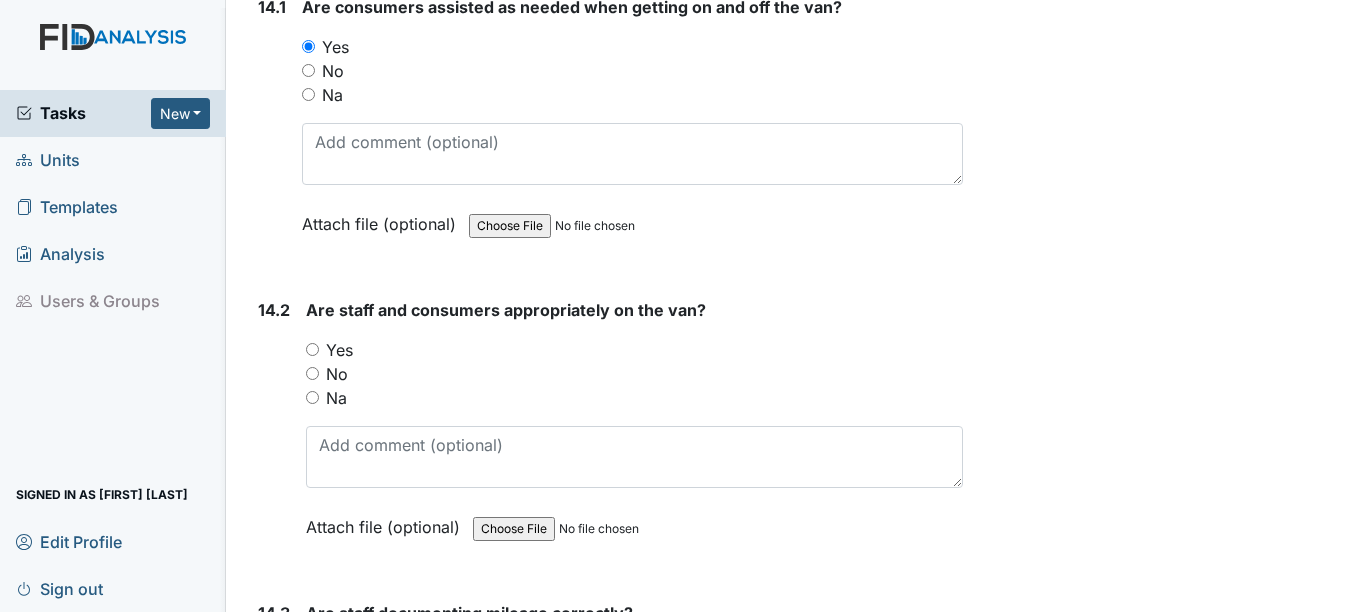 click on "Yes" at bounding box center (312, 349) 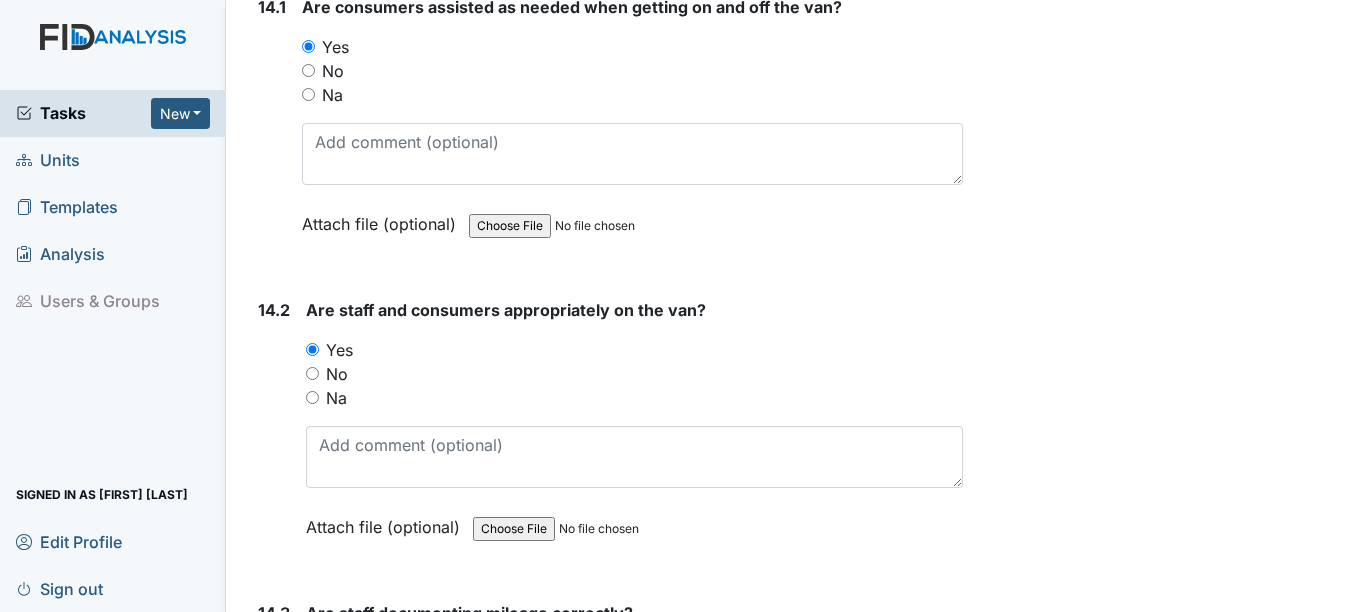 scroll, scrollTop: 37400, scrollLeft: 0, axis: vertical 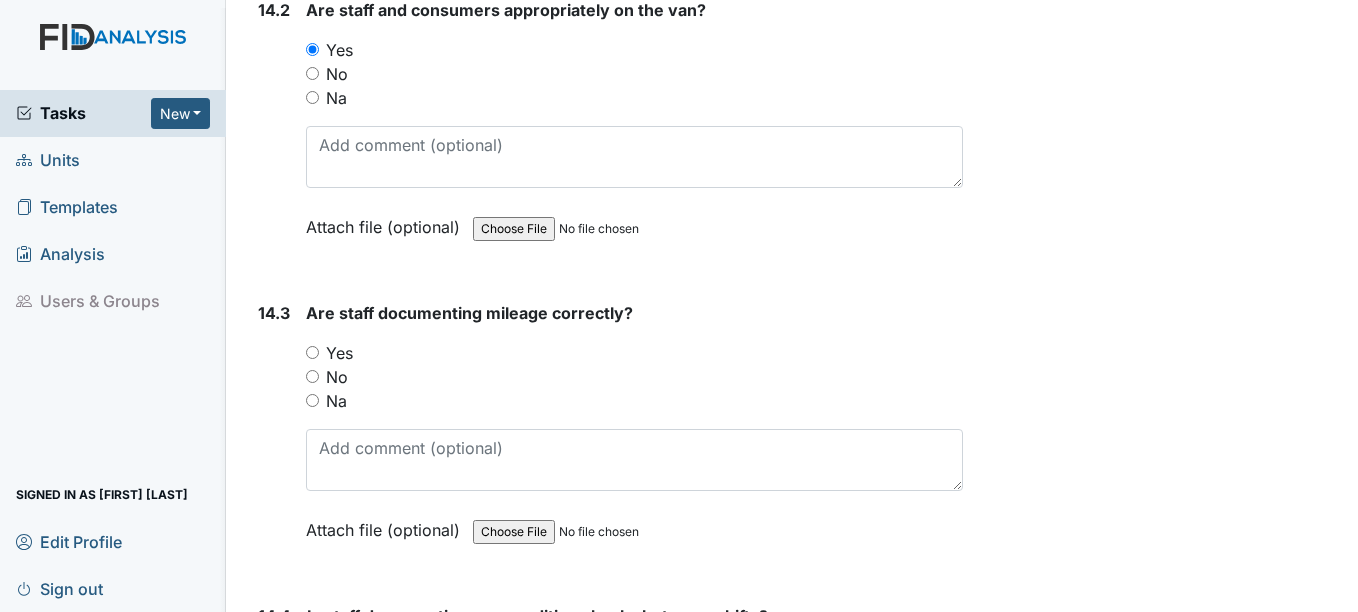 click on "Yes" at bounding box center (634, 353) 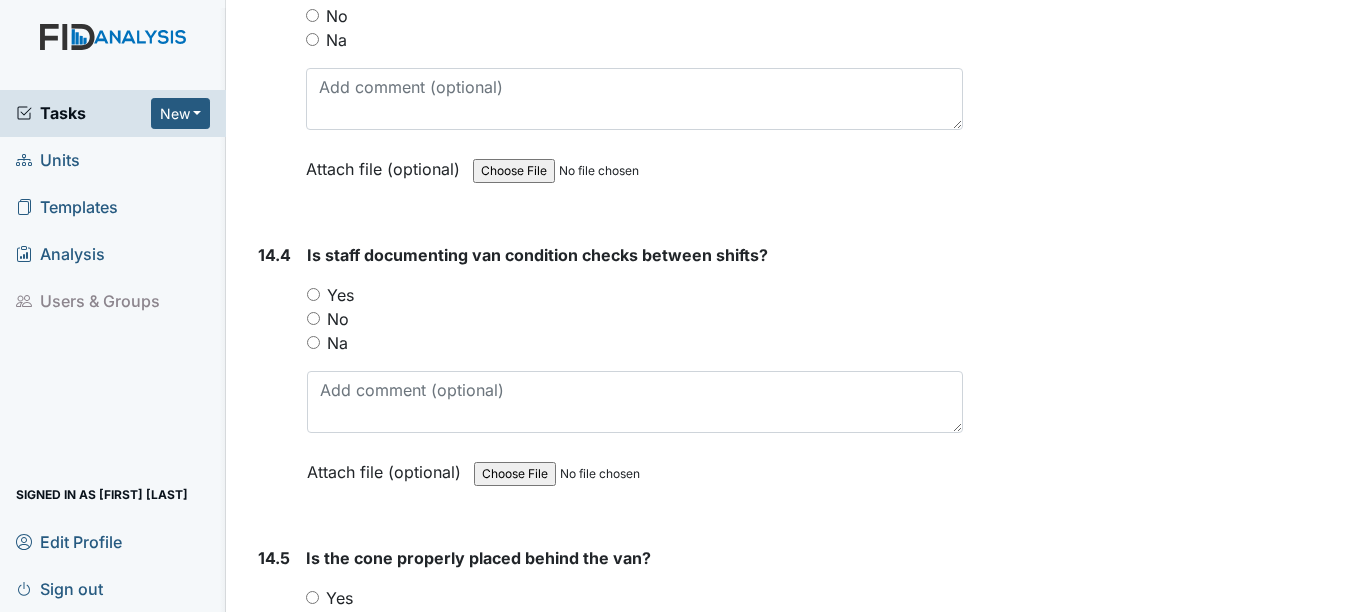 scroll, scrollTop: 37800, scrollLeft: 0, axis: vertical 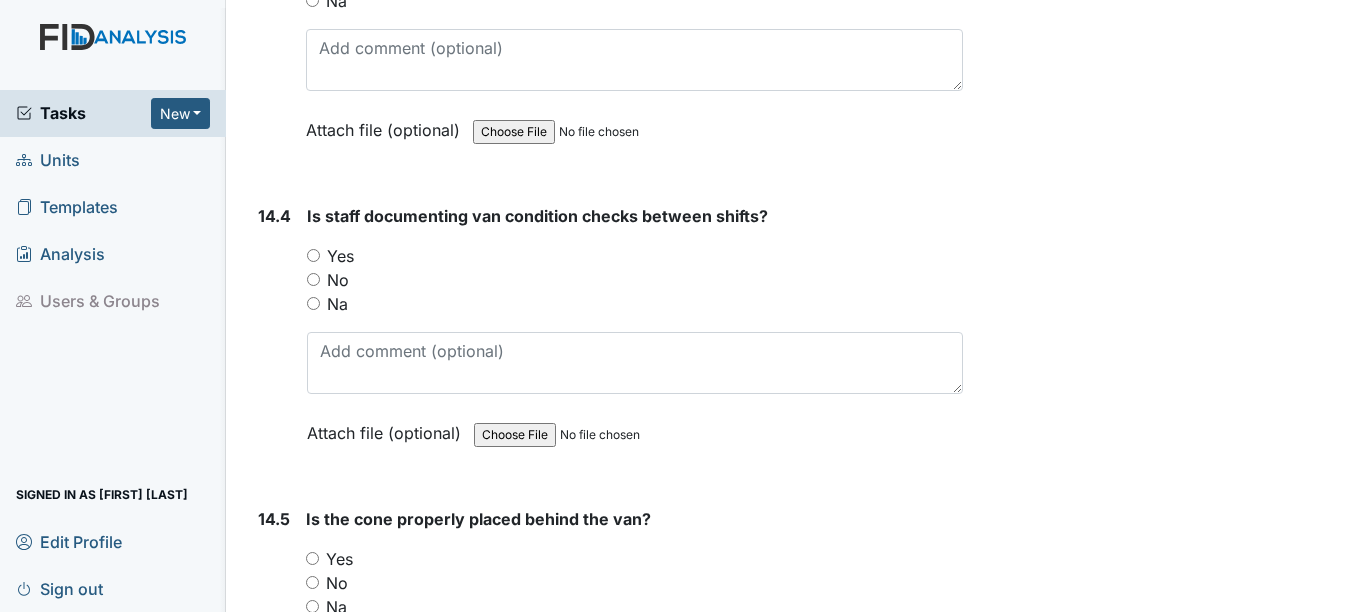 click on "Yes" at bounding box center (313, 255) 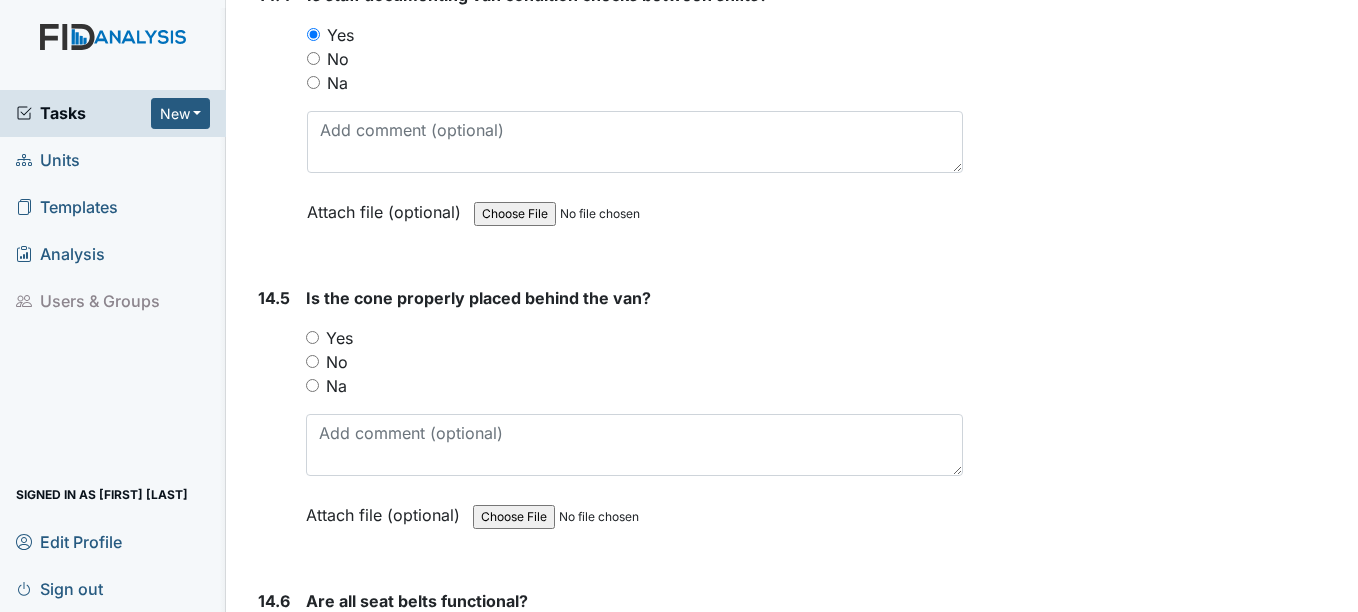 scroll, scrollTop: 38100, scrollLeft: 0, axis: vertical 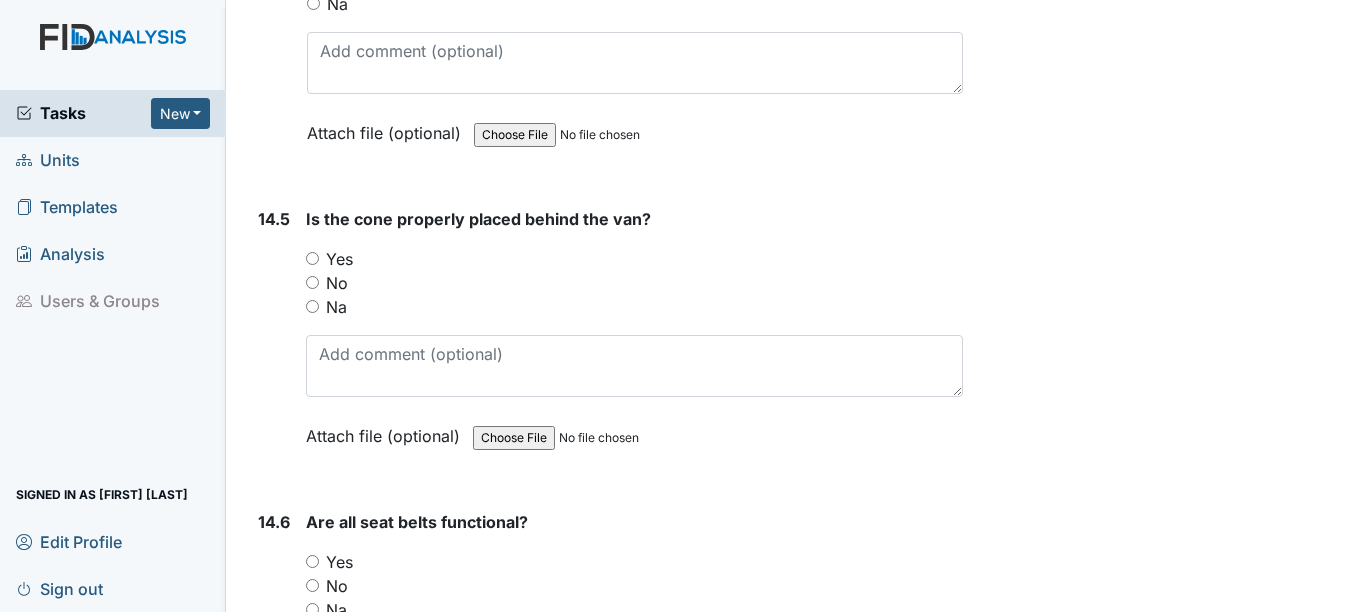 click on "Yes" at bounding box center [312, 258] 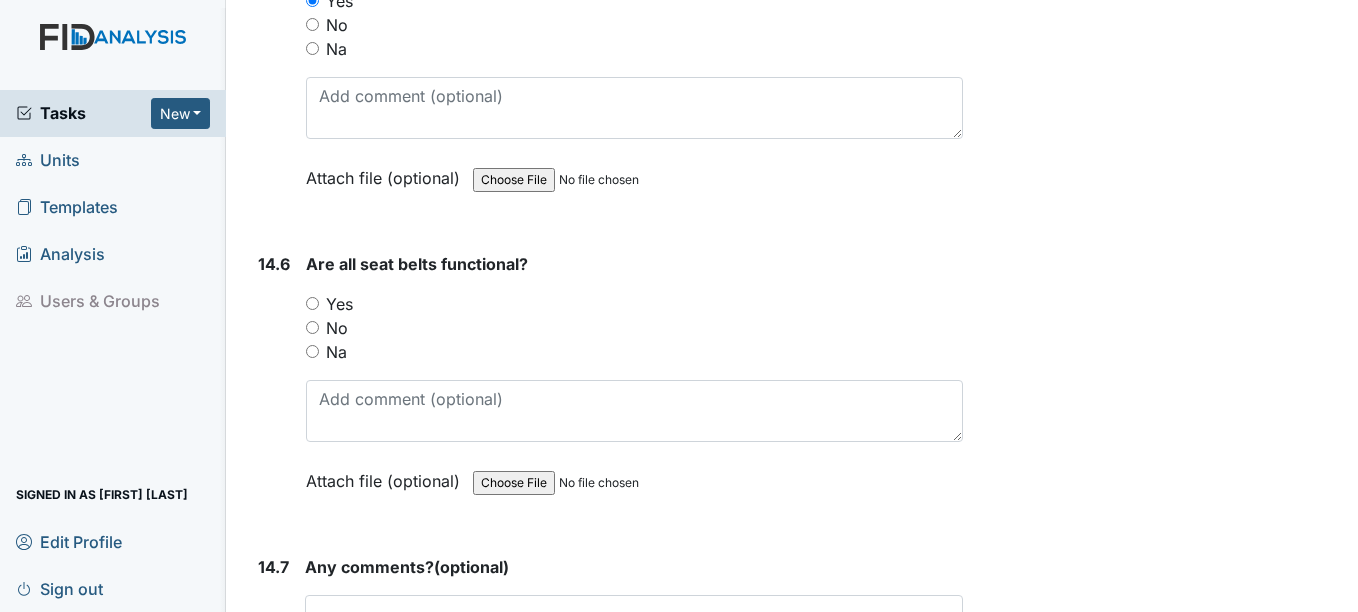 scroll, scrollTop: 38400, scrollLeft: 0, axis: vertical 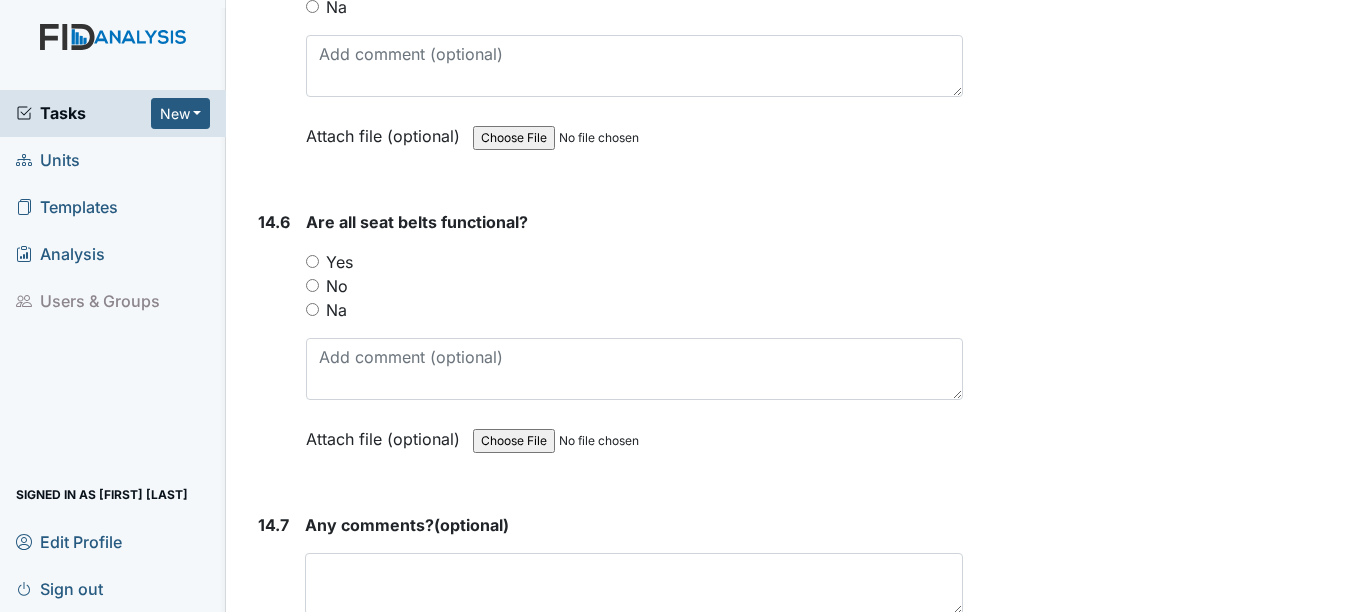 click on "Yes" at bounding box center [312, 261] 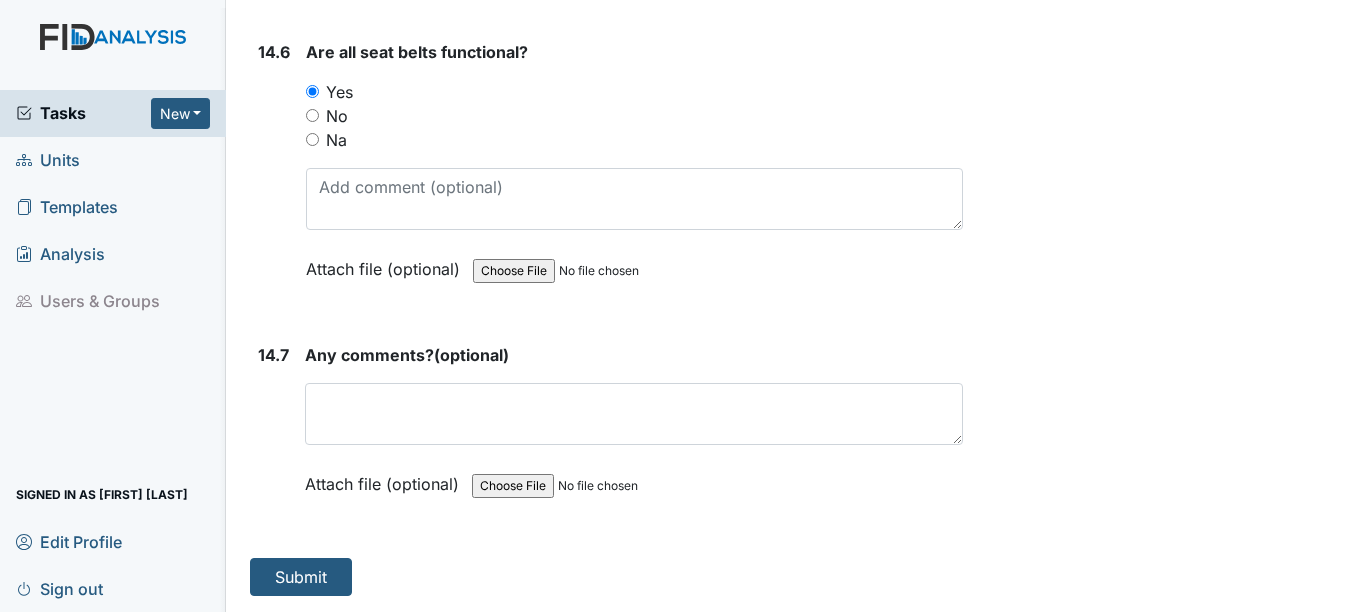 scroll, scrollTop: 38594, scrollLeft: 0, axis: vertical 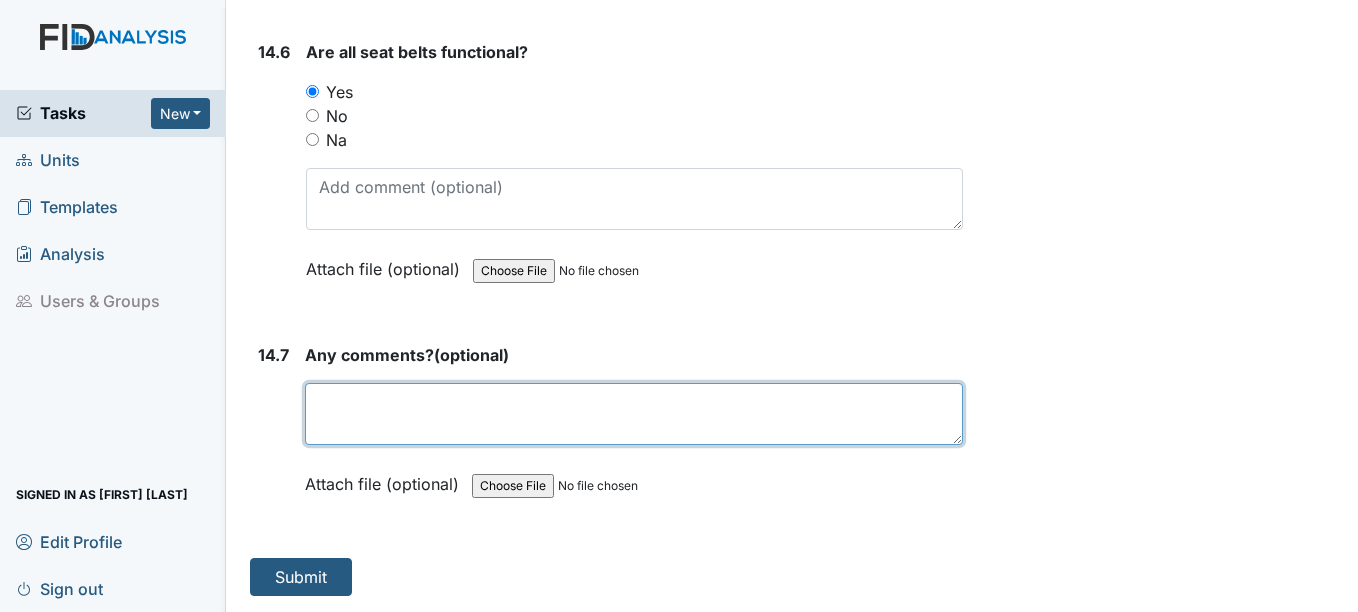 click at bounding box center (633, 414) 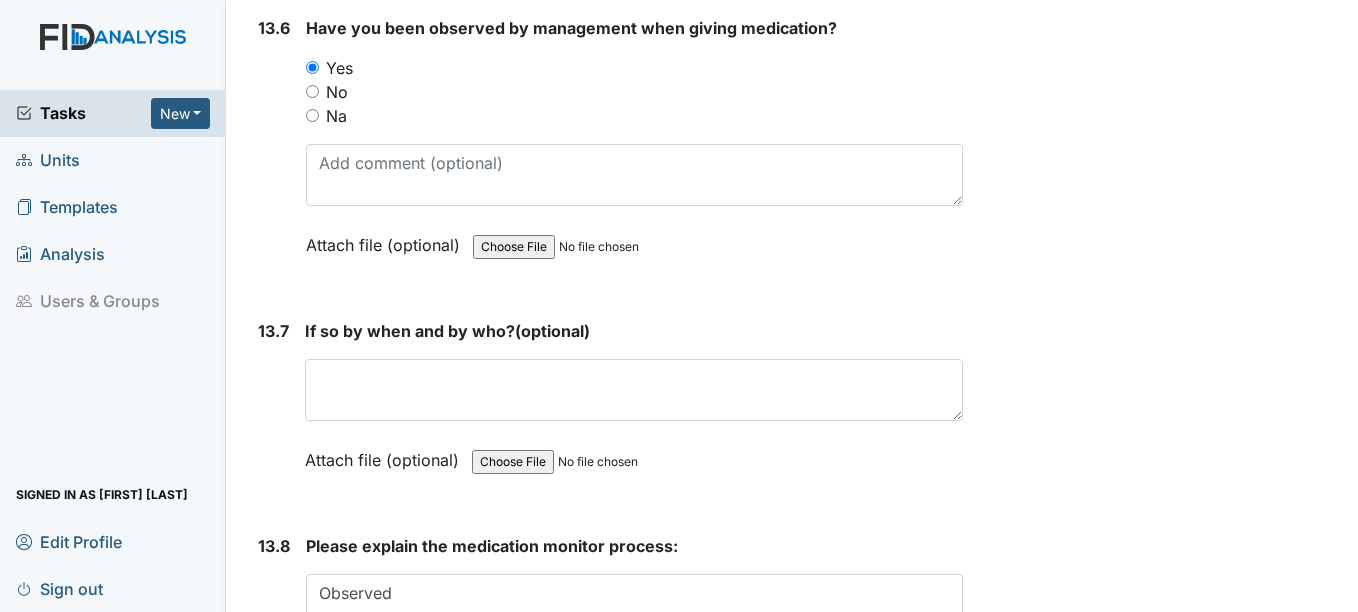 scroll, scrollTop: 36294, scrollLeft: 0, axis: vertical 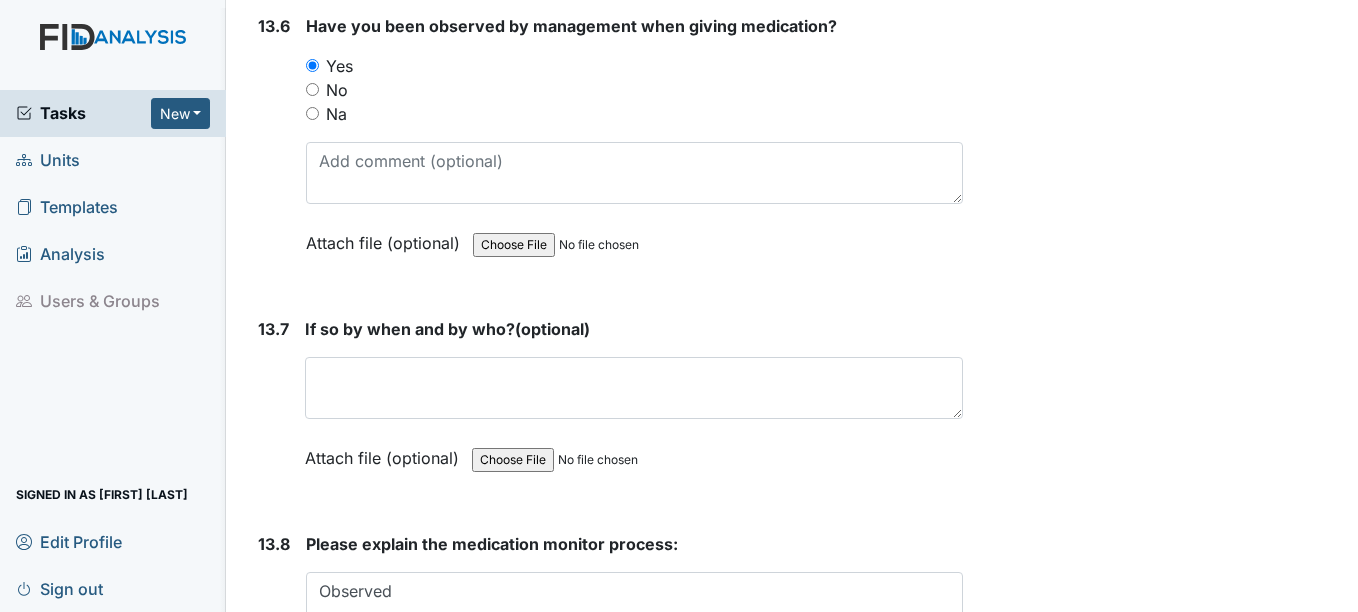 type on "no" 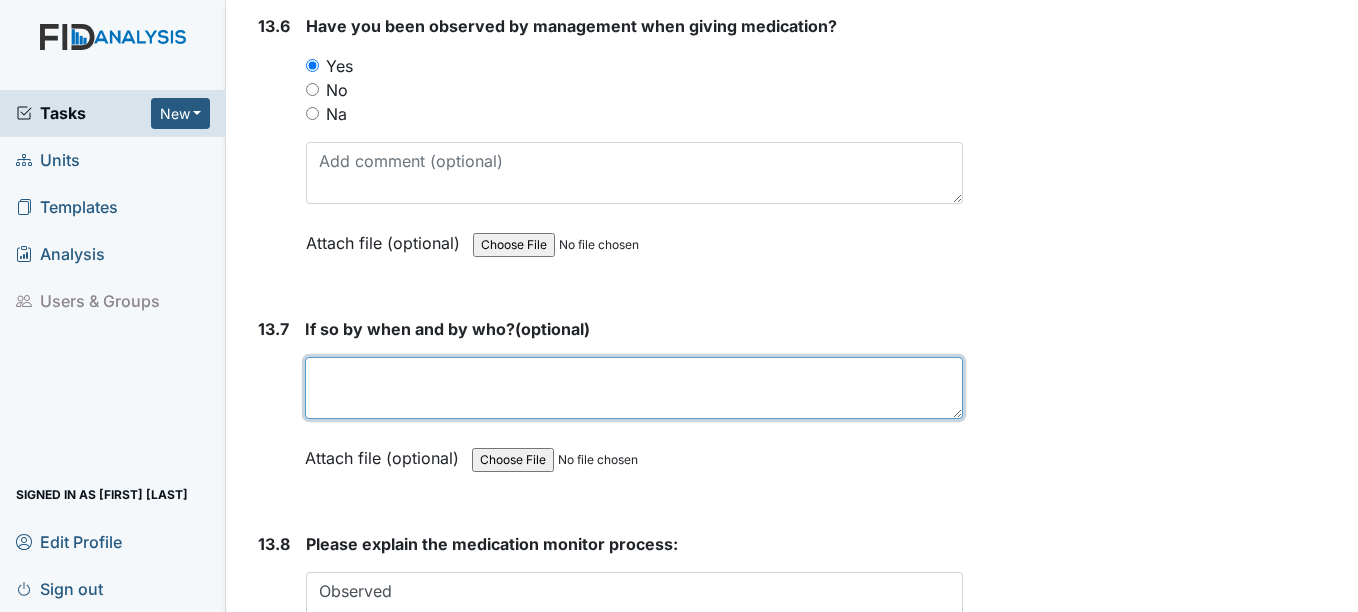 click at bounding box center (633, 388) 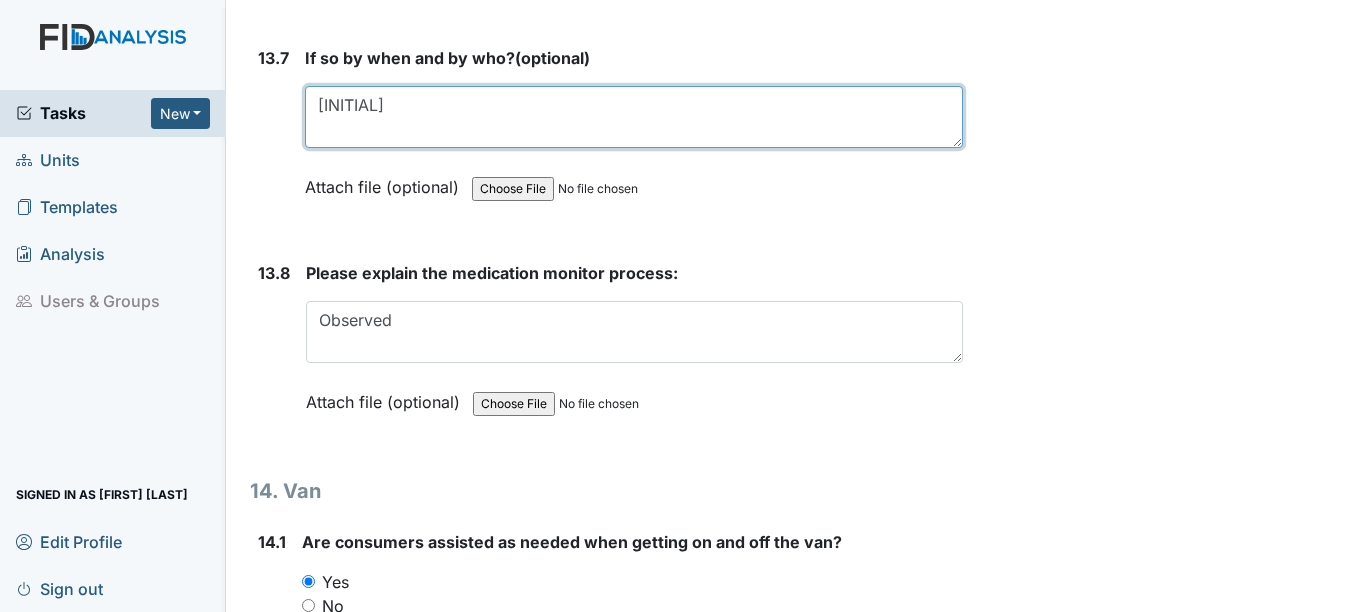 scroll, scrollTop: 36594, scrollLeft: 0, axis: vertical 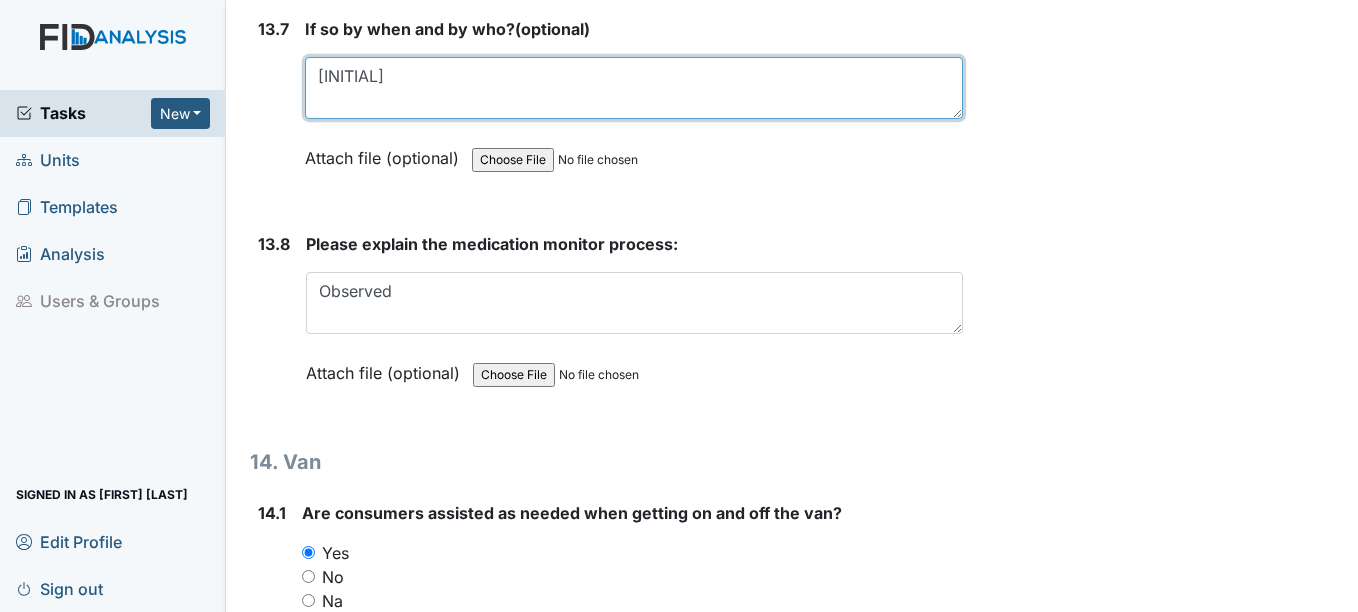 click on "[INITIAL]" at bounding box center [633, 88] 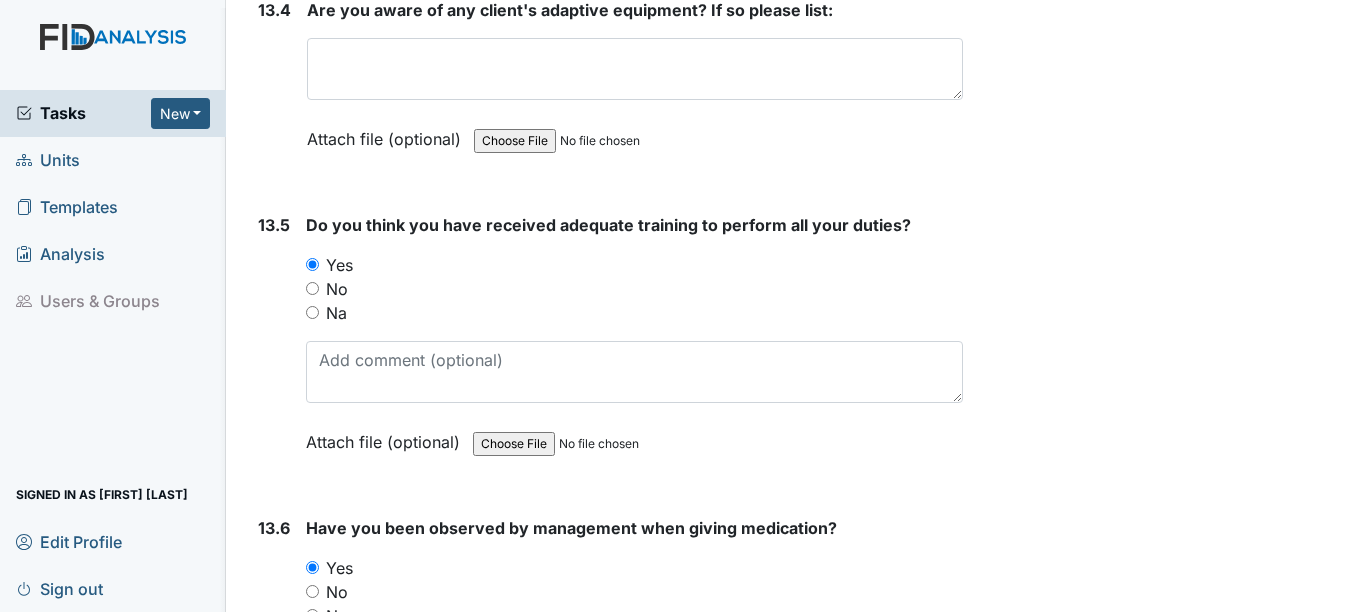 scroll, scrollTop: 35694, scrollLeft: 0, axis: vertical 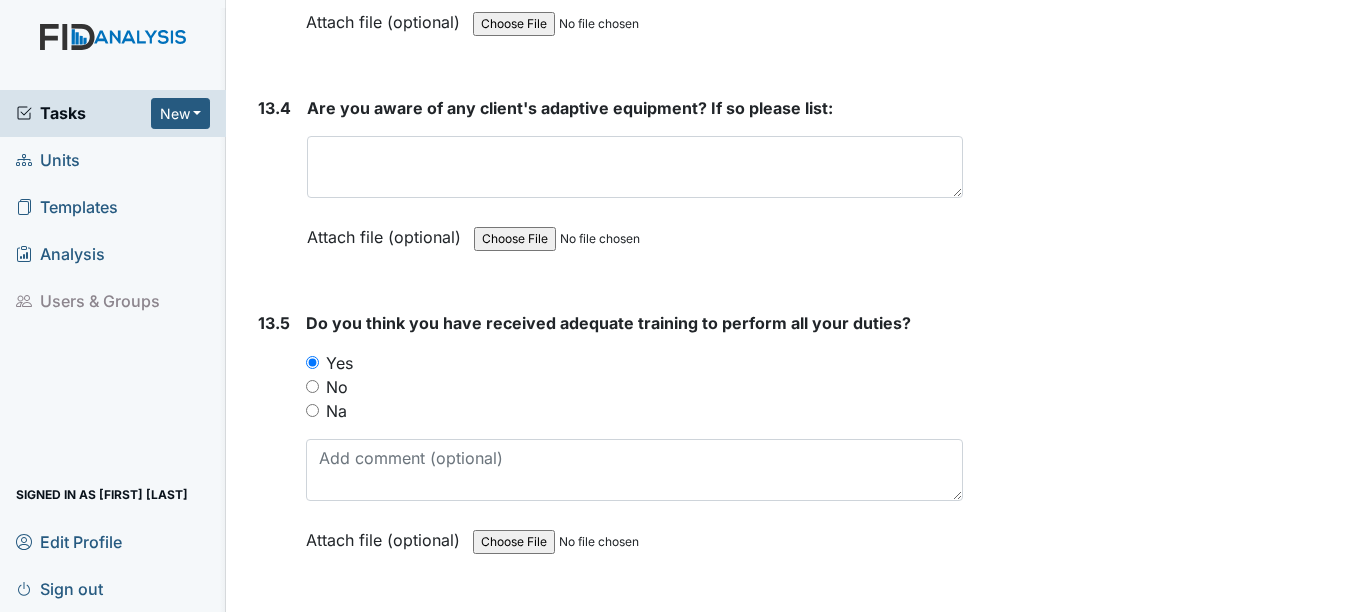 type on "[MONTH] [INITIAL]" 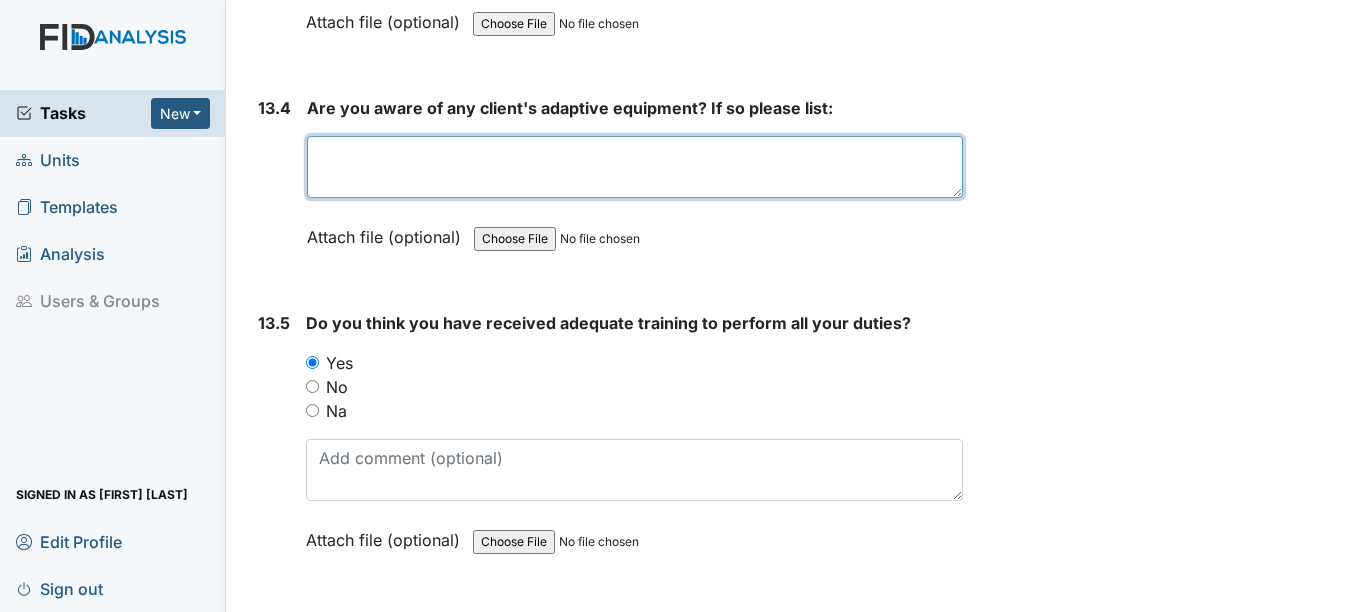 click at bounding box center [634, 167] 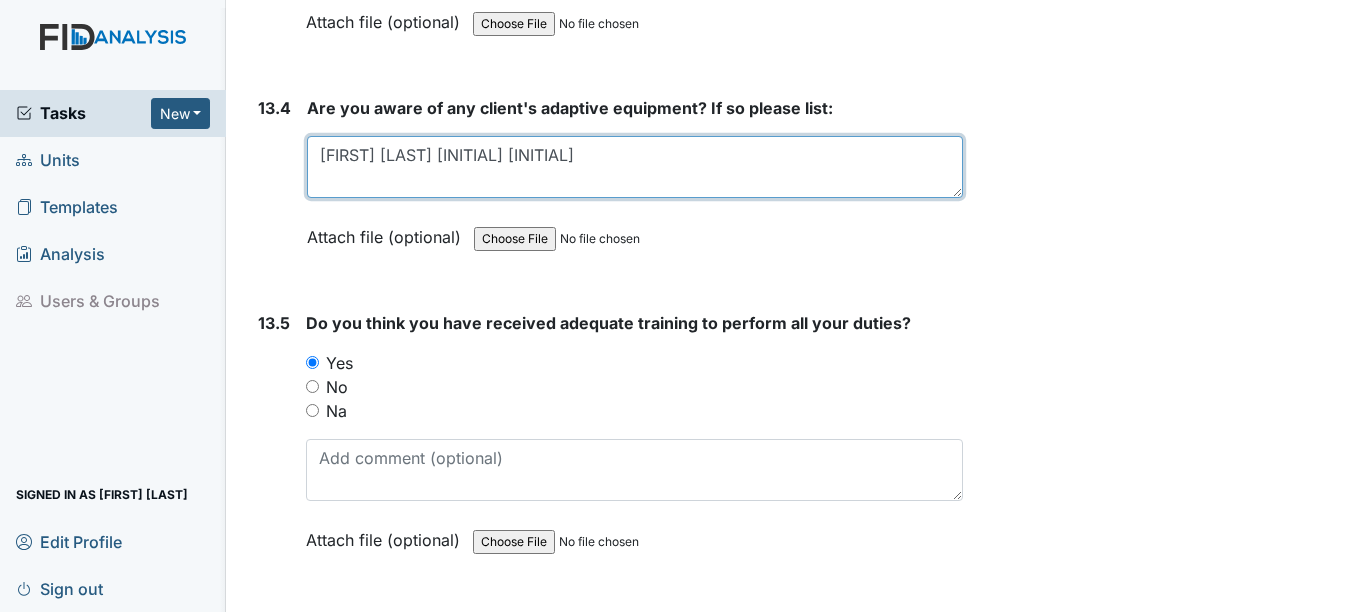 type on "[FIRST] [LAST] [INITIAL] [INITIAL]" 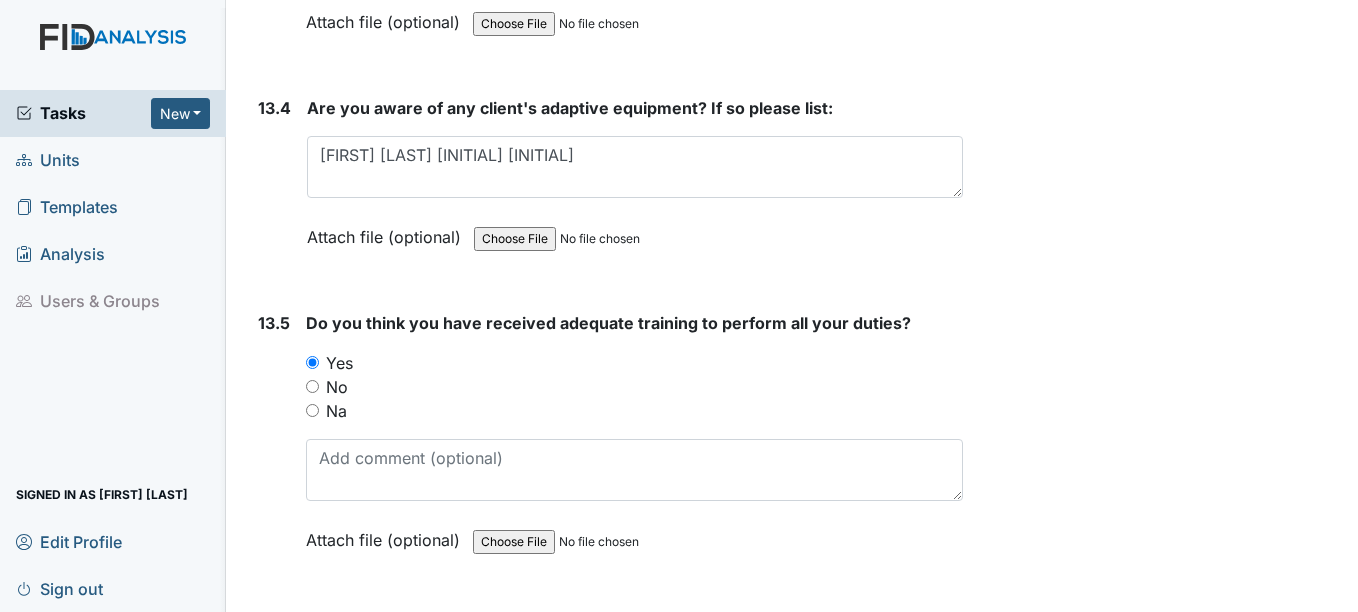 click on "Are you aware of any client's adaptive equipment? If so please list:
[FIRST] [LAST] [INITIAL] [INITIAL]
This field is required.
Attach file (optional)
You can upload .pdf, .txt, .jpg, .jpeg, .png, .csv, .xls, or .doc files under 100MB." at bounding box center (634, 179) 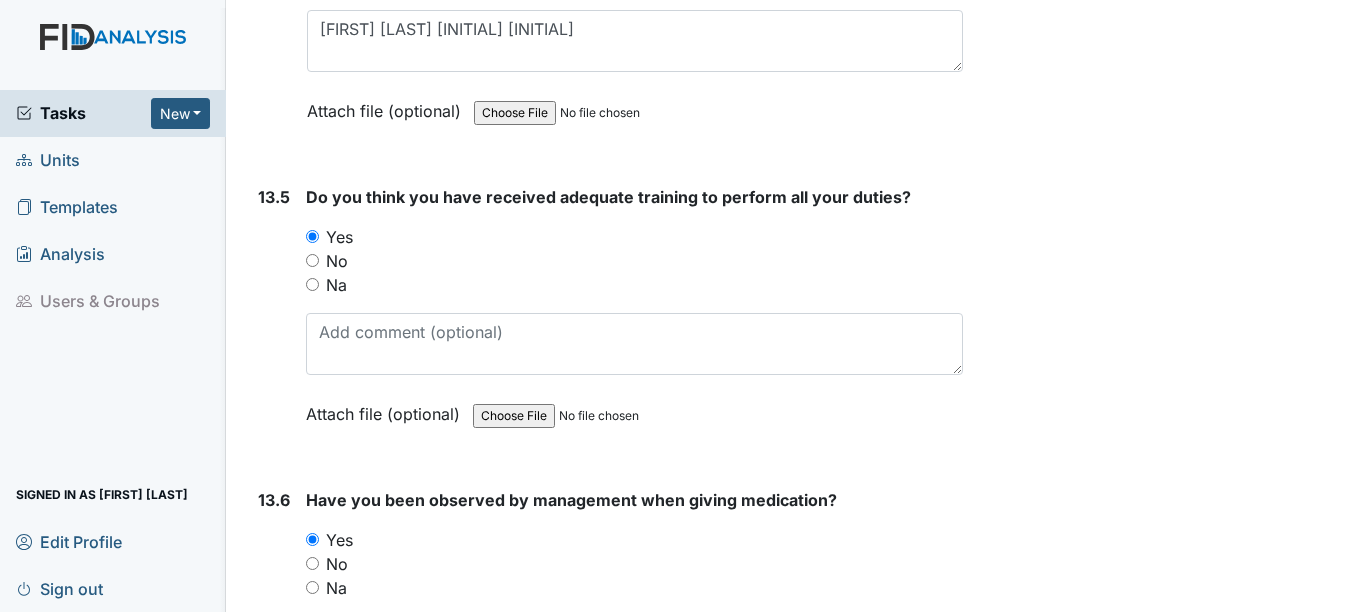 scroll, scrollTop: 35529, scrollLeft: 0, axis: vertical 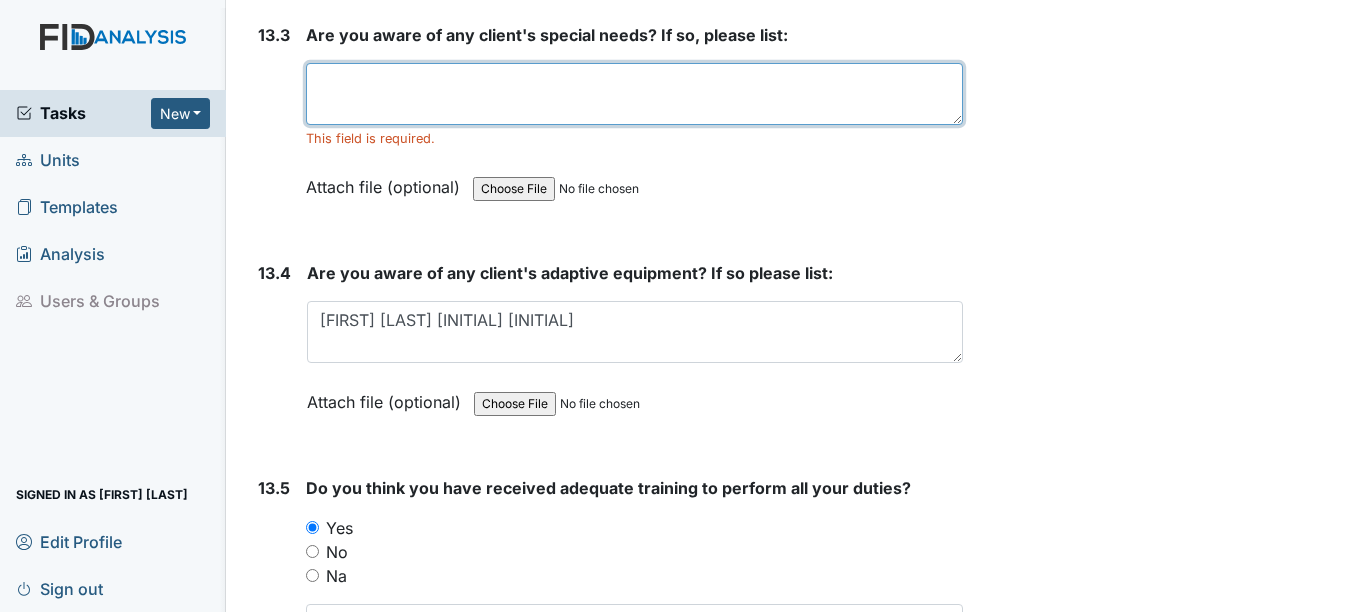 click at bounding box center [634, 94] 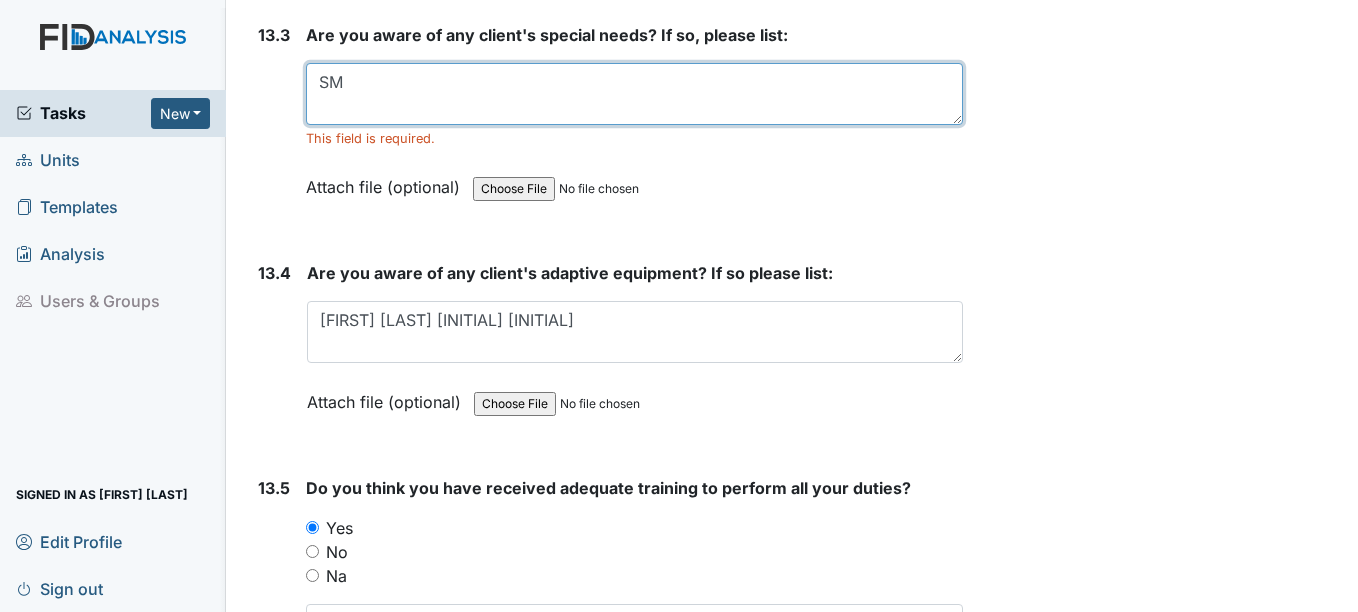 type on "S" 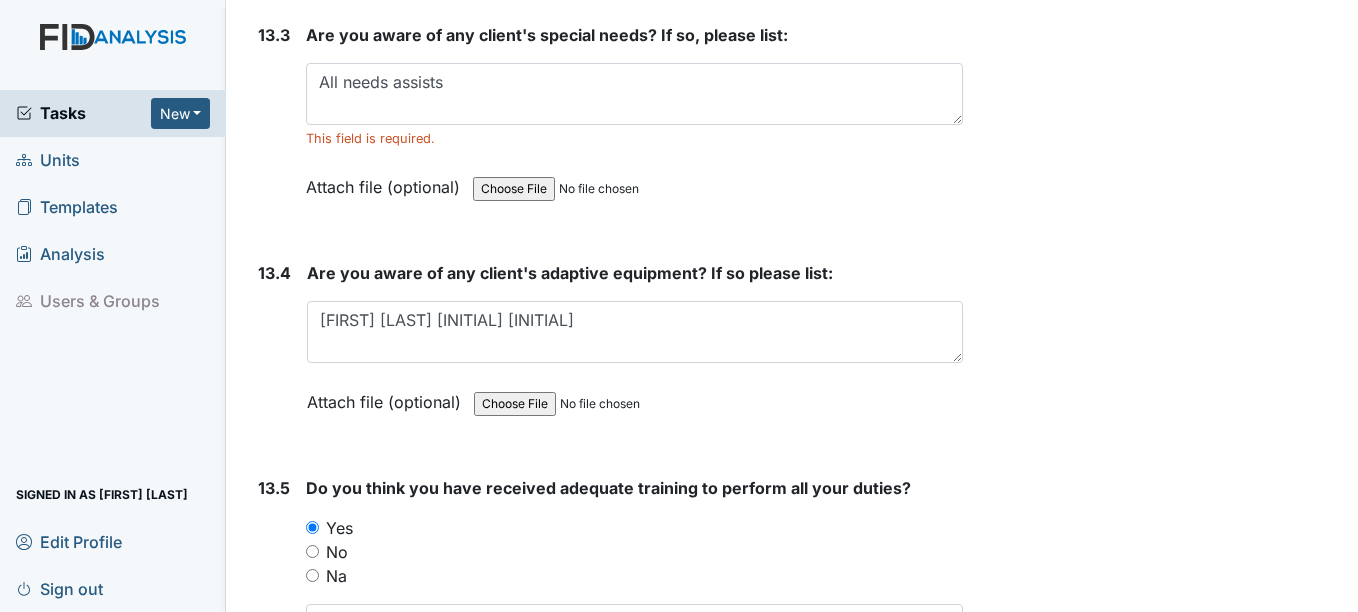 drag, startPoint x: 269, startPoint y: 169, endPoint x: 226, endPoint y: 79, distance: 99.744675 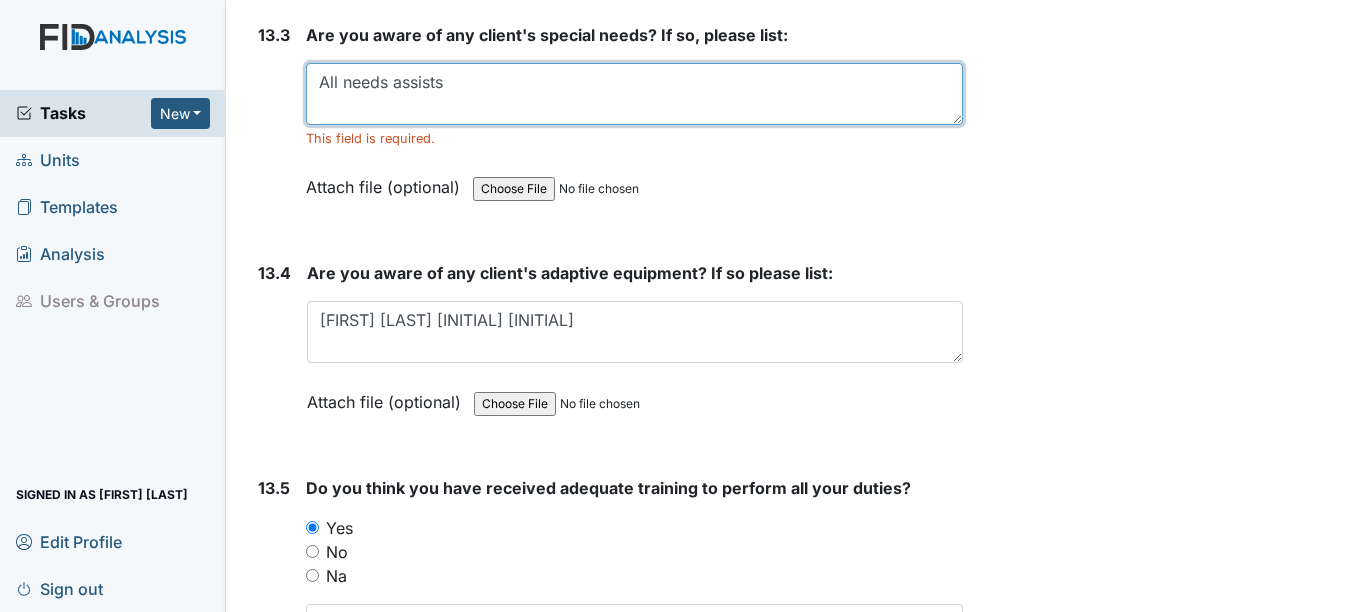 click on "All needs assists" at bounding box center [634, 94] 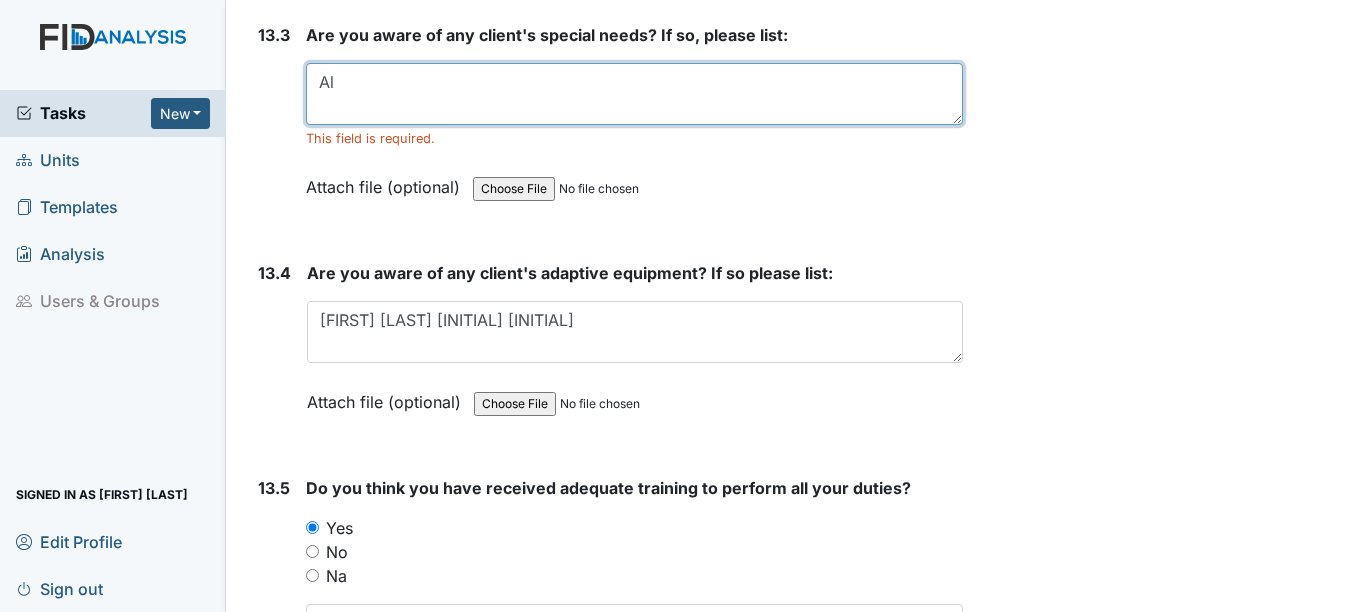 type on "A" 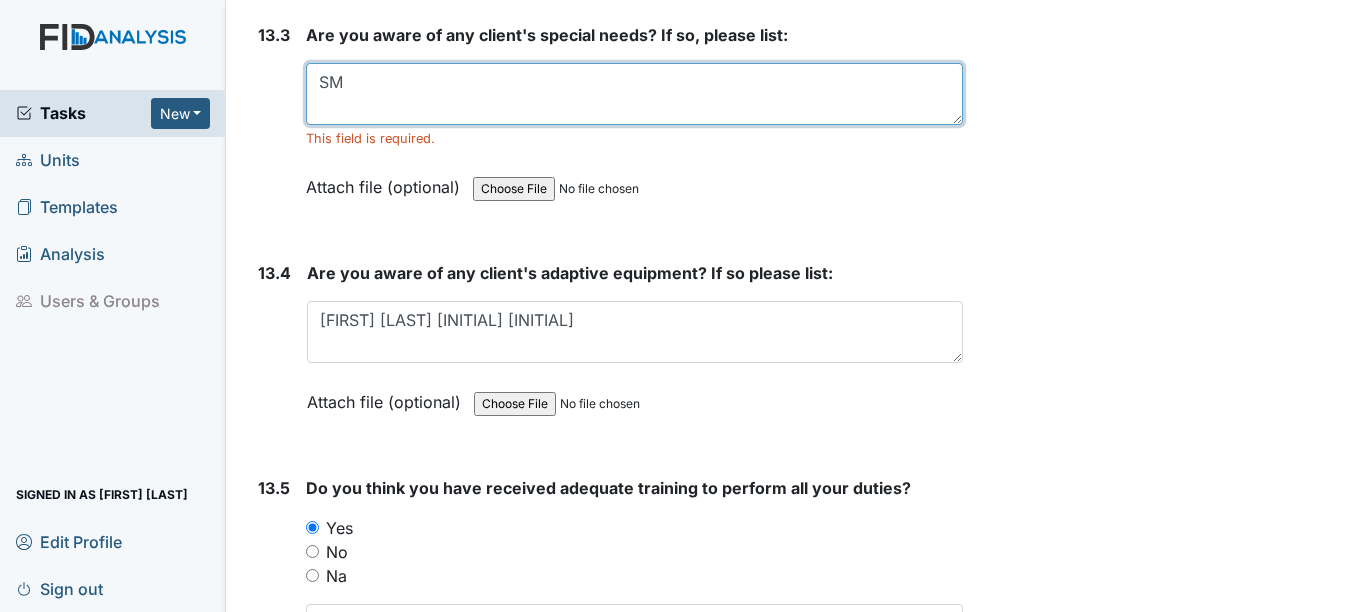 type on "S" 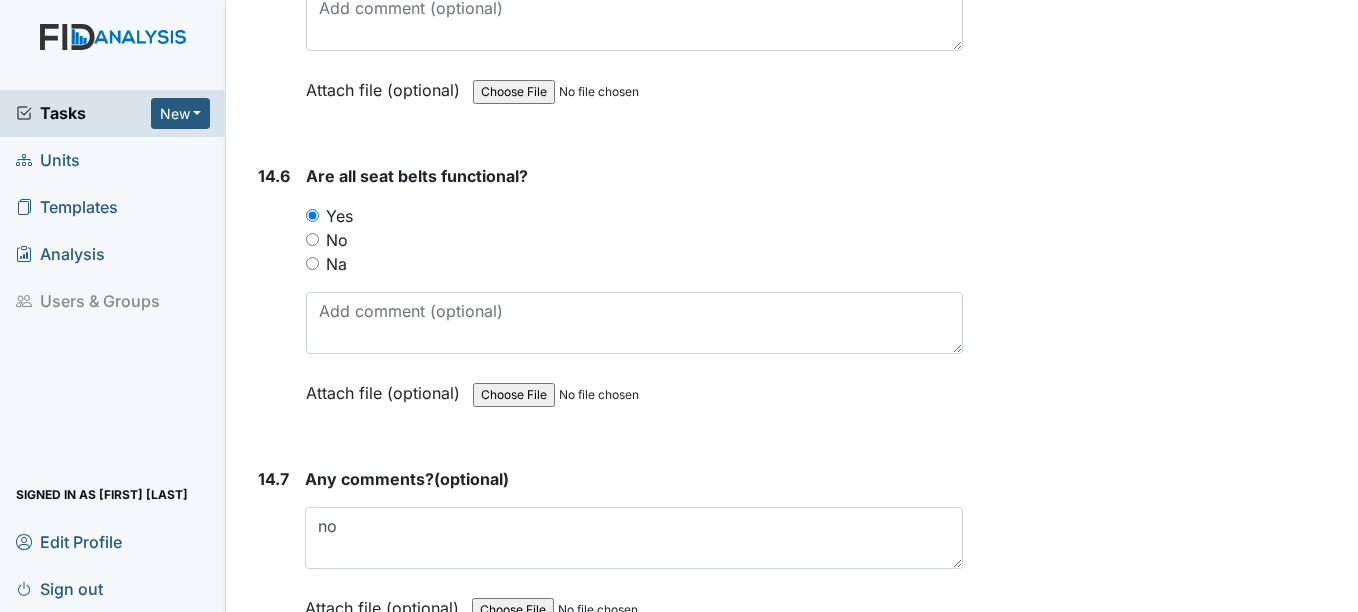 scroll, scrollTop: 38594, scrollLeft: 0, axis: vertical 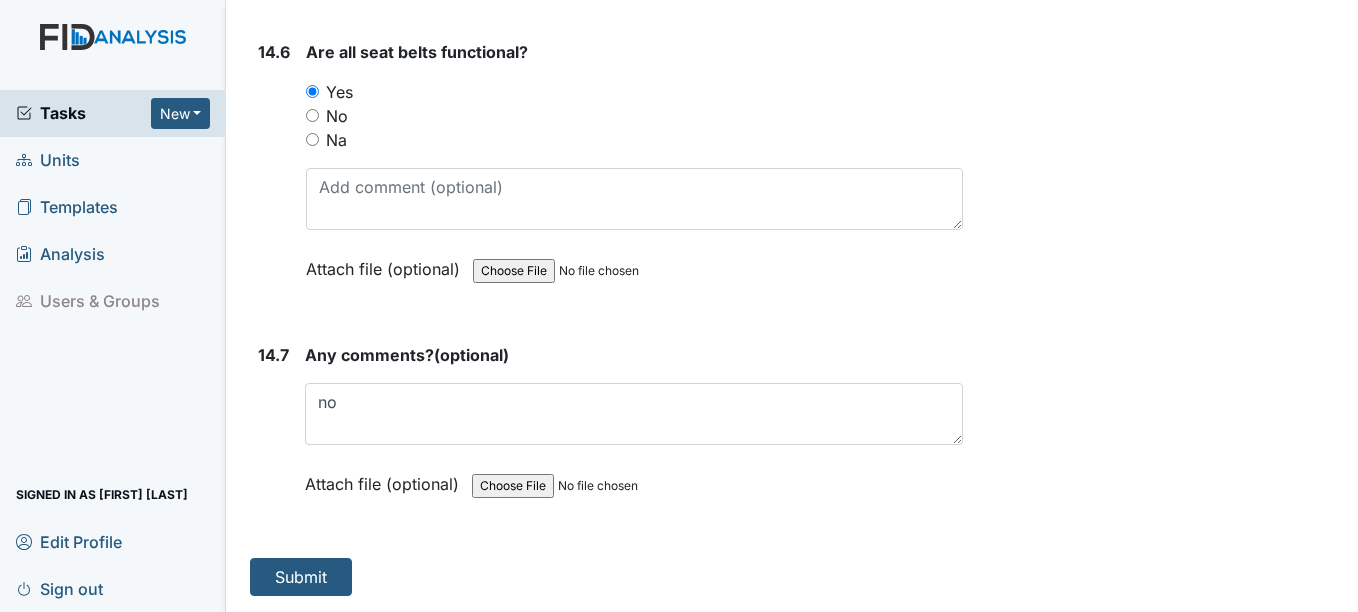 type on "yes" 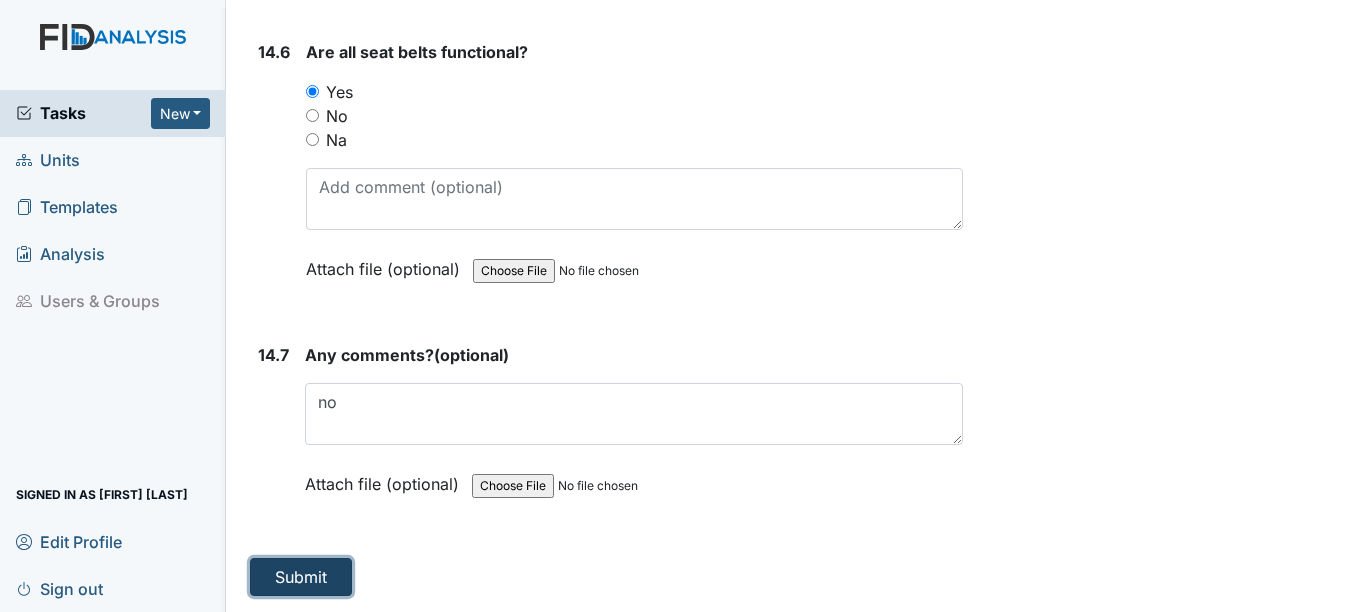 click on "Submit" at bounding box center (301, 577) 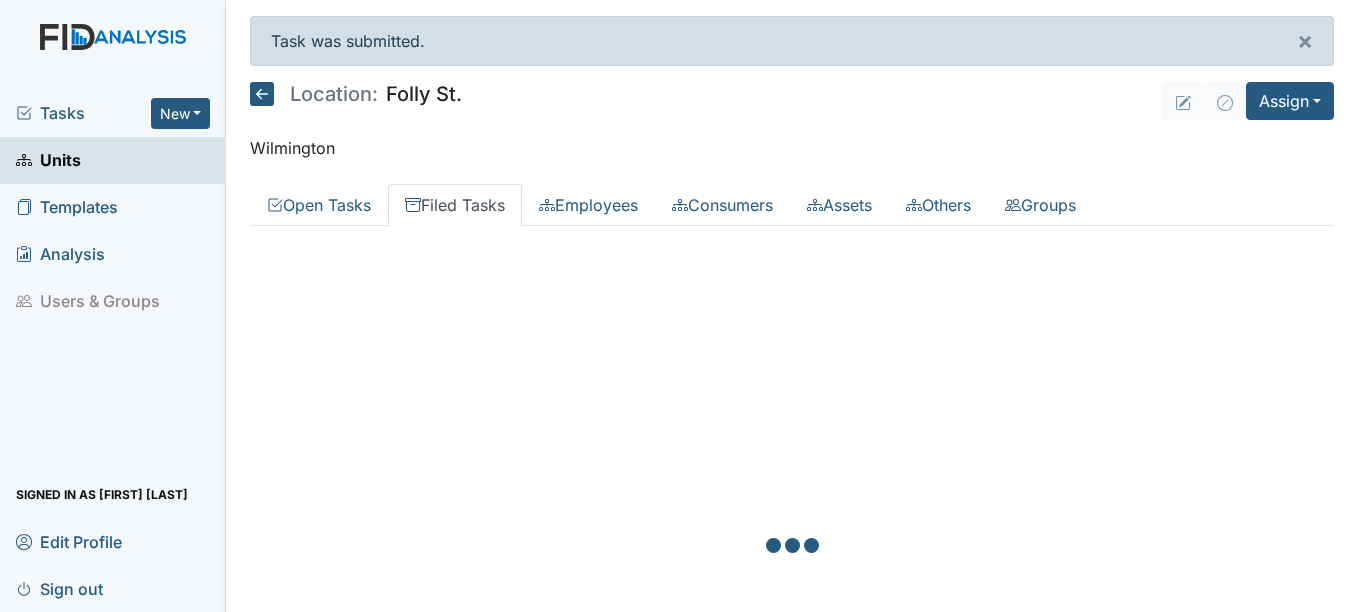 scroll, scrollTop: 0, scrollLeft: 0, axis: both 